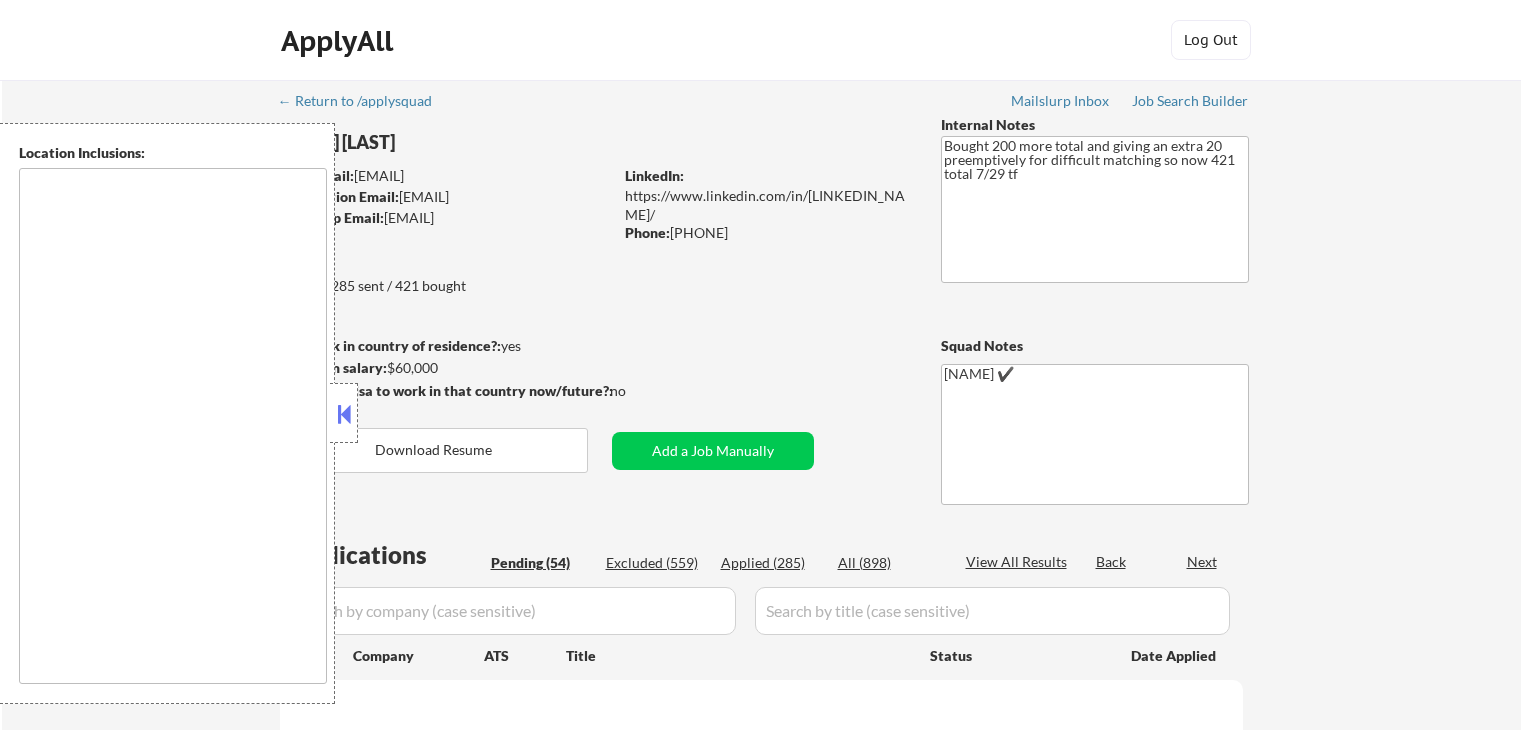 scroll, scrollTop: 0, scrollLeft: 0, axis: both 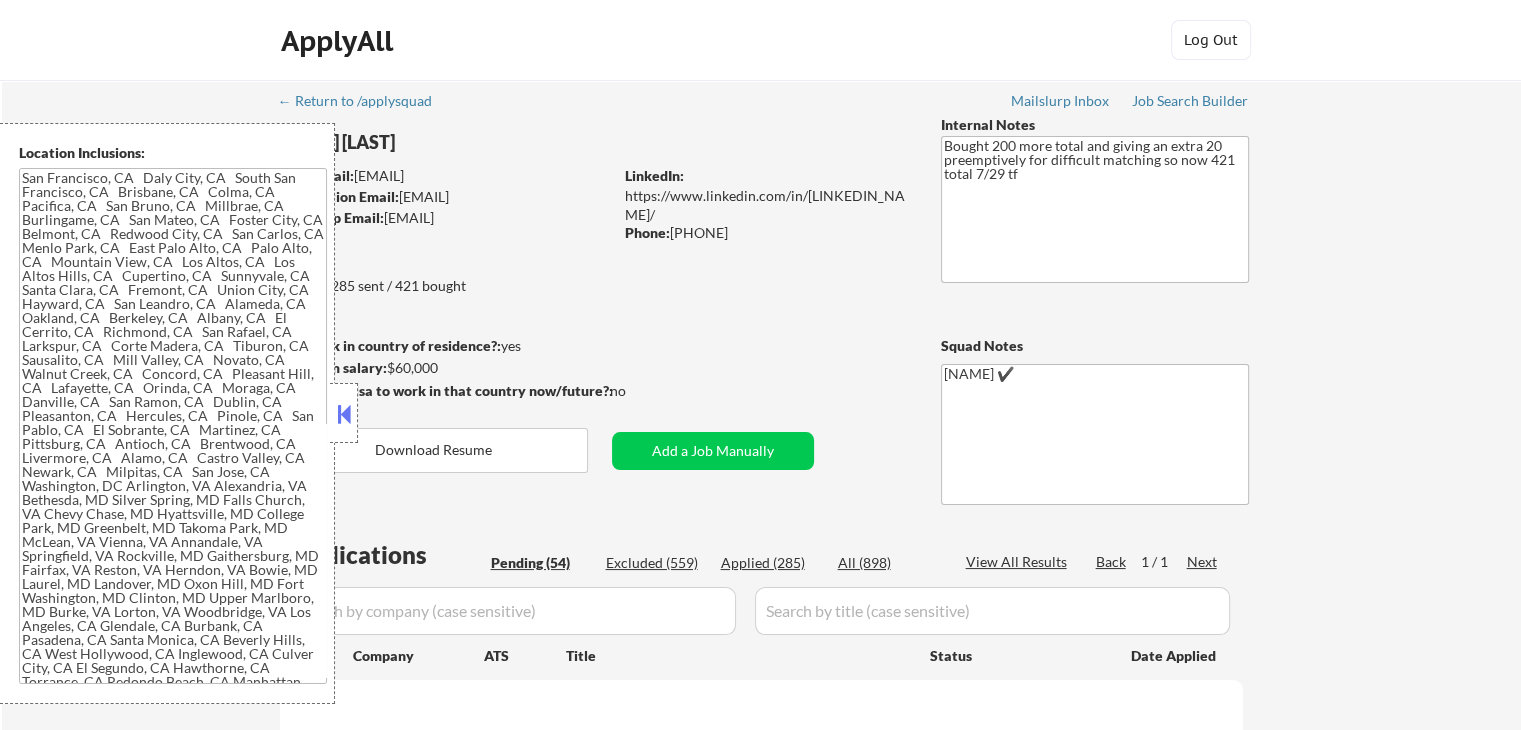type on "San Francisco, [STATE] Daly City, [STATE] South San Francisco, [STATE] Brisbane, [STATE] Colma, [STATE] Pacifica, [STATE] San Bruno, [STATE] Millbrae, [STATE] Burlingame, [STATE] San Mateo, [STATE] Foster City, [STATE] Belmont, [STATE] Redwood City, [STATE] San Carlos, [STATE] Menlo Park, [STATE] East Palo Alto, [STATE] Palo Alto, [STATE] Mountain View, [STATE] Los Altos, [STATE] Los Altos Hills, [STATE] Cupertino, [STATE] Sunnyvale, [STATE] Santa Clara, [STATE] Fremont, [STATE] Union City, [STATE] Hayward, [STATE] San Leandro, [STATE] Alameda, [STATE] Oakland, [STATE] Berkeley, [STATE] Albany, [STATE] El Cerrito, [STATE] Richmond, [STATE] San Rafael, [STATE] Larkspur, [STATE] Corte Madera, [STATE] Tiburon, [STATE] Sausalito, [STATE] Mill Valley, [STATE] Novato, [STATE] Walnut Creek, [STATE] Concord, [STATE] Pleasant Hill, [STATE] Lafayette, [STATE] Orinda, [STATE] Moraga, [STATE] Danville, [STATE] San Ramon, [STATE] Dublin, [STATE] Pleasanton, [STATE] Hercules, [STATE] Pinole, [STATE] San Pablo, [STATE] El Sobrante, [STATE] Martinez, [STATE] Pittsburg, [STATE] Antioch, [STATE] Brentwood, [STATE] Livermore, [STATE] Alamo, [STATE] Castro Valley, [STATE] Newark, [STATE] Milpitas, [STATE] San J..." 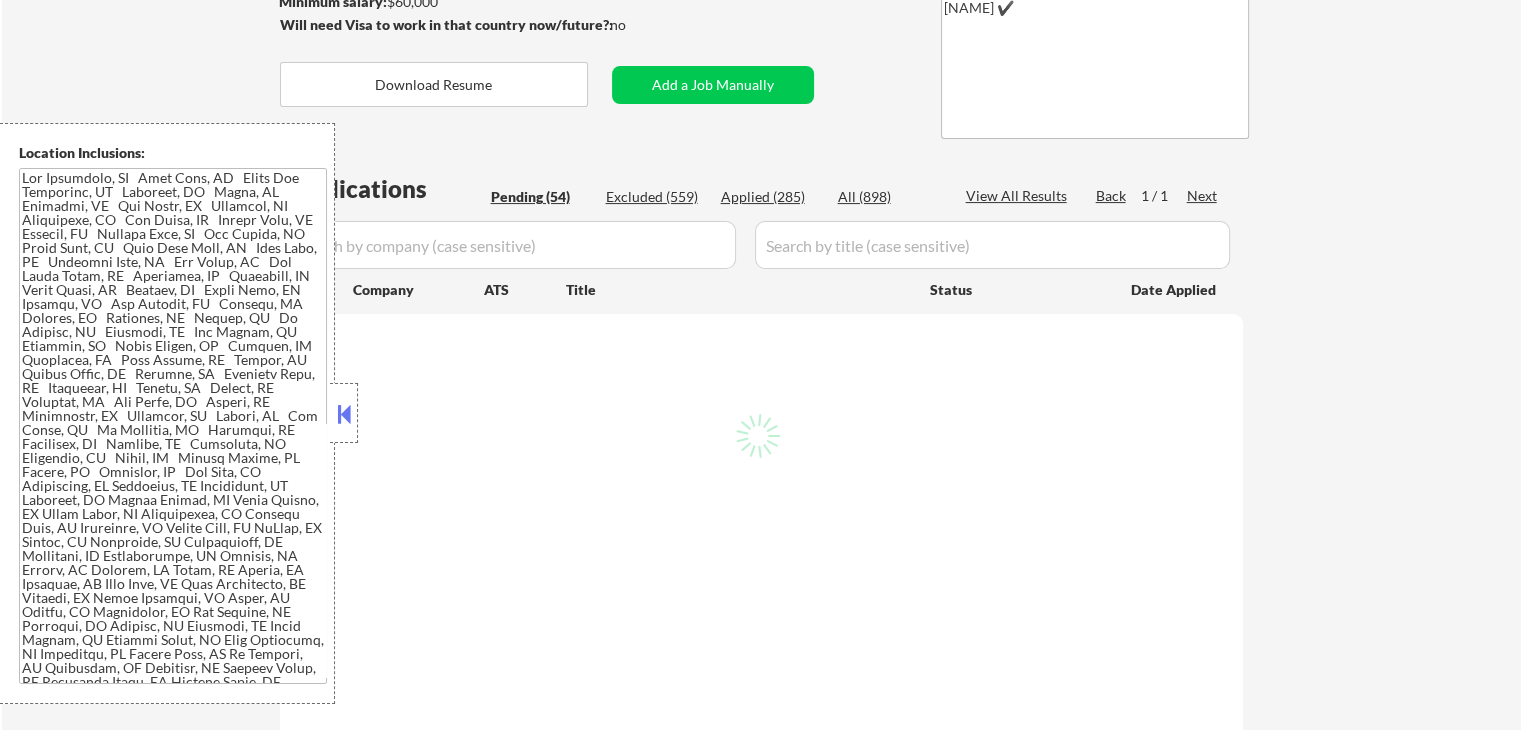 scroll, scrollTop: 400, scrollLeft: 0, axis: vertical 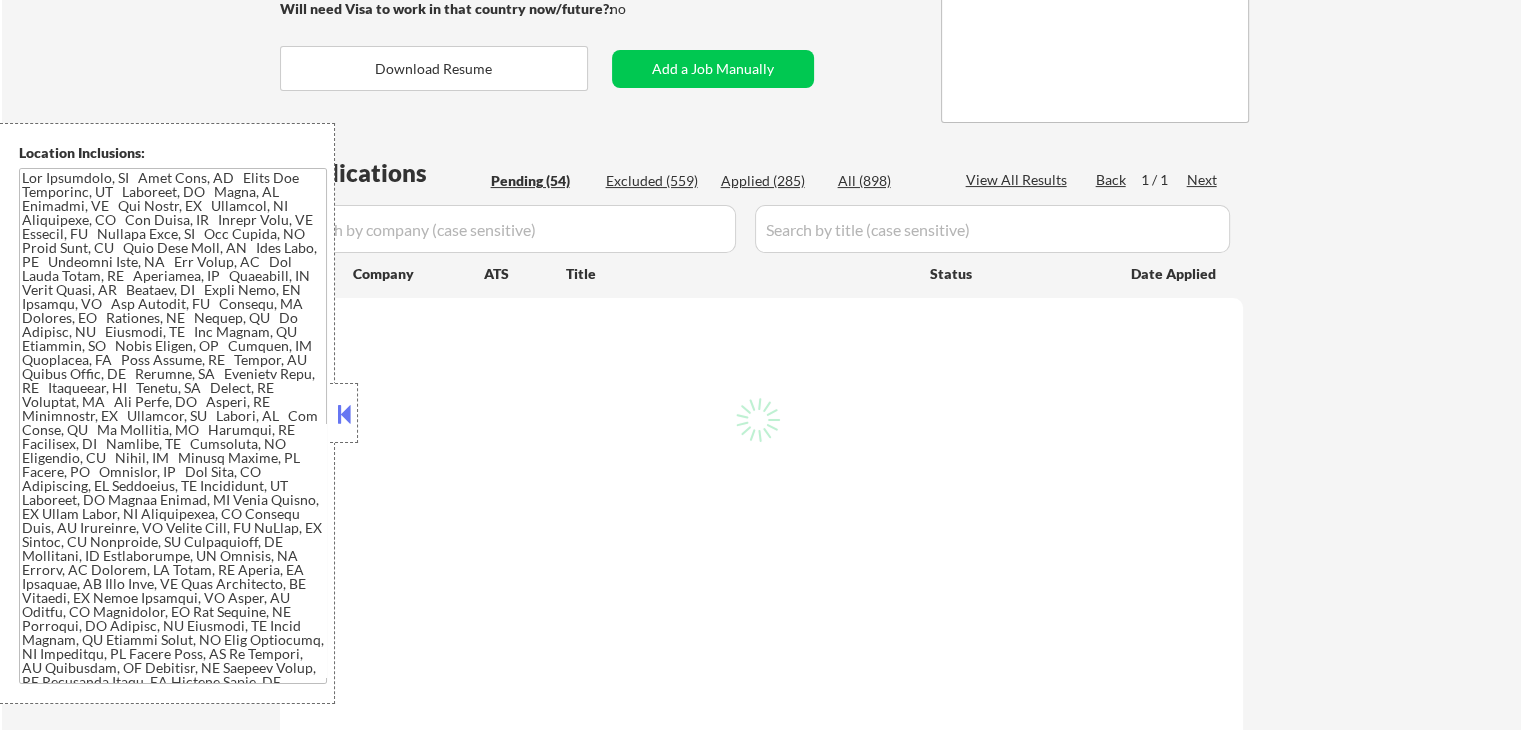 select on ""pending"" 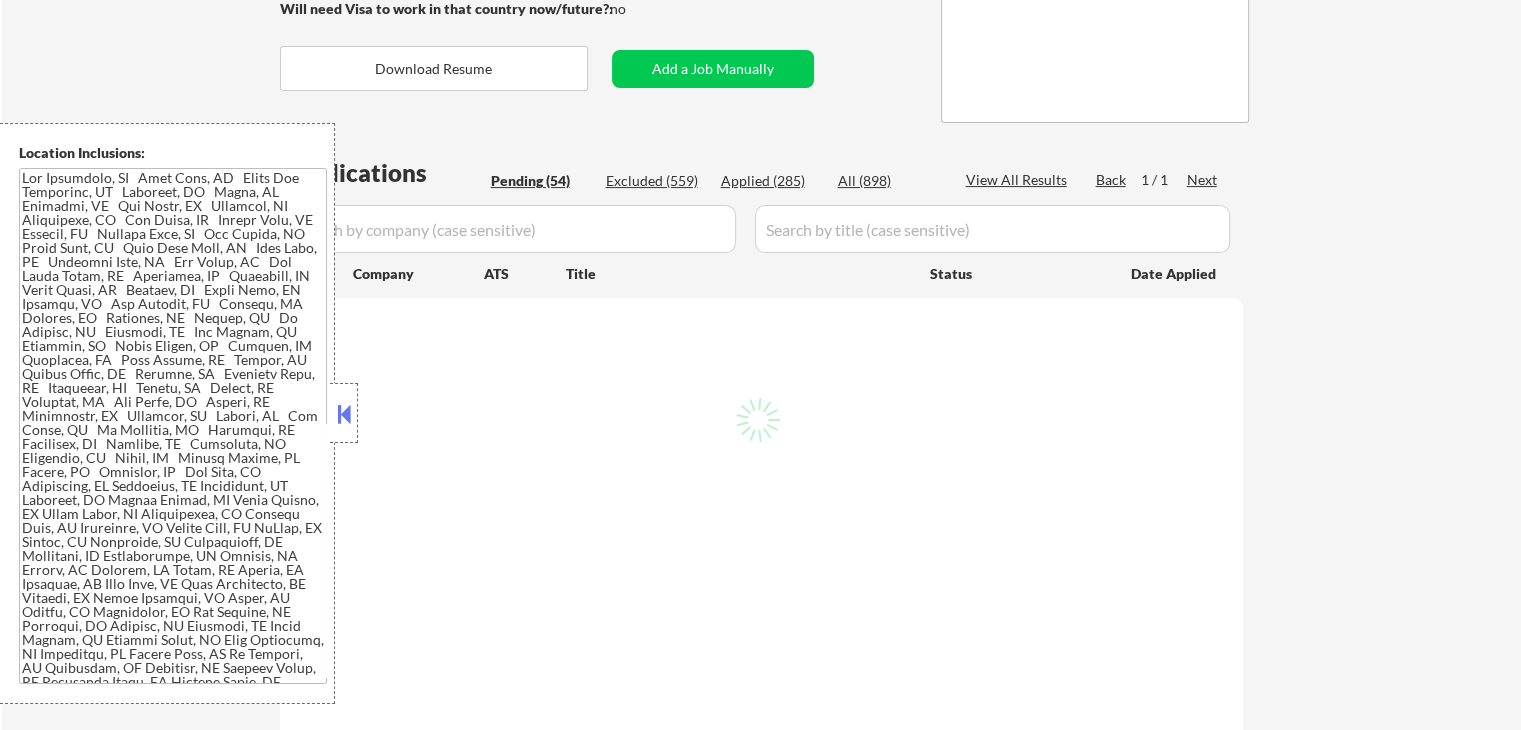 select on ""pending"" 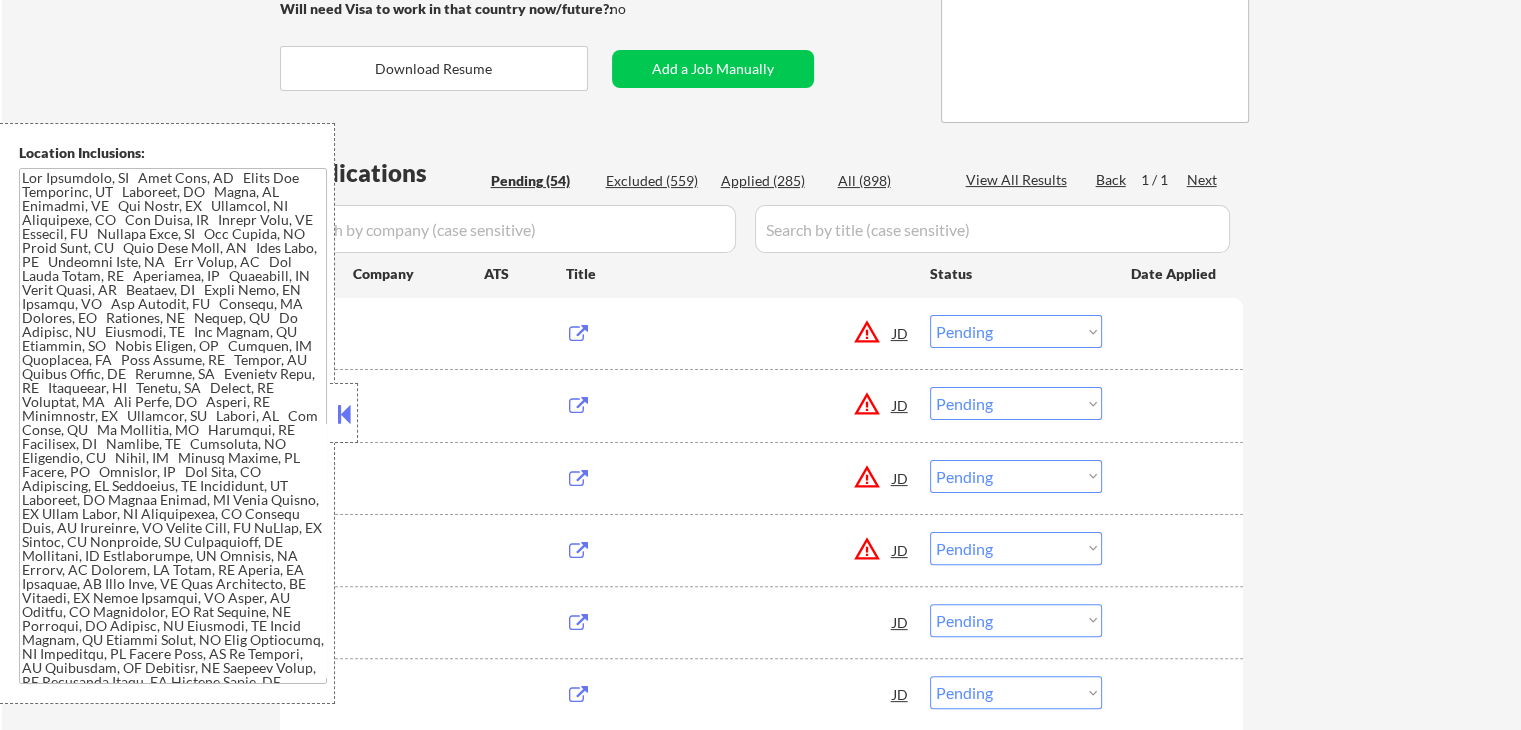 click at bounding box center (344, 414) 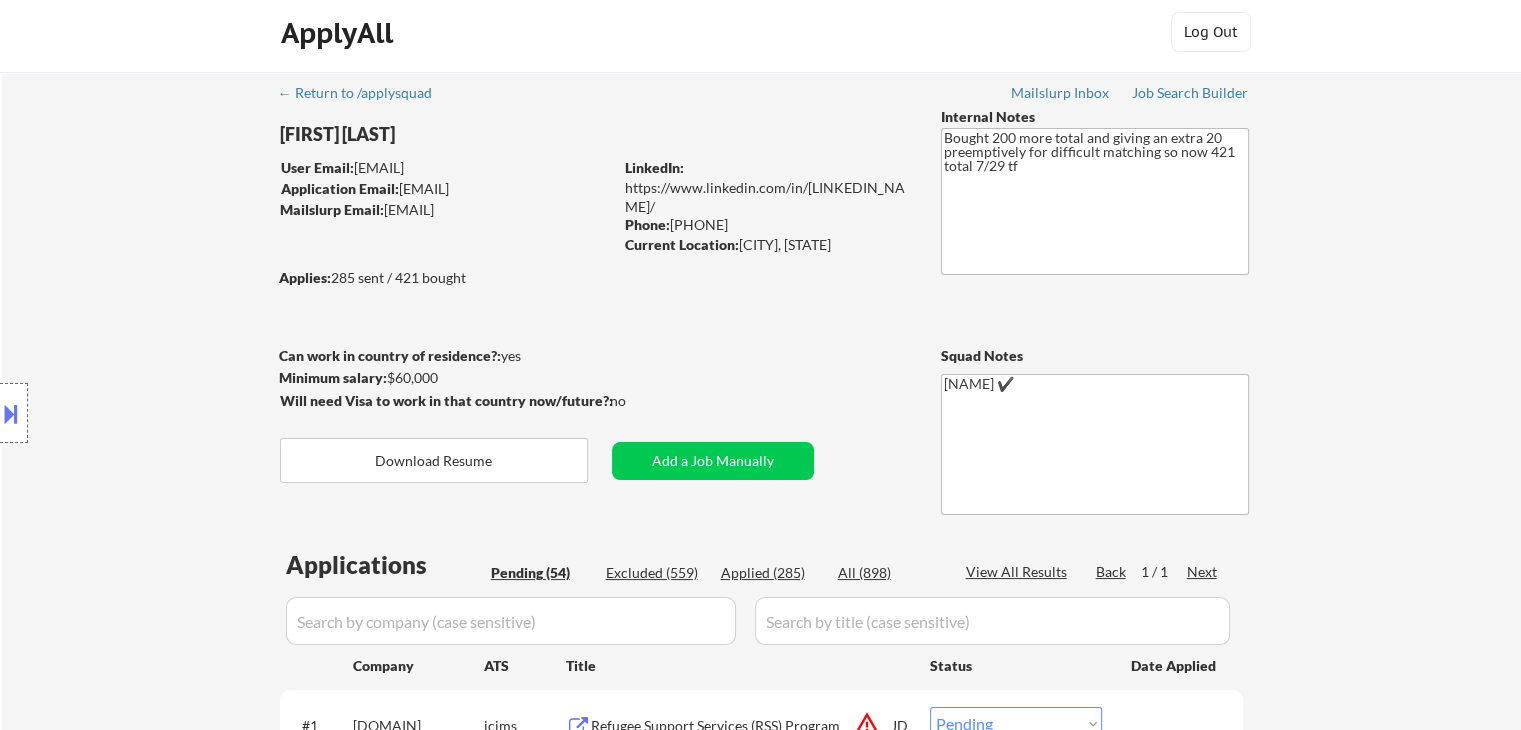 scroll, scrollTop: 0, scrollLeft: 0, axis: both 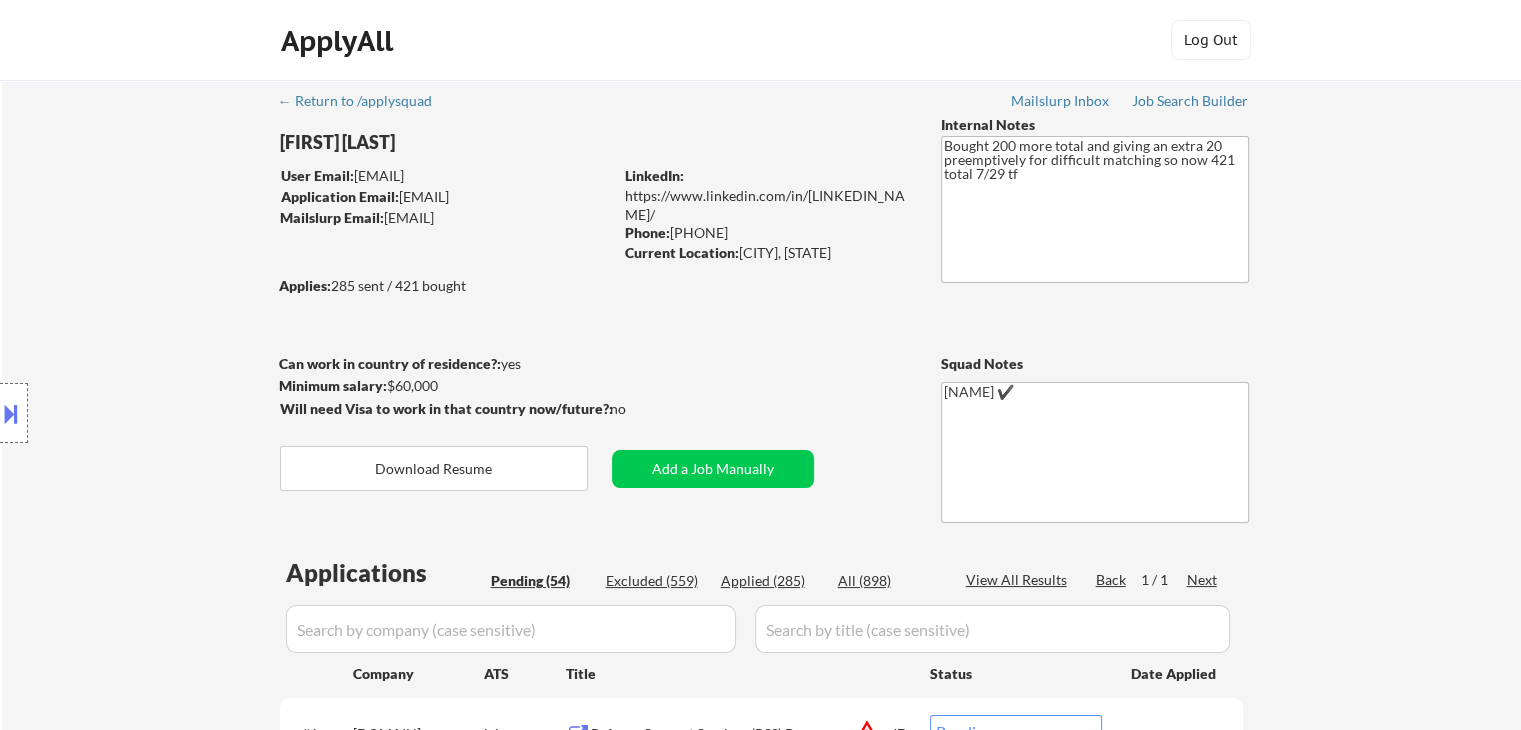 click on "Location Inclusions:" at bounding box center [179, 413] 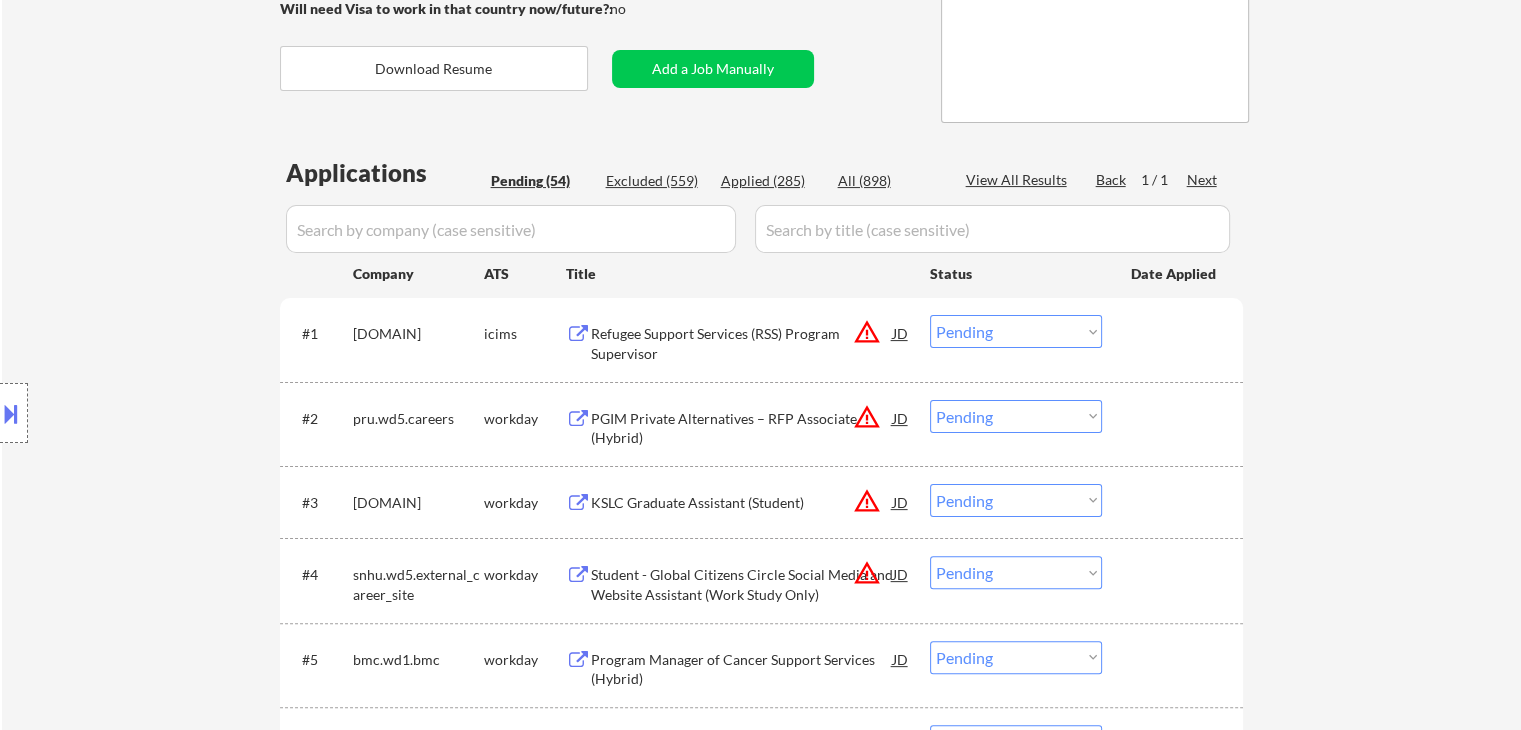 drag, startPoint x: 256, startPoint y: 328, endPoint x: 541, endPoint y: 321, distance: 285.08594 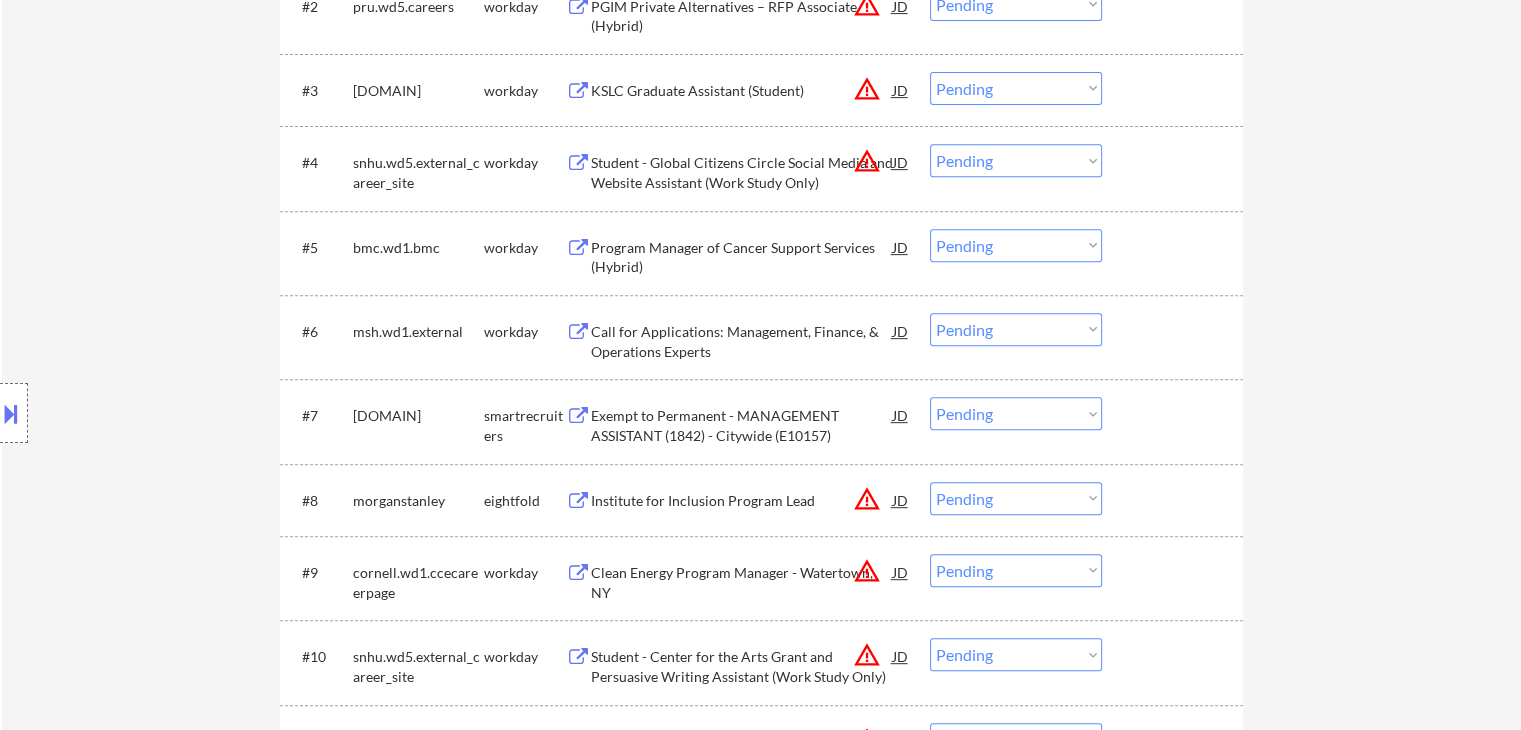 scroll, scrollTop: 0, scrollLeft: 0, axis: both 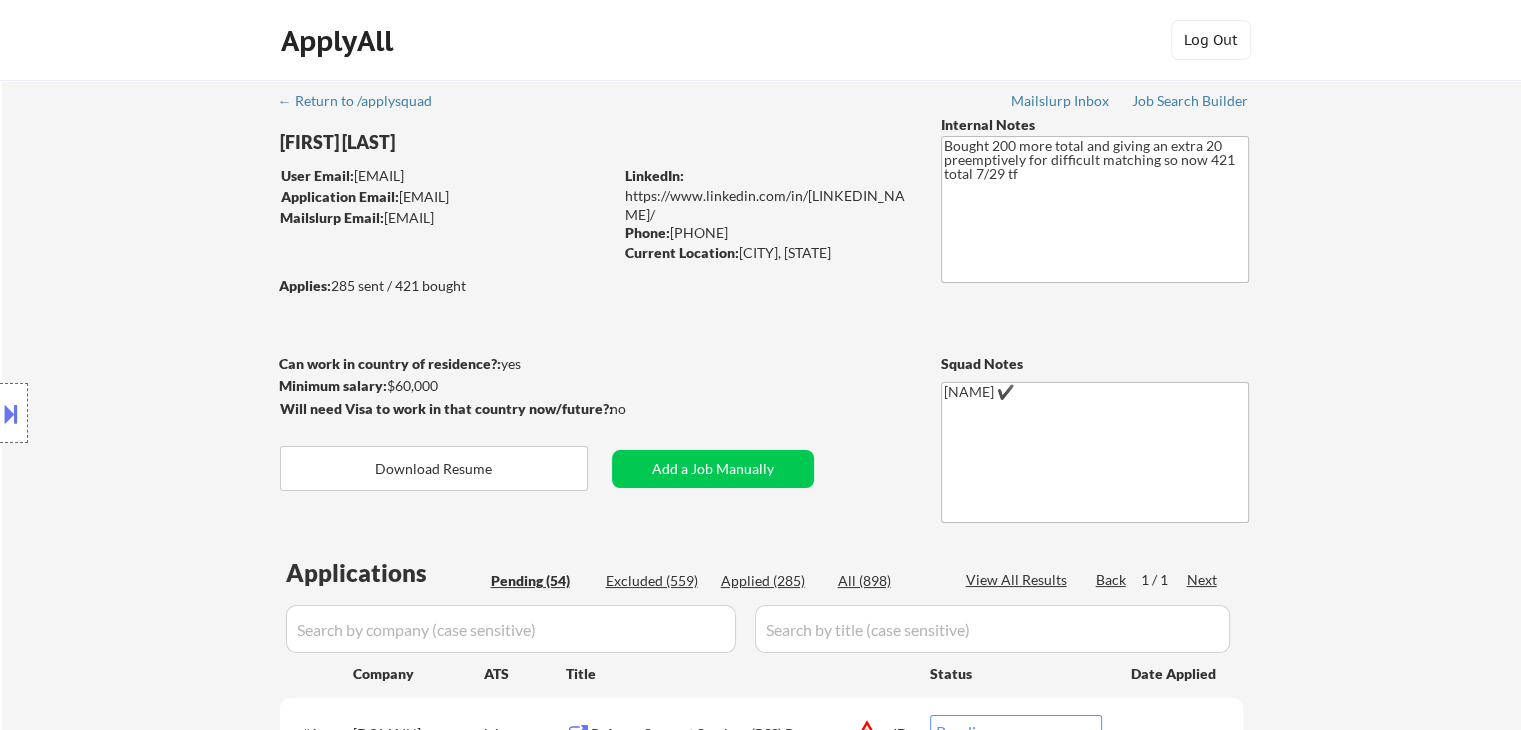click on "← Return to /applysquad Mailslurp Inbox Job Search Builder [FIRST] [LAST] User Email:  [EMAIL] Application Email:  [EMAIL] Mailslurp Email:  [EMAIL] LinkedIn:   https://www.linkedin.com/in/[LINKEDIN_NAME]/
Phone:  [PHONE] Current Location:  [CITY], [STATE] Applies:  285 sent / 421 bought Internal Notes Bought 200 more total and giving an extra 20 preemptively for difficult matching so now 421 total 7/29 tf Can work in country of residence?:  yes Squad Notes Minimum salary:  $60,000 Will need Visa to work in that country now/future?:   no Download Resume Add a Job Manually Shah ✔️ Applications Pending (54) Excluded (559) Applied (285) All (898) View All Results Back 1 / 1
Next Company ATS Title Status Date Applied #1 careers-cwsglobal icims Refugee Support Services (RSS) Program Supervisor JD warning_amber Choose an option... Pending Applied Excluded (Questions) Excluded (Expired) Excluded (Location) Excluded (Bad Match)" at bounding box center [761, 2689] 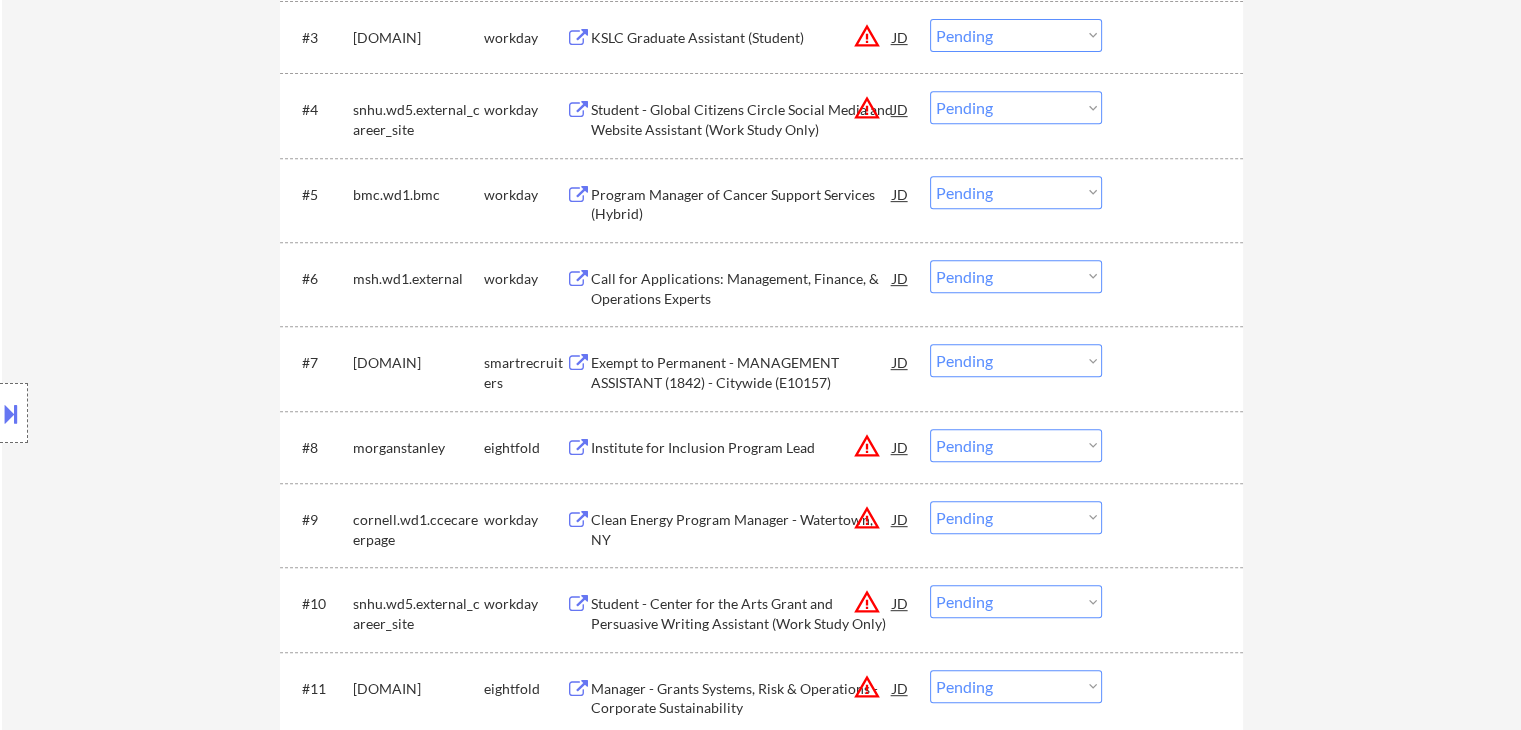 scroll, scrollTop: 900, scrollLeft: 0, axis: vertical 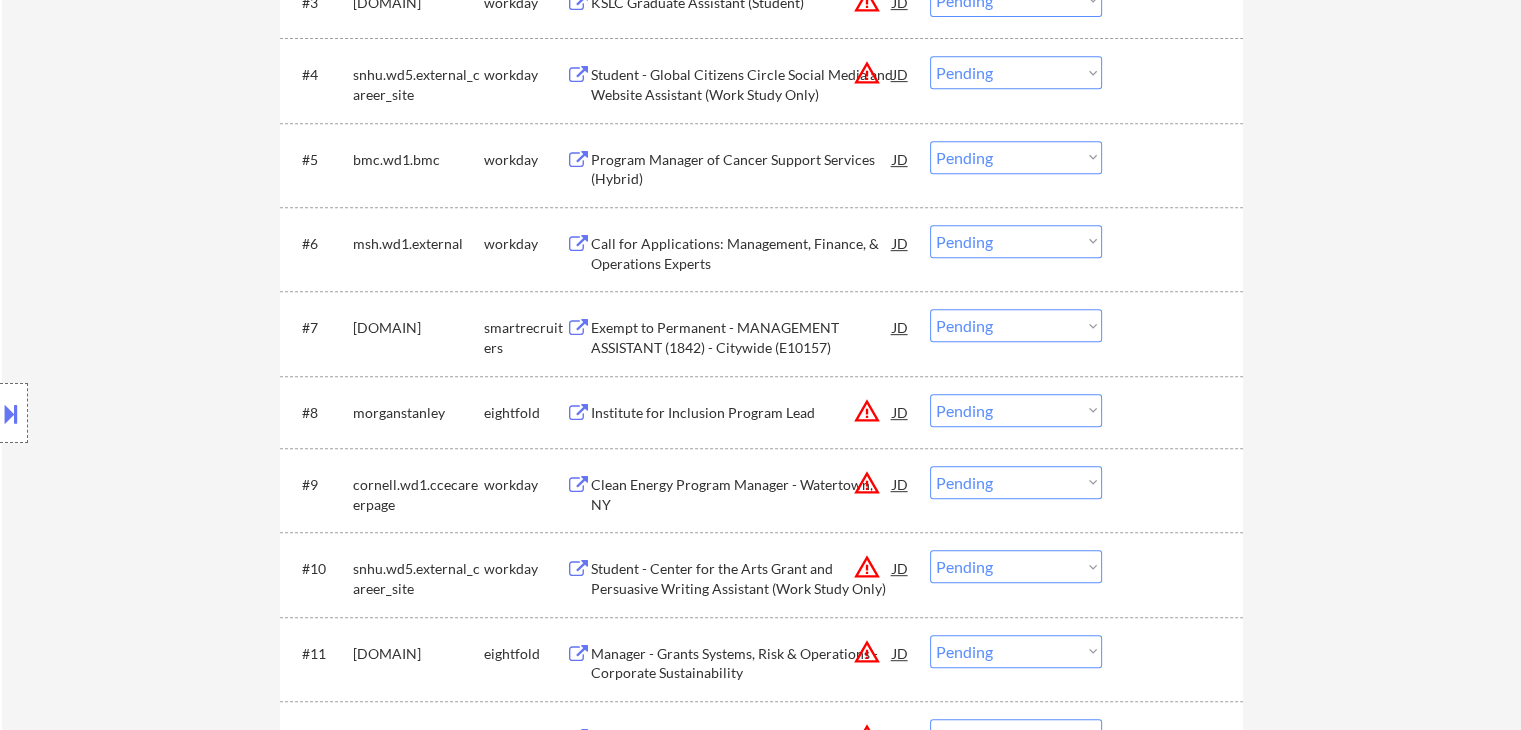 click on "Exempt to Permanent - MANAGEMENT ASSISTANT (1842) - Citywide (E10157)" at bounding box center (742, 337) 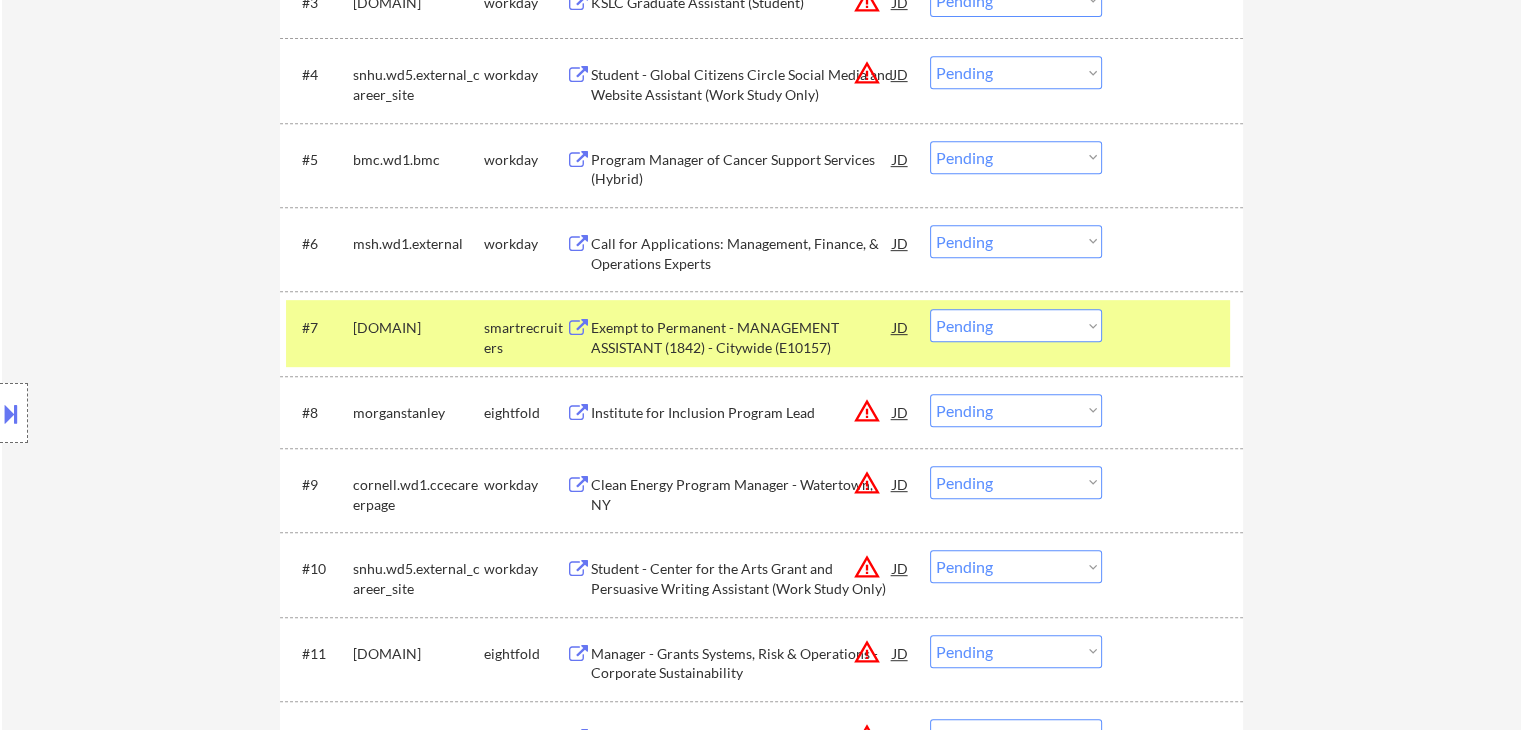 click on "Call for Applications: Management, Finance, & Operations Experts" at bounding box center [742, 253] 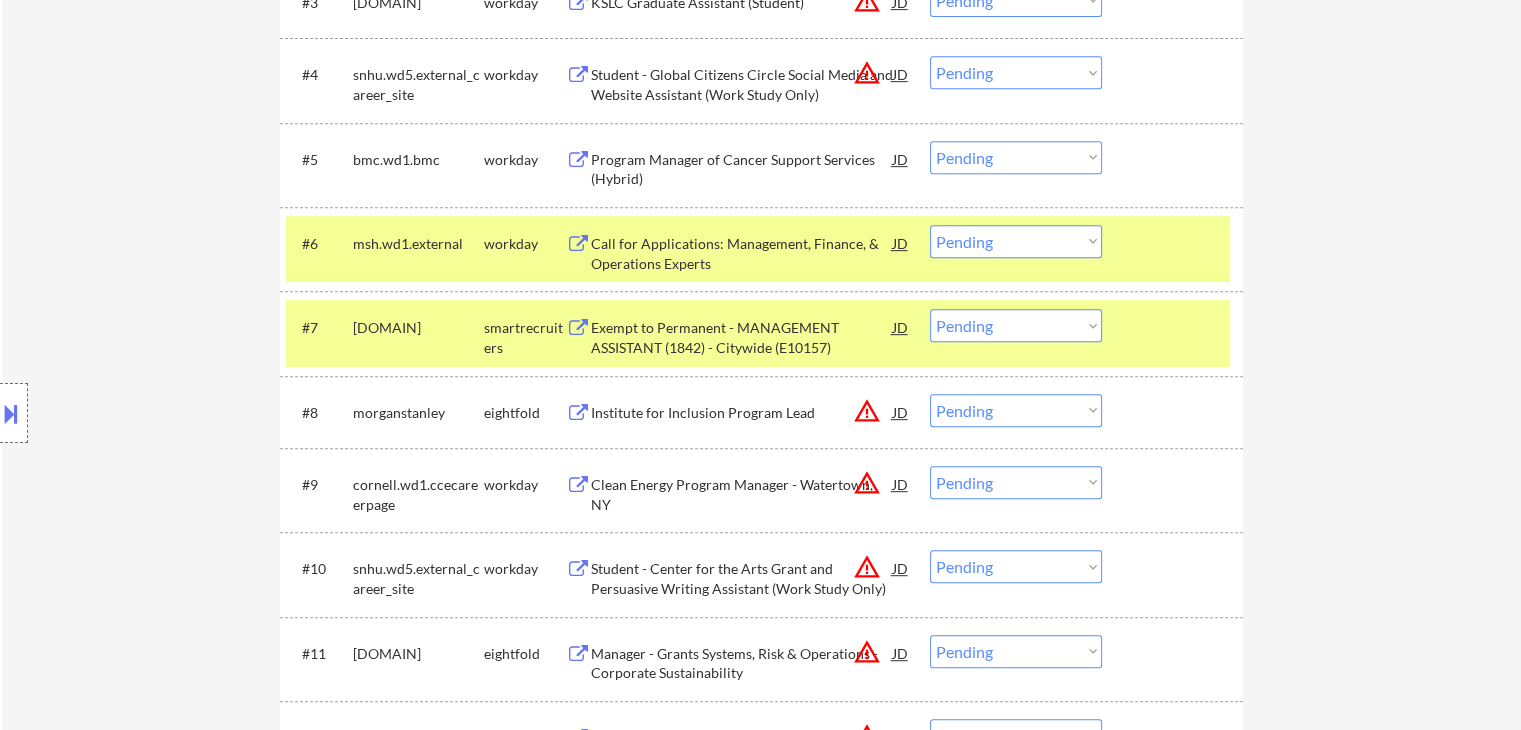 click on "Program Manager of Cancer Support Services (Hybrid)" at bounding box center [742, 169] 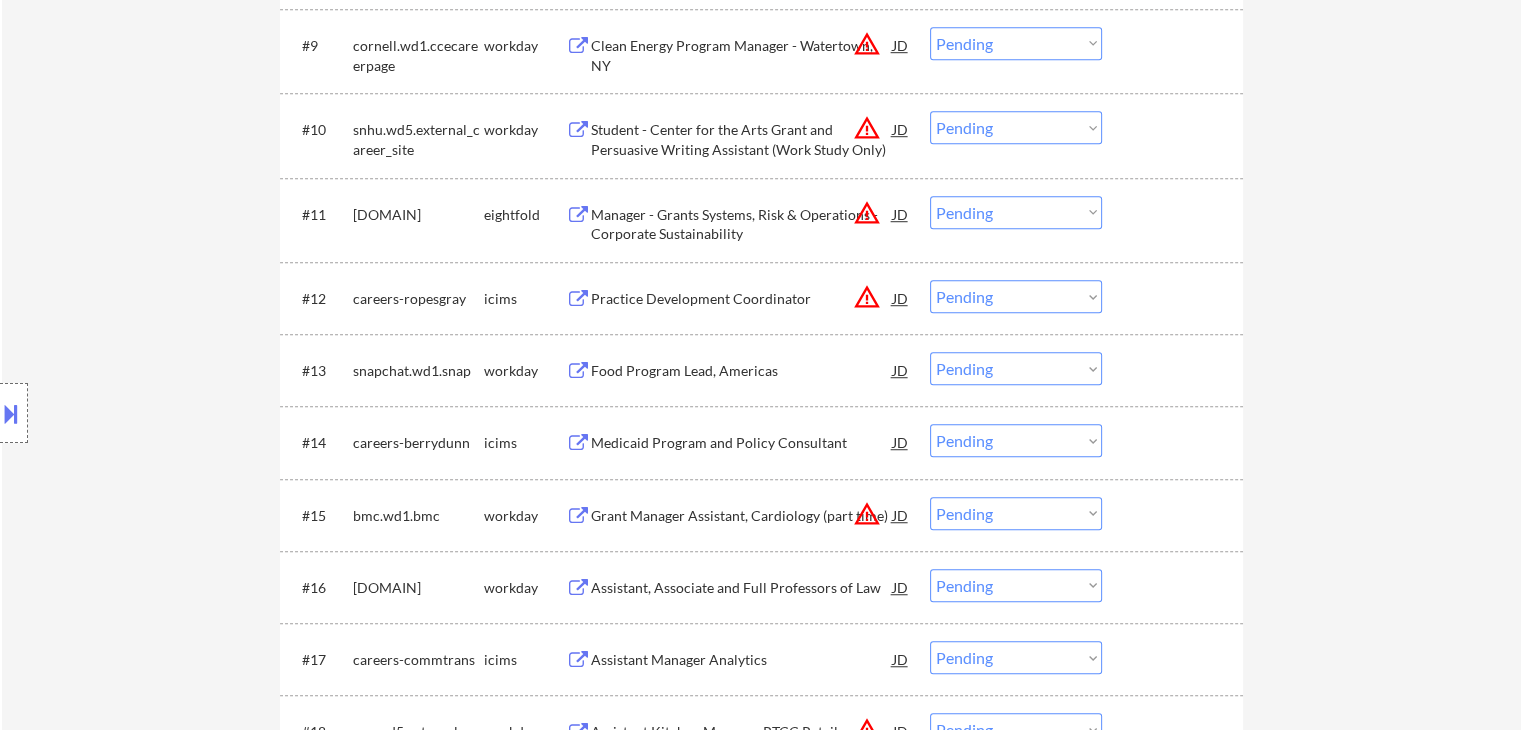 scroll, scrollTop: 1400, scrollLeft: 0, axis: vertical 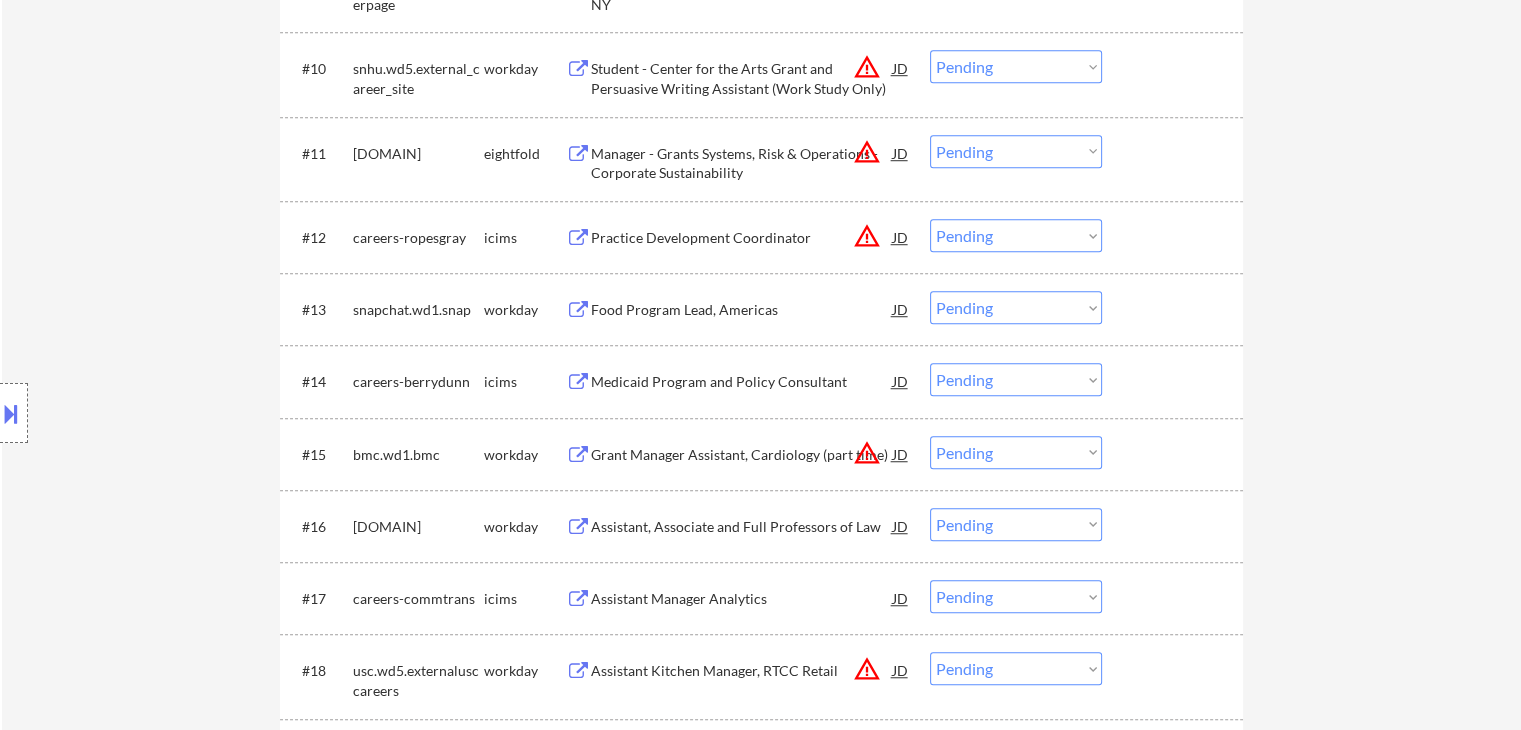 click on "Food Program Lead, Americas" at bounding box center (742, 310) 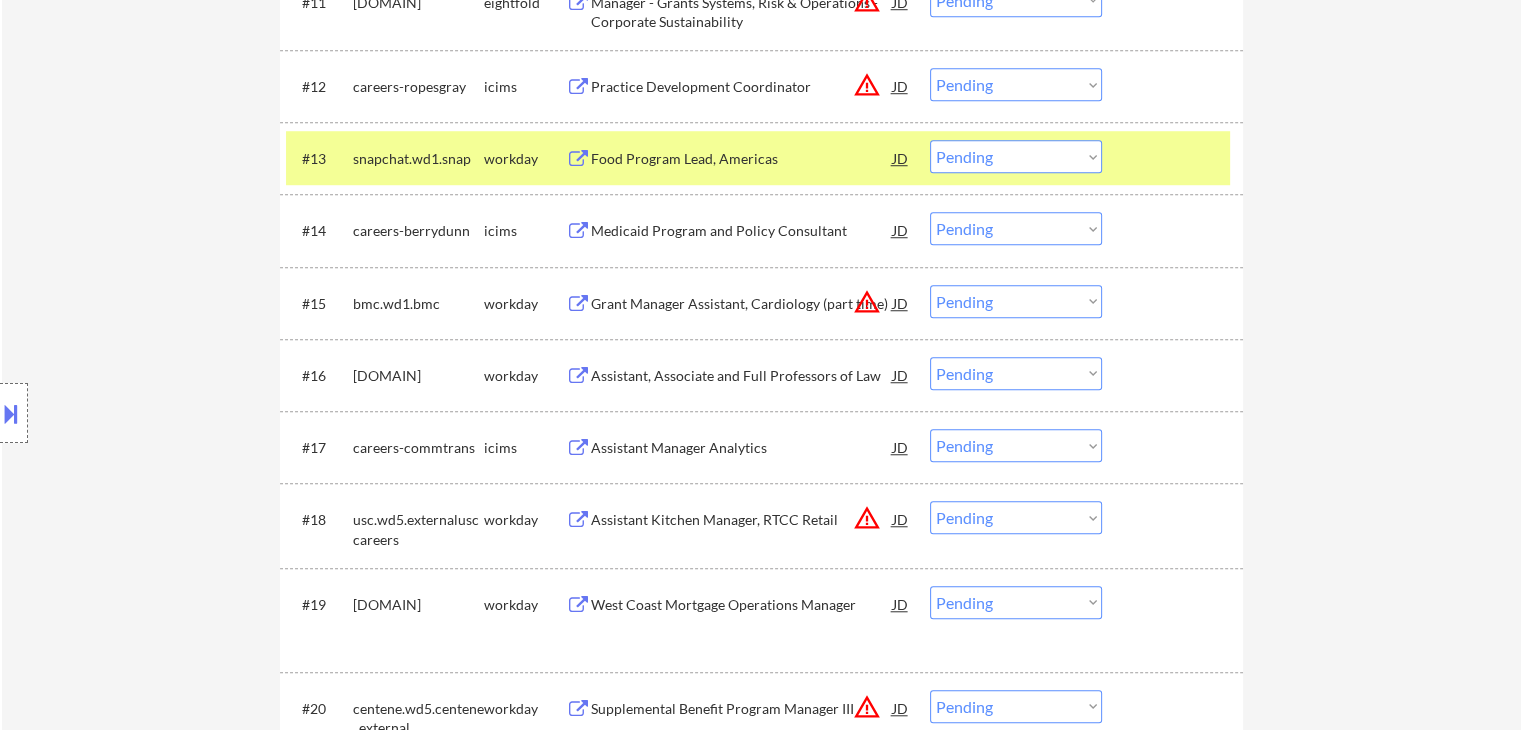 scroll, scrollTop: 1600, scrollLeft: 0, axis: vertical 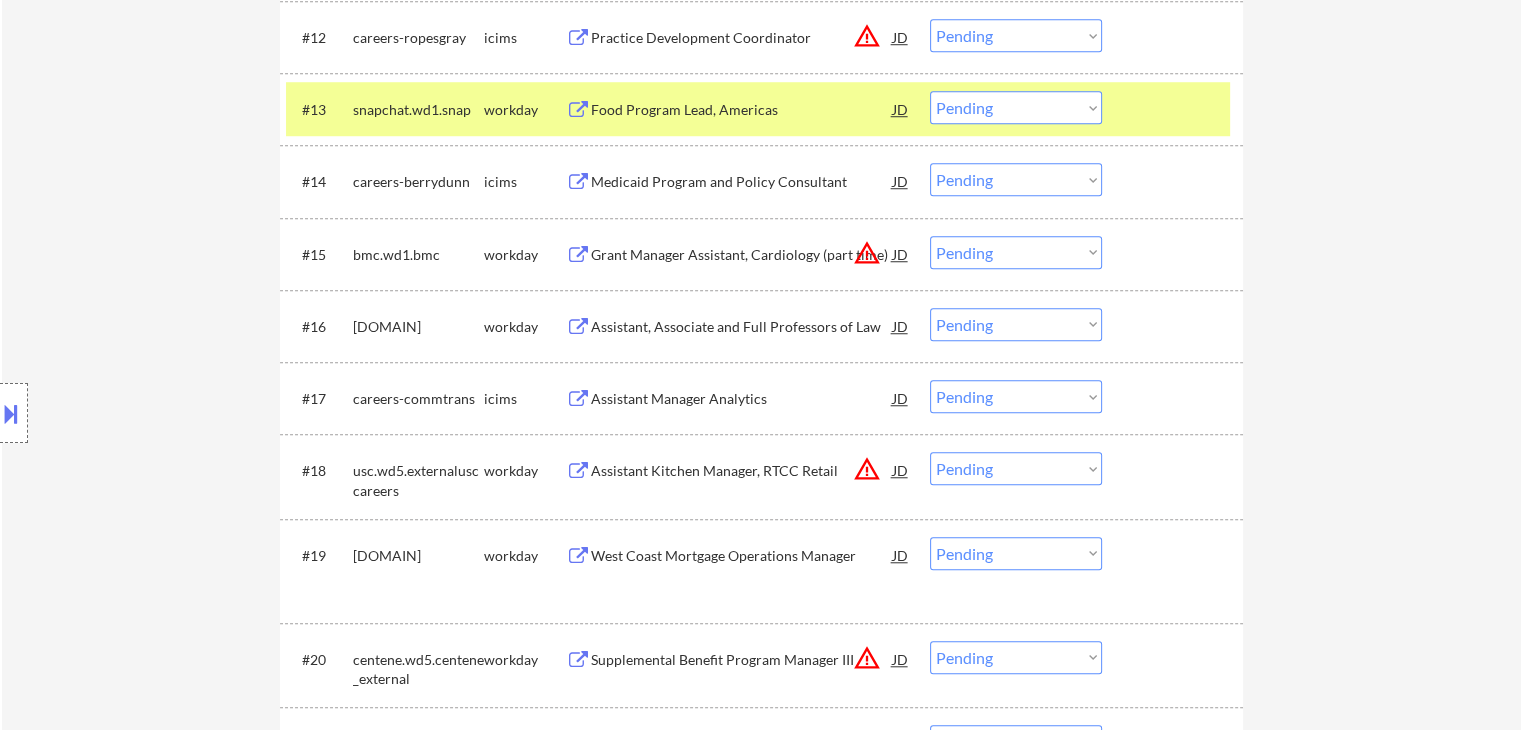 drag, startPoint x: 687, startPoint y: 327, endPoint x: 680, endPoint y: 359, distance: 32.75668 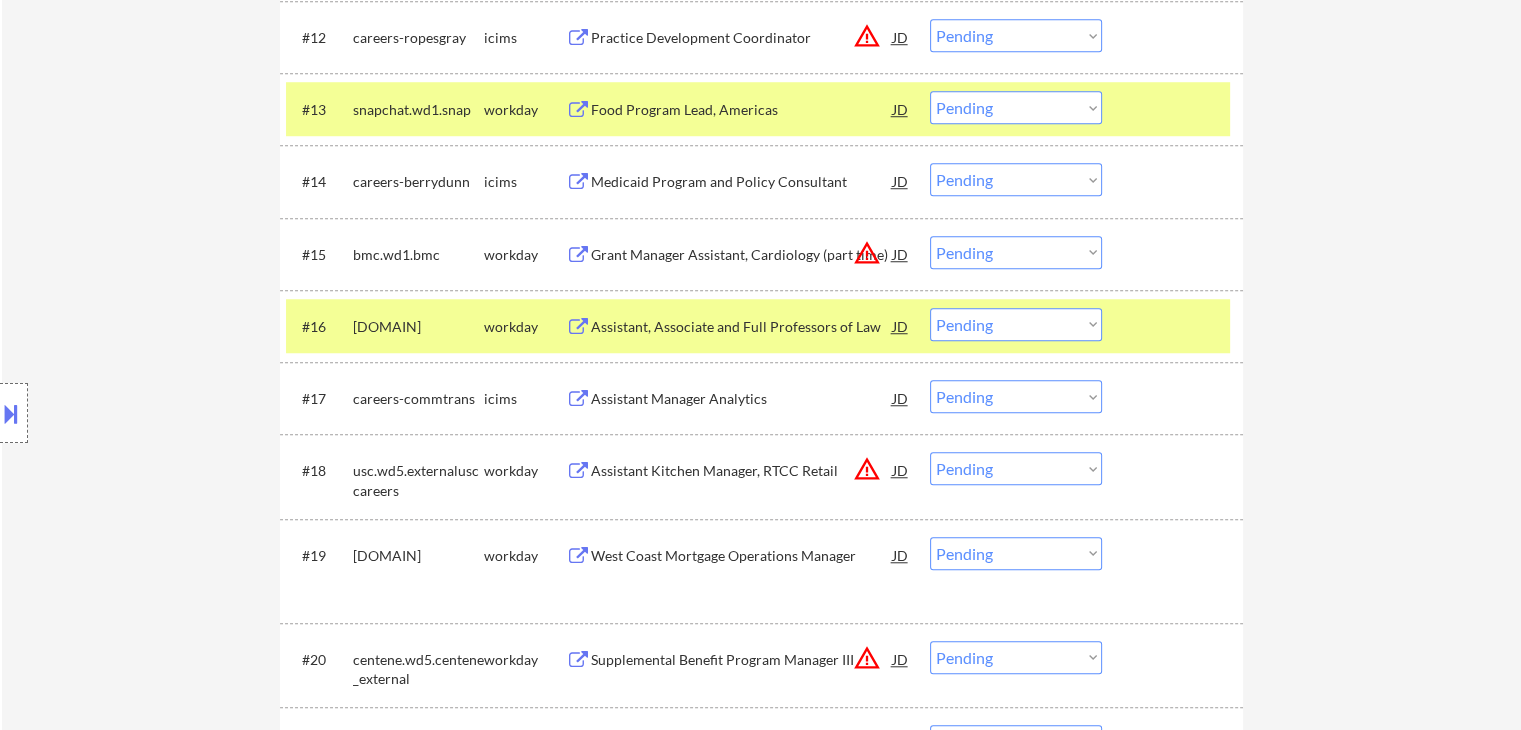 click on "Assistant Manager Analytics" at bounding box center (742, 399) 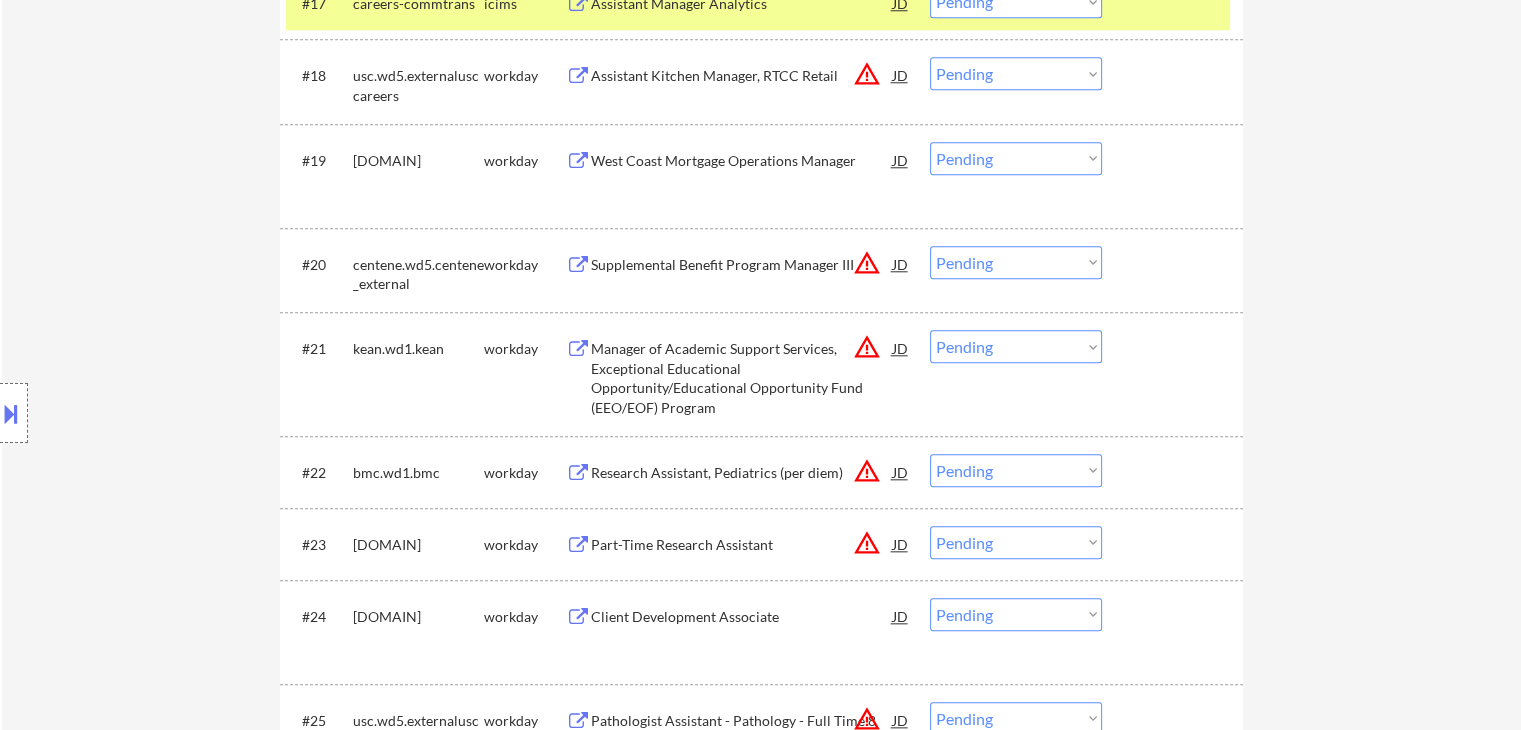scroll, scrollTop: 2000, scrollLeft: 0, axis: vertical 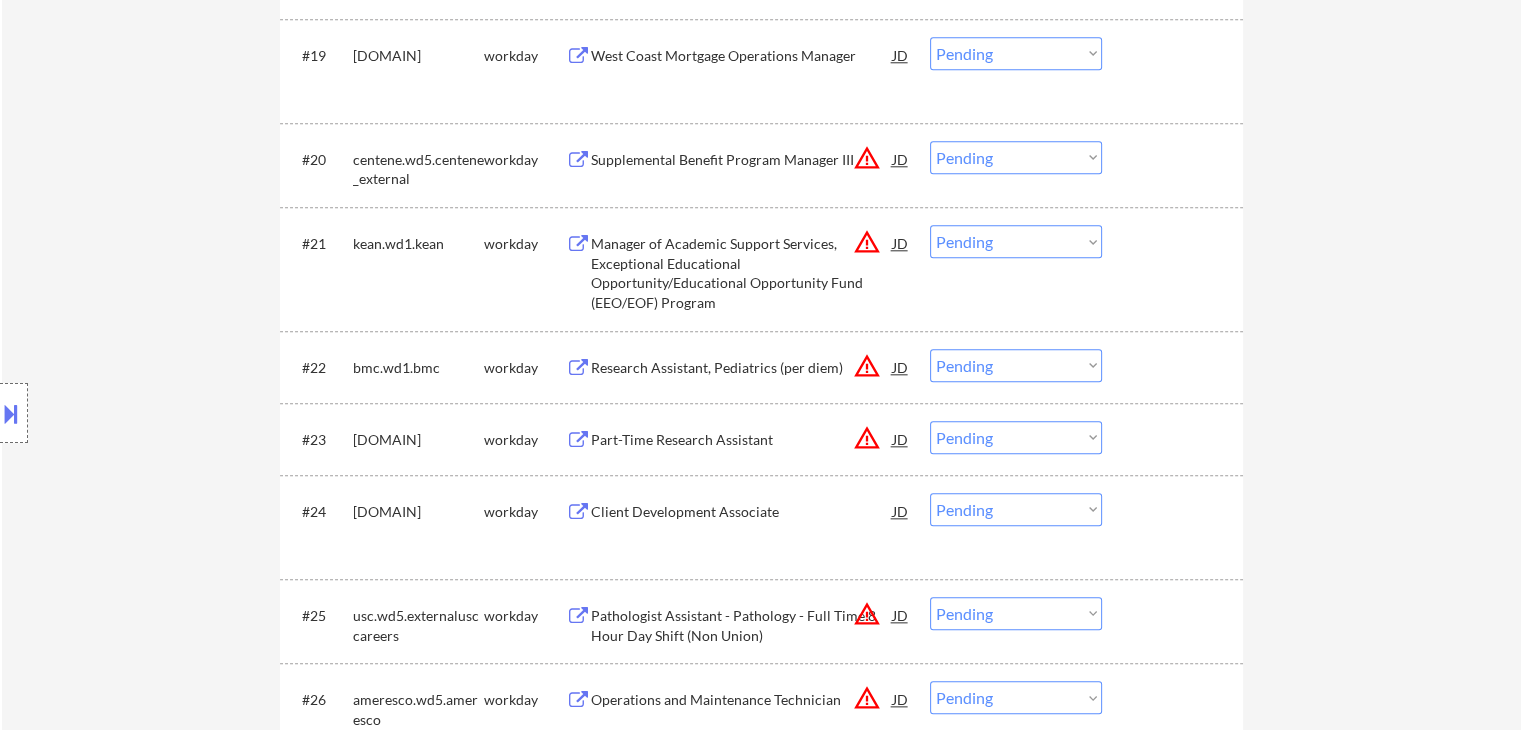 click on "Client Development Associate" at bounding box center [742, 512] 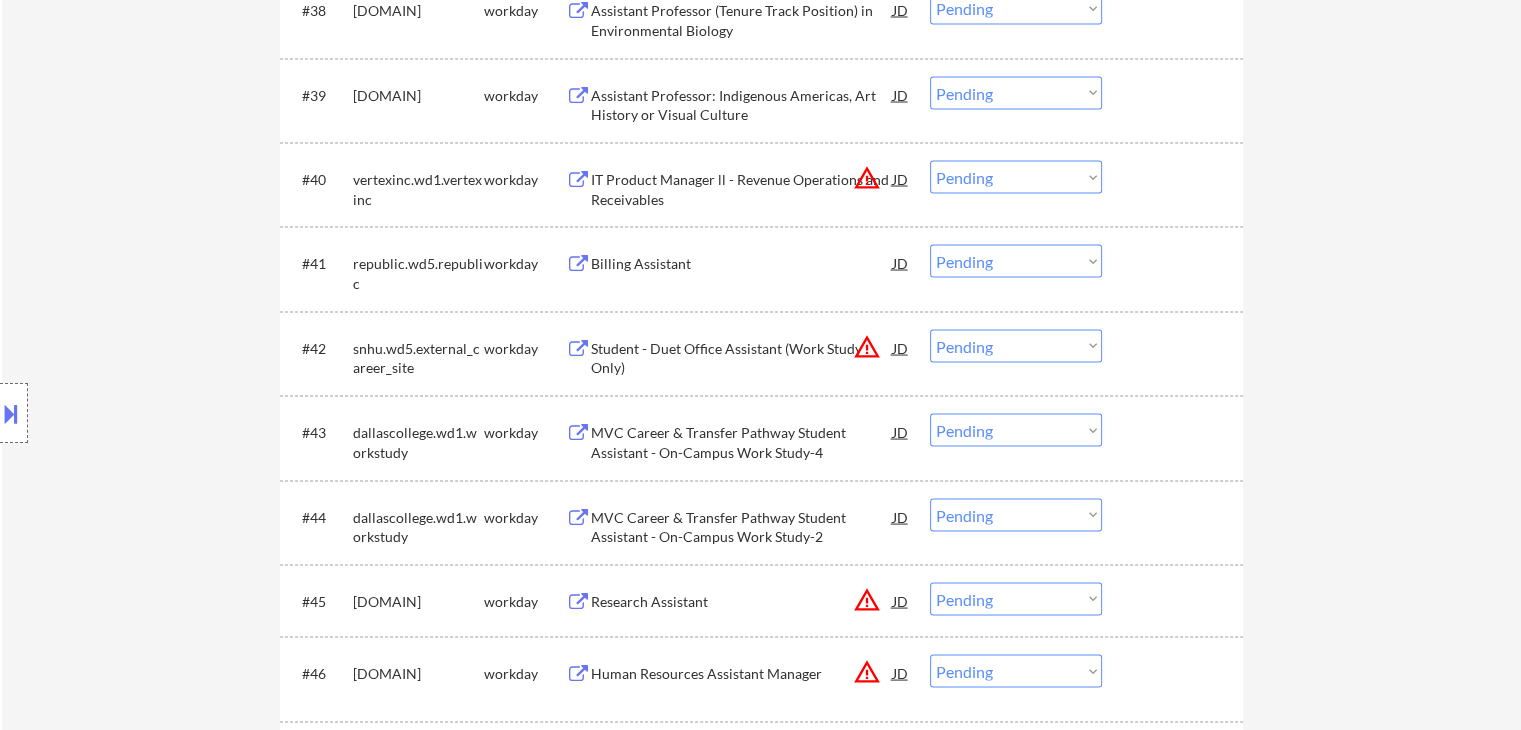 scroll, scrollTop: 3600, scrollLeft: 0, axis: vertical 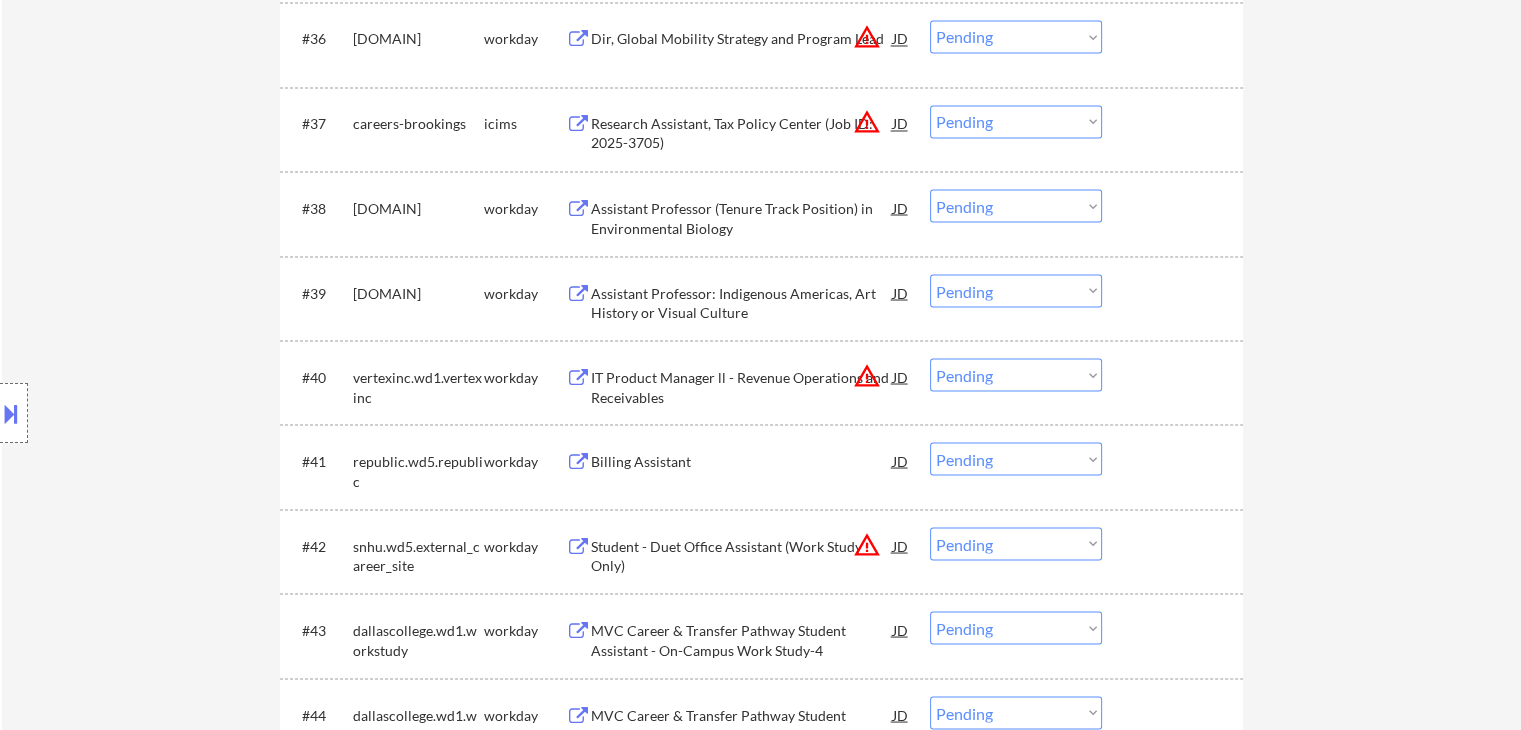 click on "Assistant Professor (Tenure Track Position) in Environmental Biology" at bounding box center (742, 217) 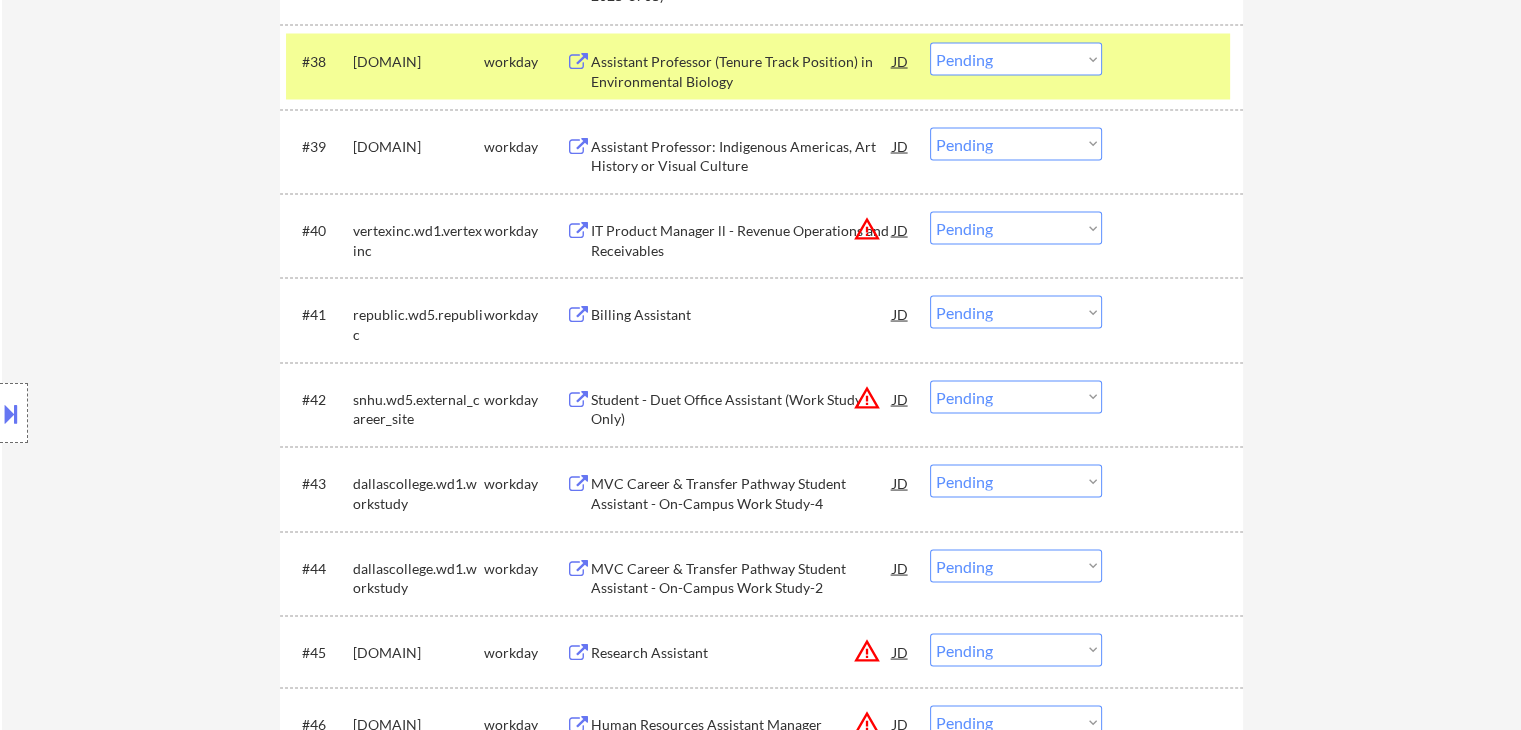 scroll, scrollTop: 3800, scrollLeft: 0, axis: vertical 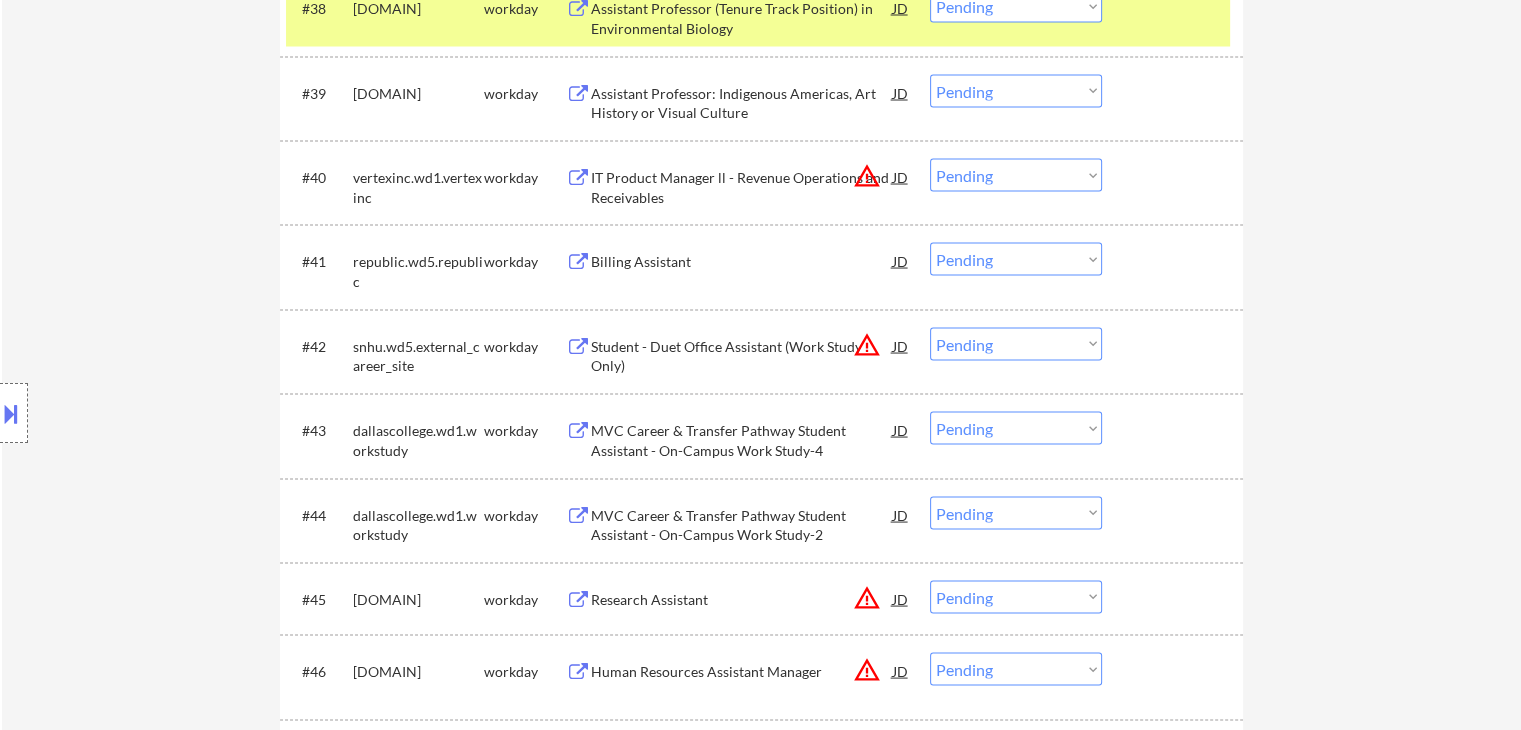 click on "Billing Assistant" at bounding box center (742, 261) 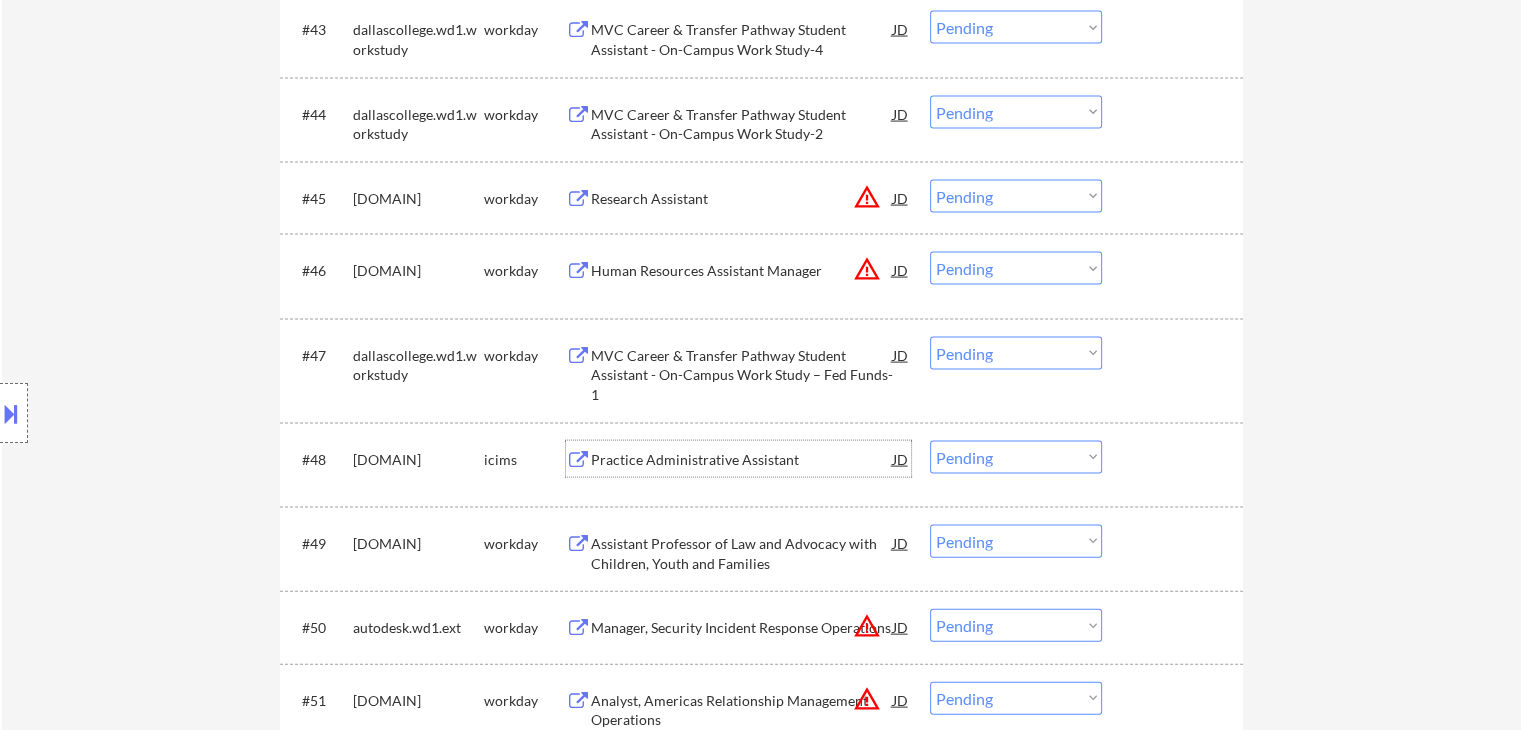 click on "Practice Administrative Assistant" at bounding box center (742, 460) 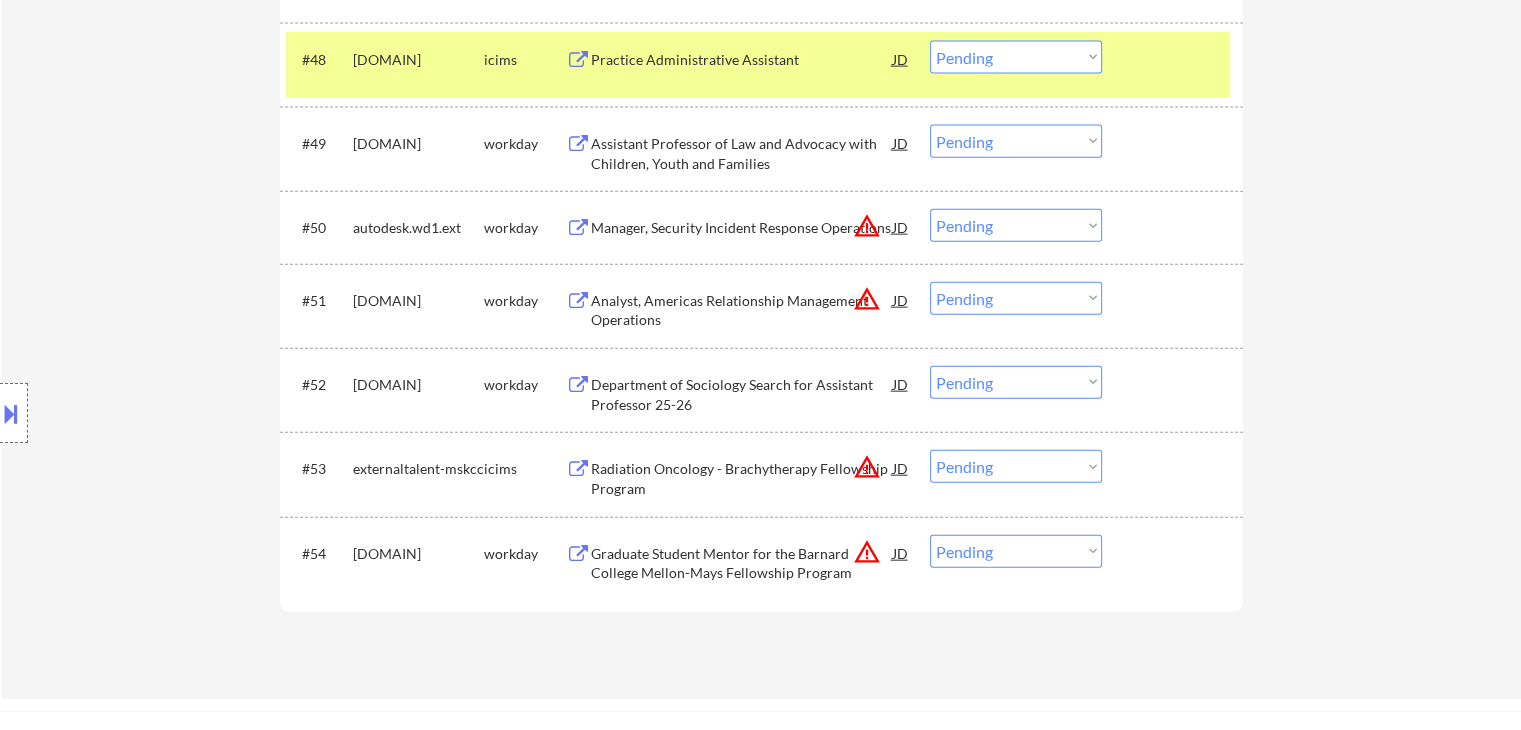 scroll, scrollTop: 4800, scrollLeft: 0, axis: vertical 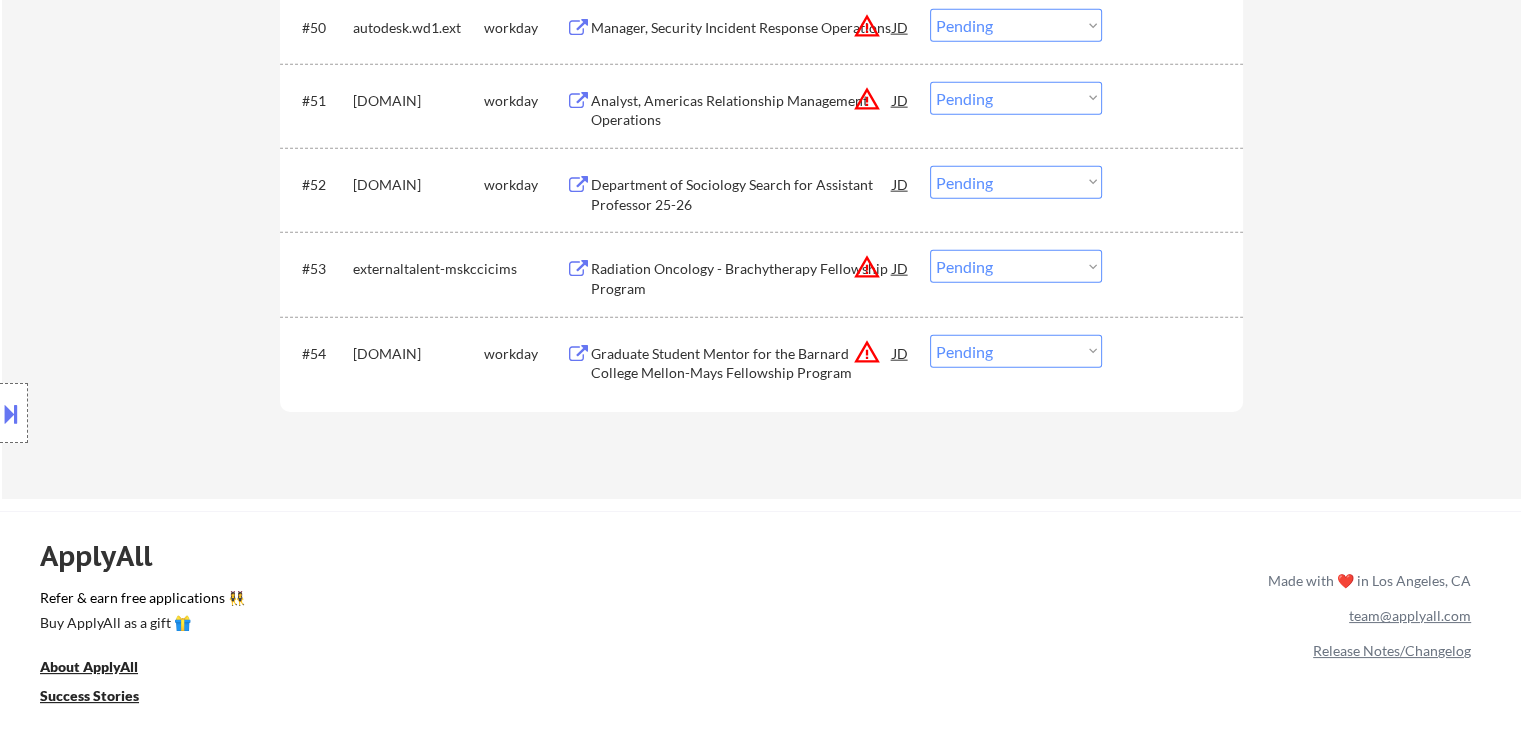 click on "Department of Sociology Search for Assistant Professor 25-26" at bounding box center [742, 194] 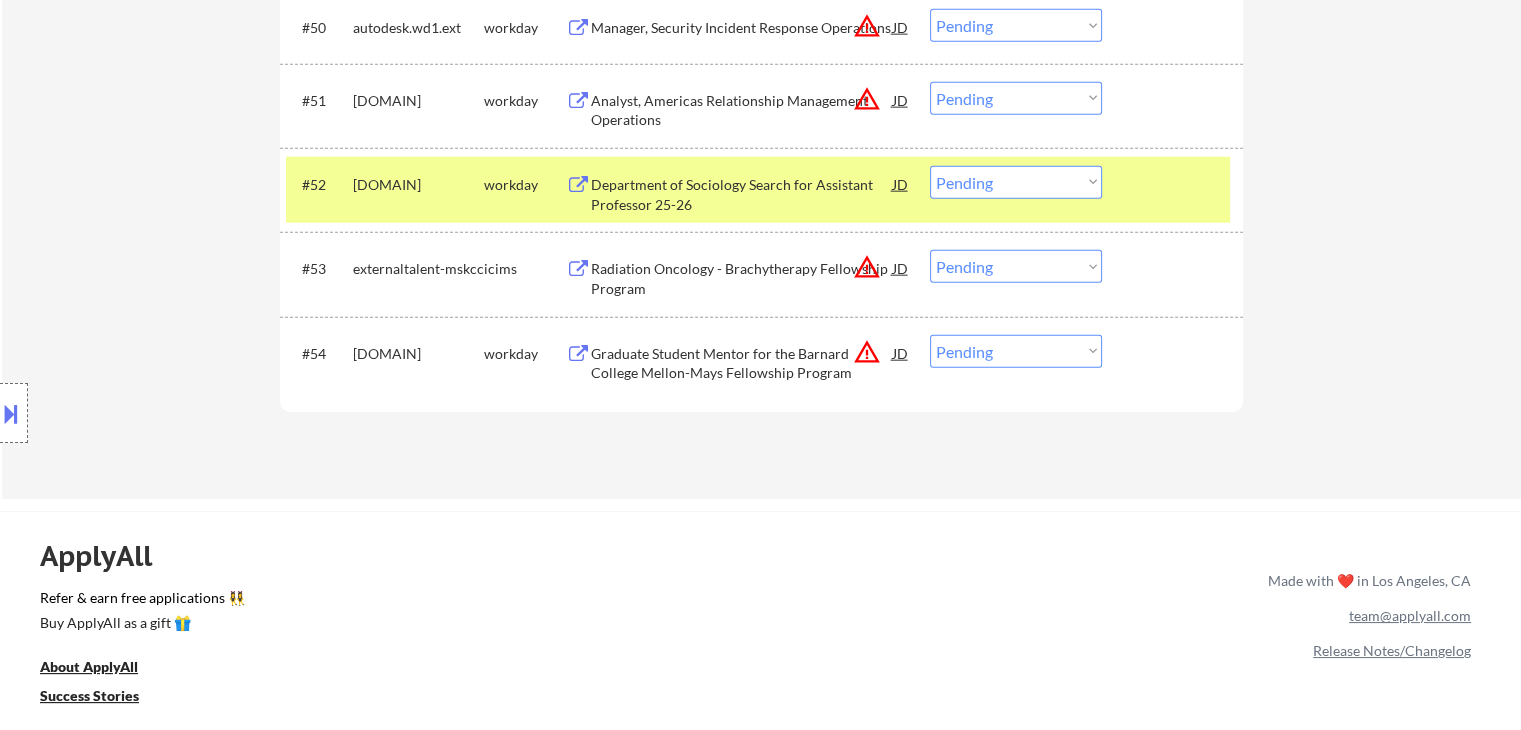 drag, startPoint x: 0, startPoint y: 404, endPoint x: 3, endPoint y: 419, distance: 15.297058 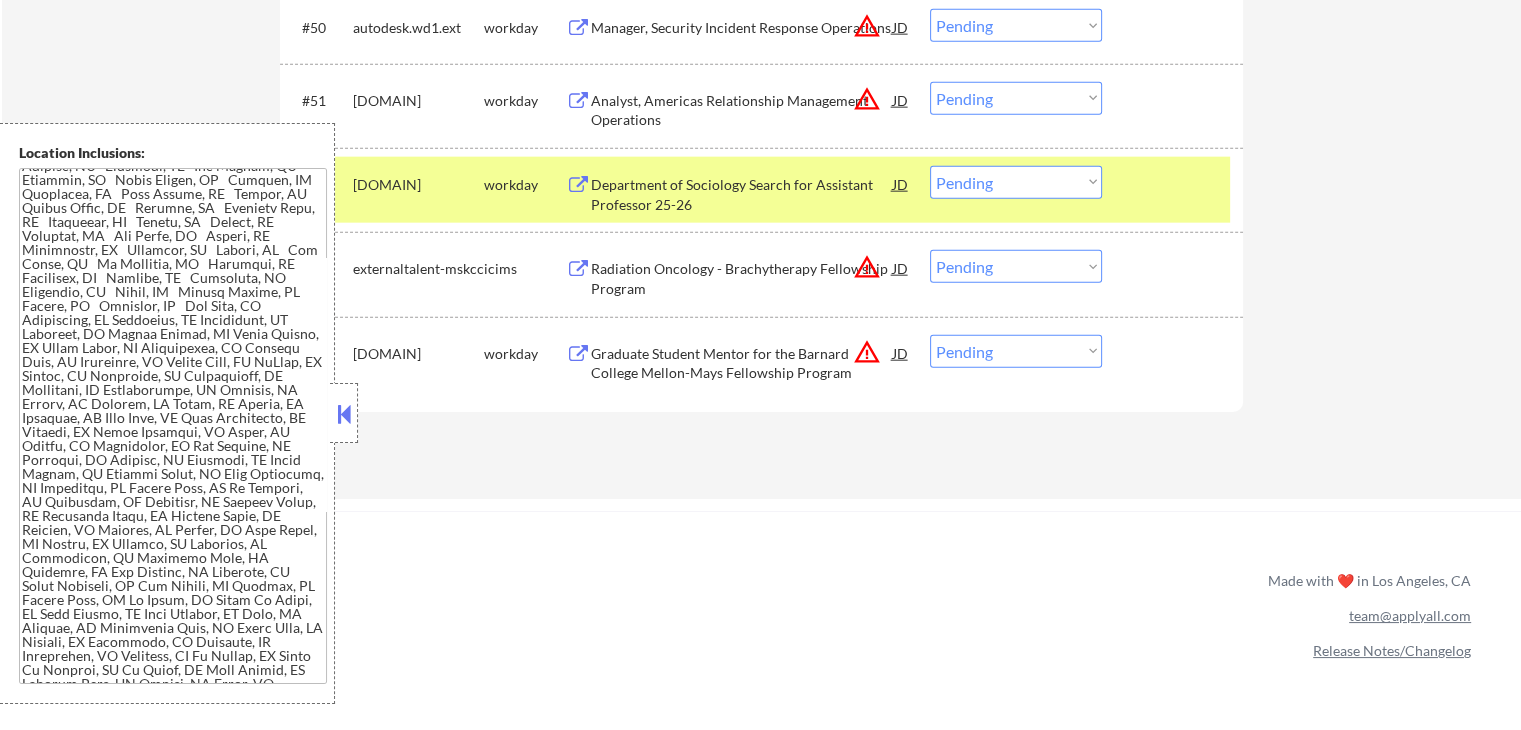 scroll, scrollTop: 200, scrollLeft: 0, axis: vertical 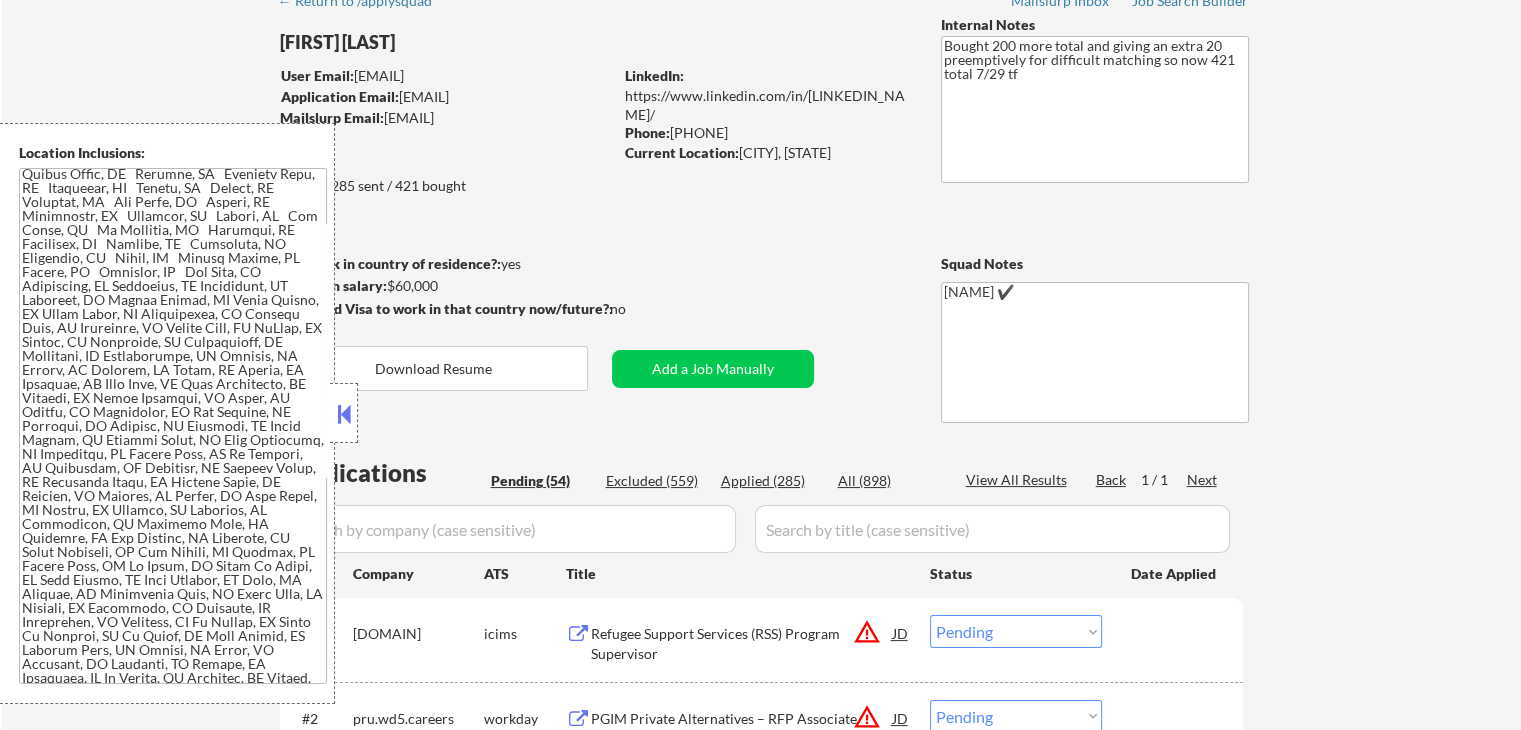 click at bounding box center [344, 414] 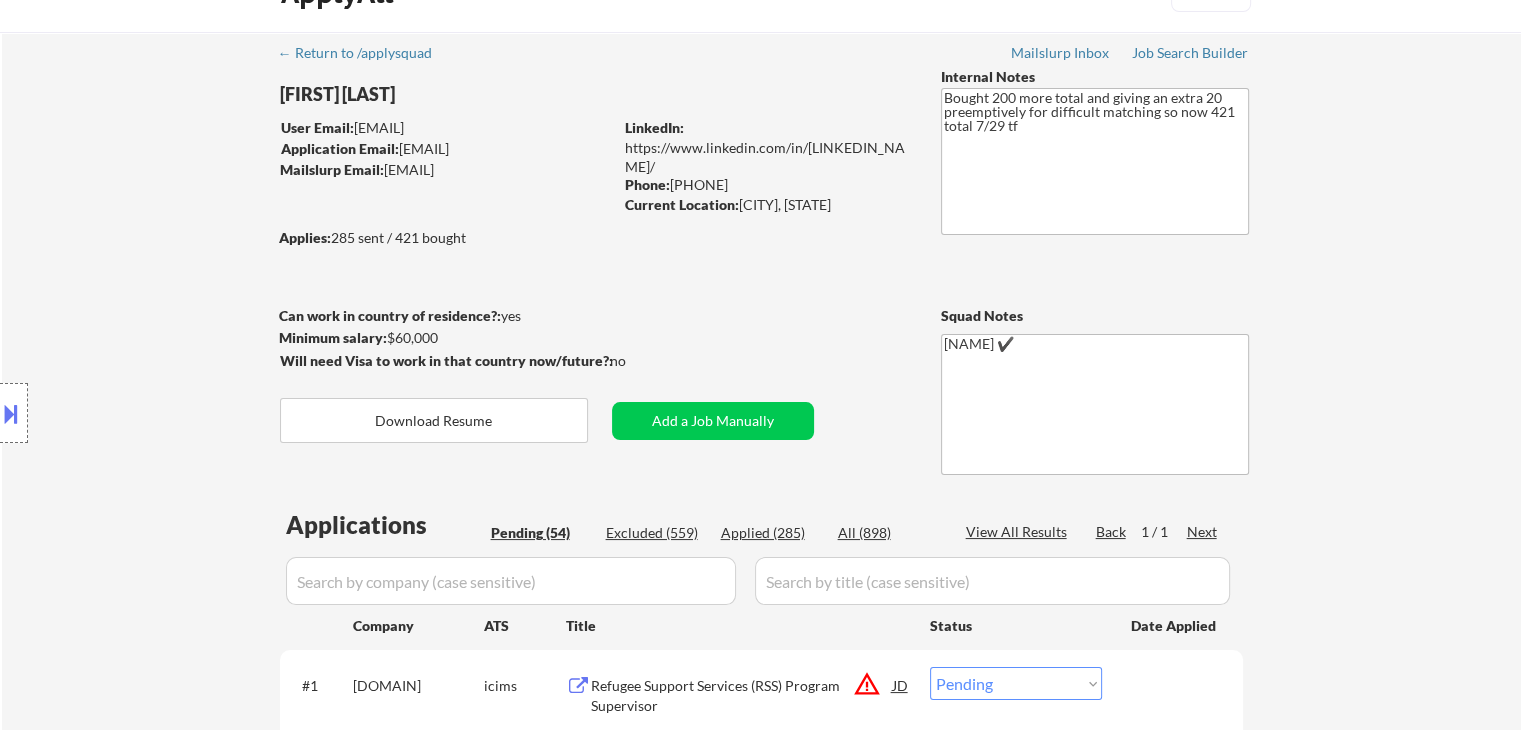 scroll, scrollTop: 0, scrollLeft: 0, axis: both 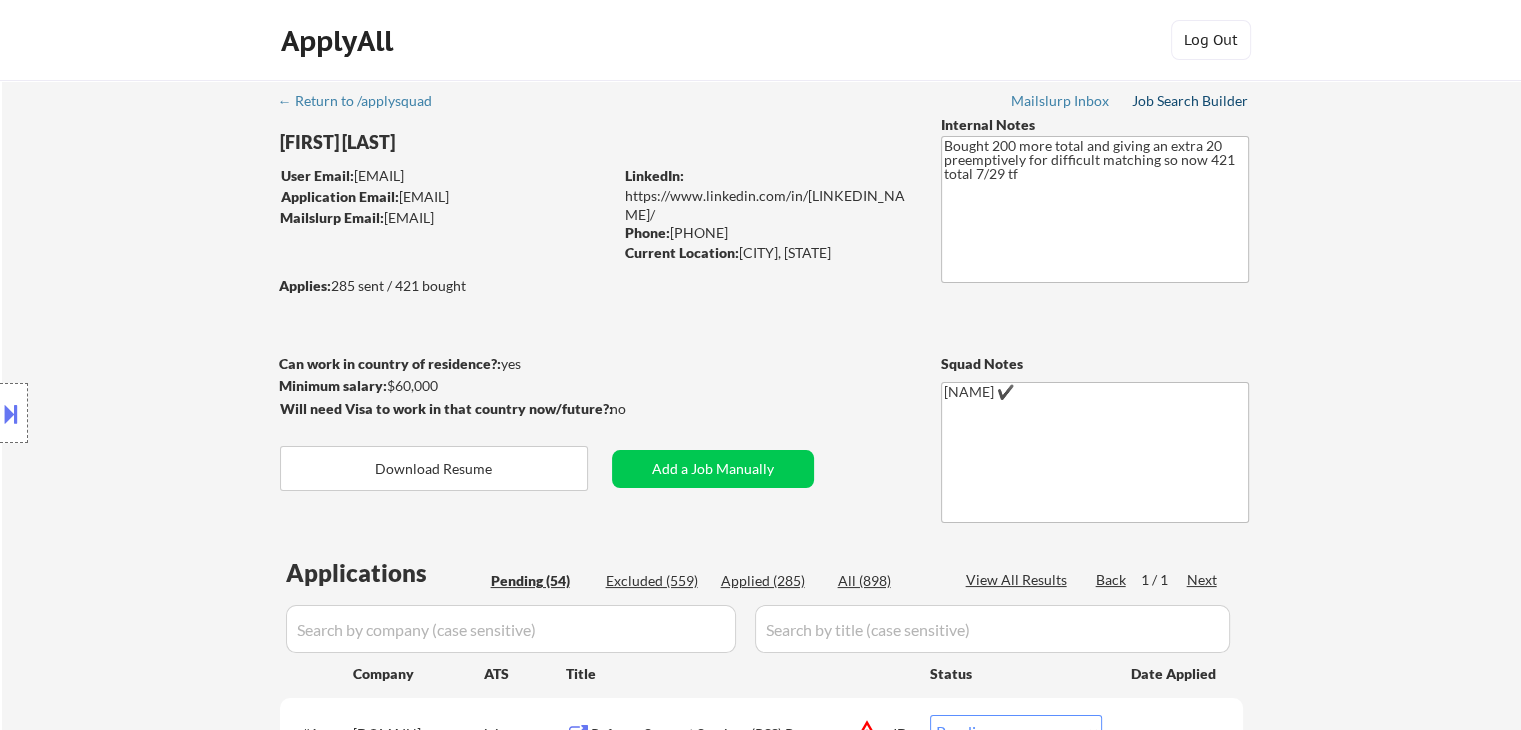 click on "Job Search Builder" at bounding box center (1190, 101) 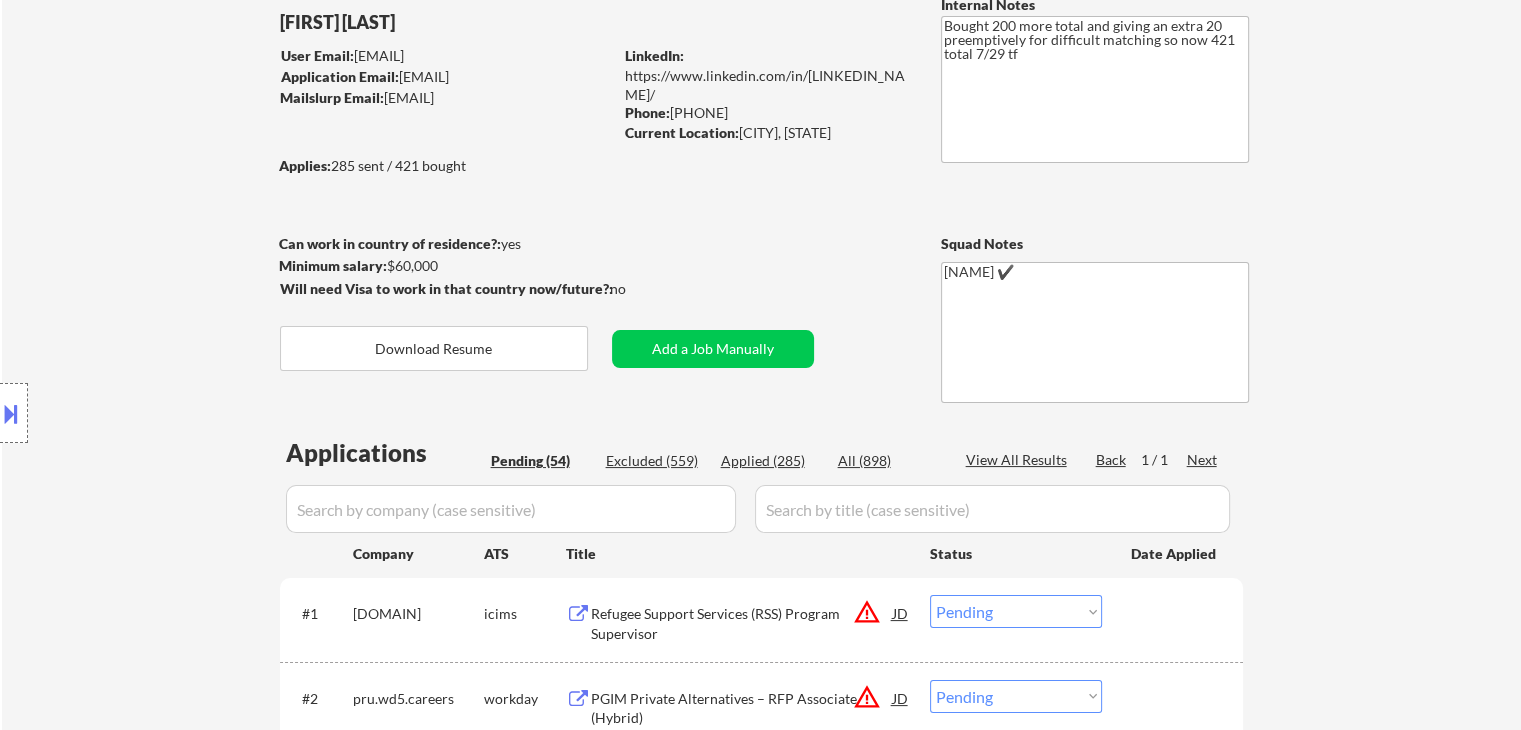 scroll, scrollTop: 200, scrollLeft: 0, axis: vertical 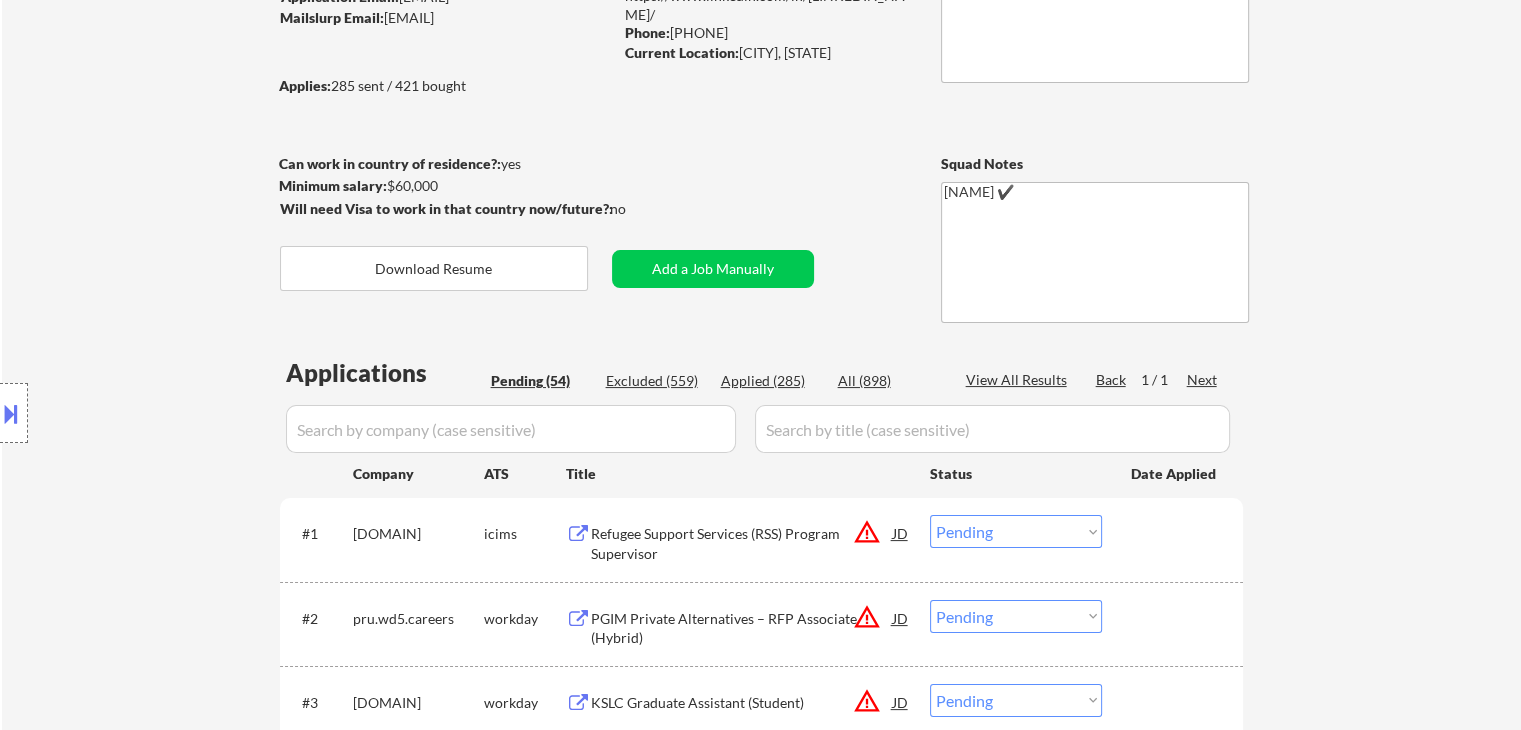 click on "Applications Pending (54) Excluded (559) Applied (285) All (898) View All Results Back 1 / 1
Next Company ATS Title Status Date Applied #1 careers-cwsglobal icims Refugee Support Services (RSS) Program Supervisor JD warning_amber Choose an option... Pending Applied Excluded (Questions) Excluded (Expired) Excluded (Location) Excluded (Bad Match) Excluded (Blocklist) Excluded (Salary) Excluded (Other) #2 pru.wd5.careers workday PGIM Private Alternatives – RFP Associate (Hybrid) JD warning_amber Choose an option... Pending Applied Excluded (Questions) Excluded (Expired) Excluded (Location) Excluded (Bad Match) Excluded (Blocklist) Excluded (Salary) Excluded (Other) #3 american.wd1.au workday KSLC Graduate Assistant (Student) JD warning_amber Choose an option... Pending Applied Excluded (Questions) Excluded (Expired) Excluded (Location) Excluded (Bad Match) Excluded (Blocklist) Excluded (Salary) Excluded (Other) #4 snhu.wd5.external_career_site workday JD warning_amber Choose an option... Pending Applied #5 JD" at bounding box center [761, 2708] 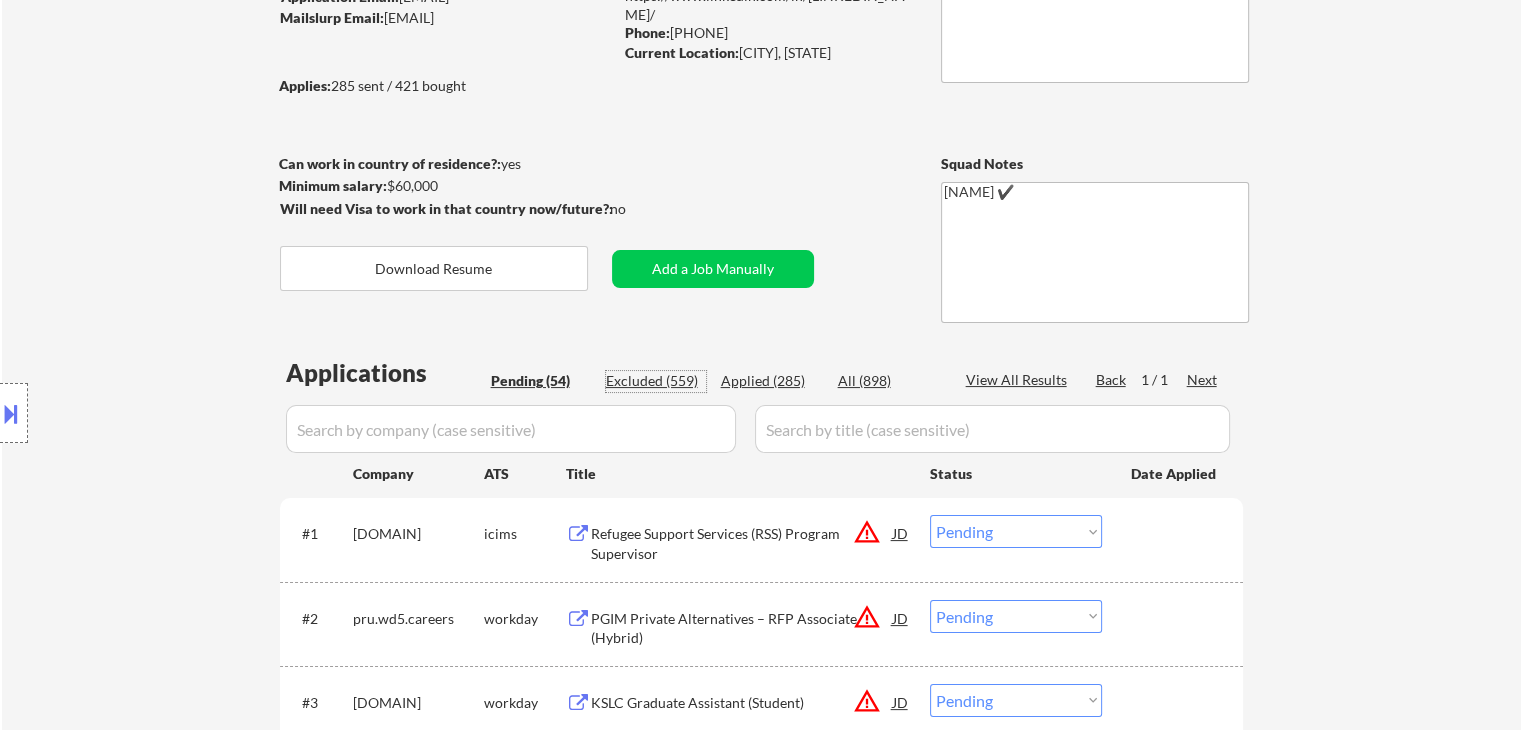 click on "Excluded (559)" at bounding box center (656, 381) 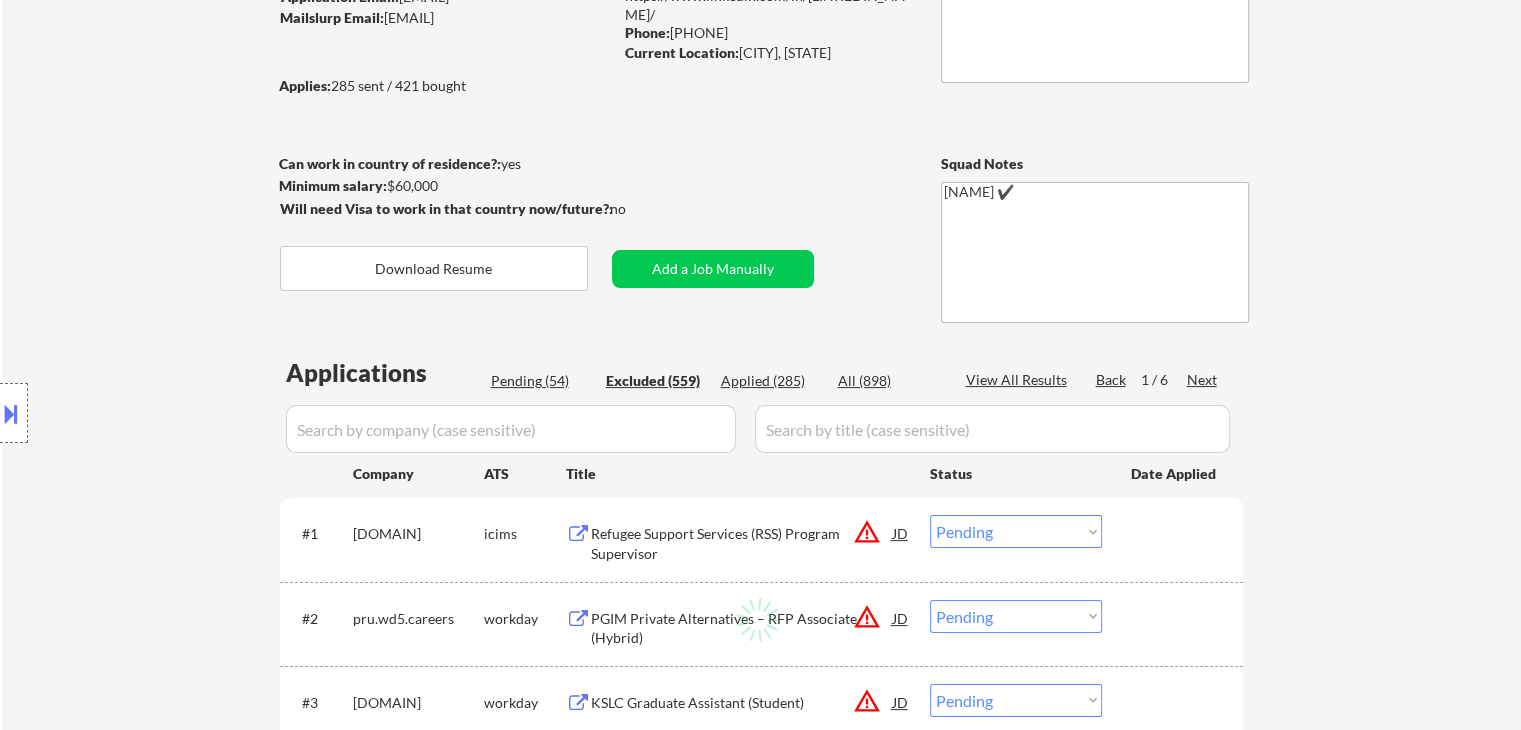 select on ""excluded__other_"" 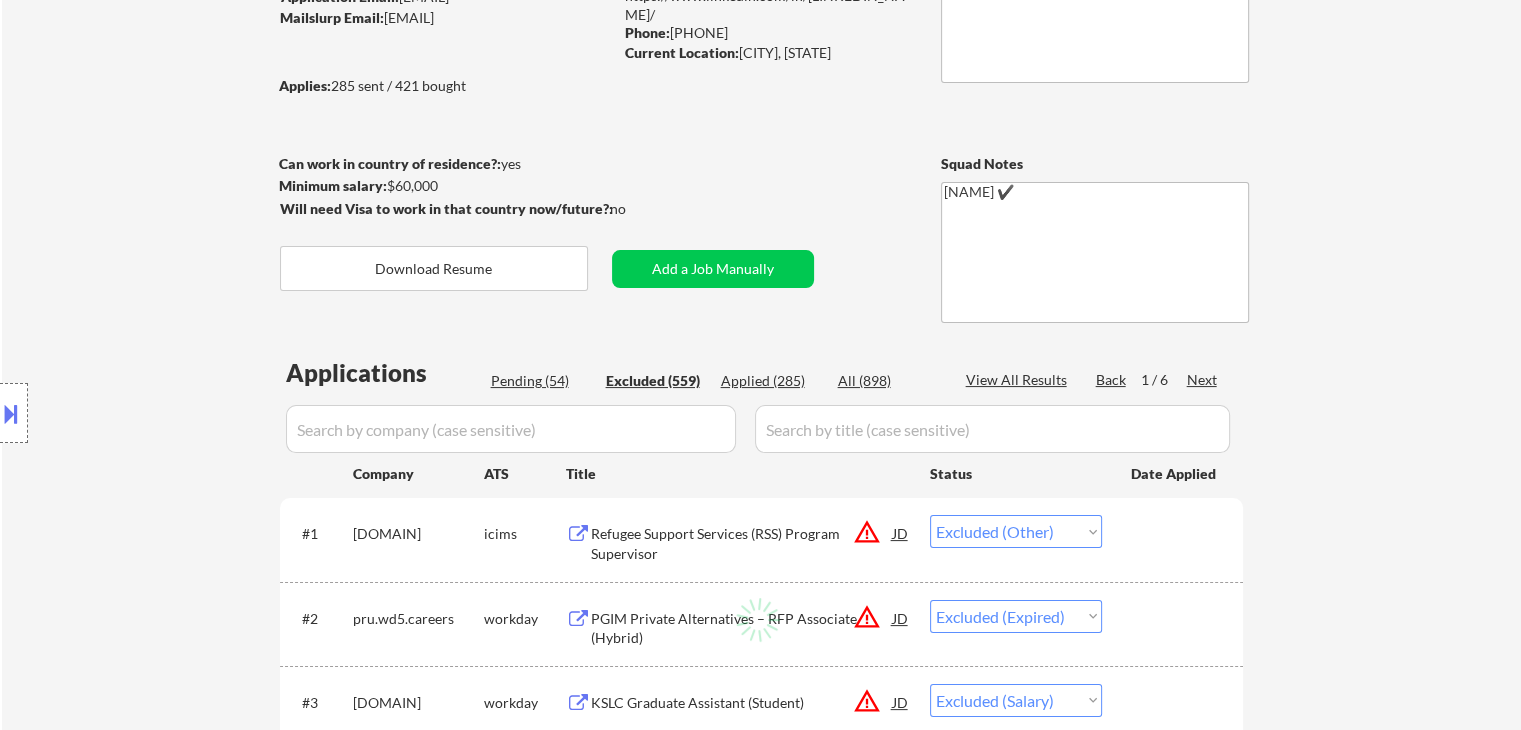 select on ""excluded__salary_"" 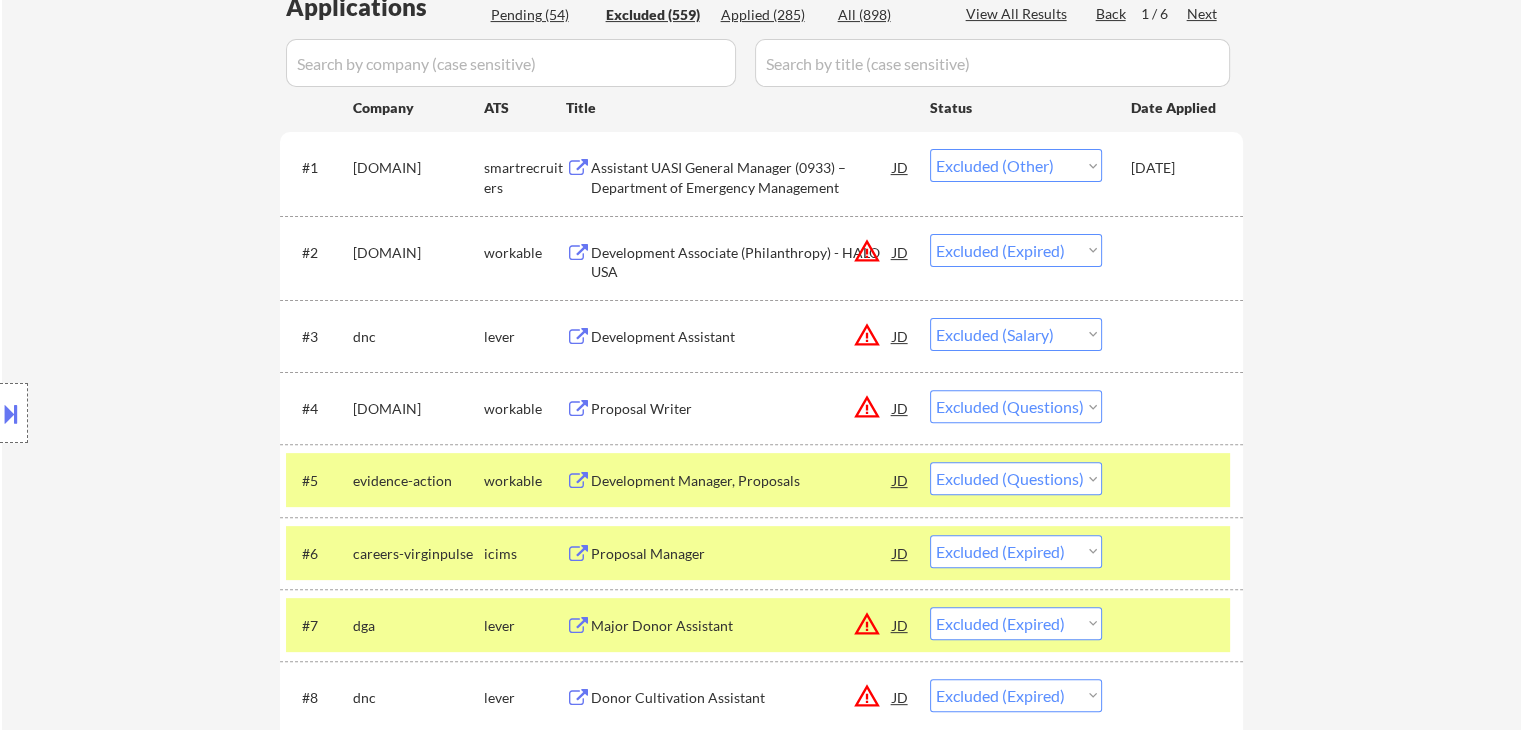 scroll, scrollTop: 600, scrollLeft: 0, axis: vertical 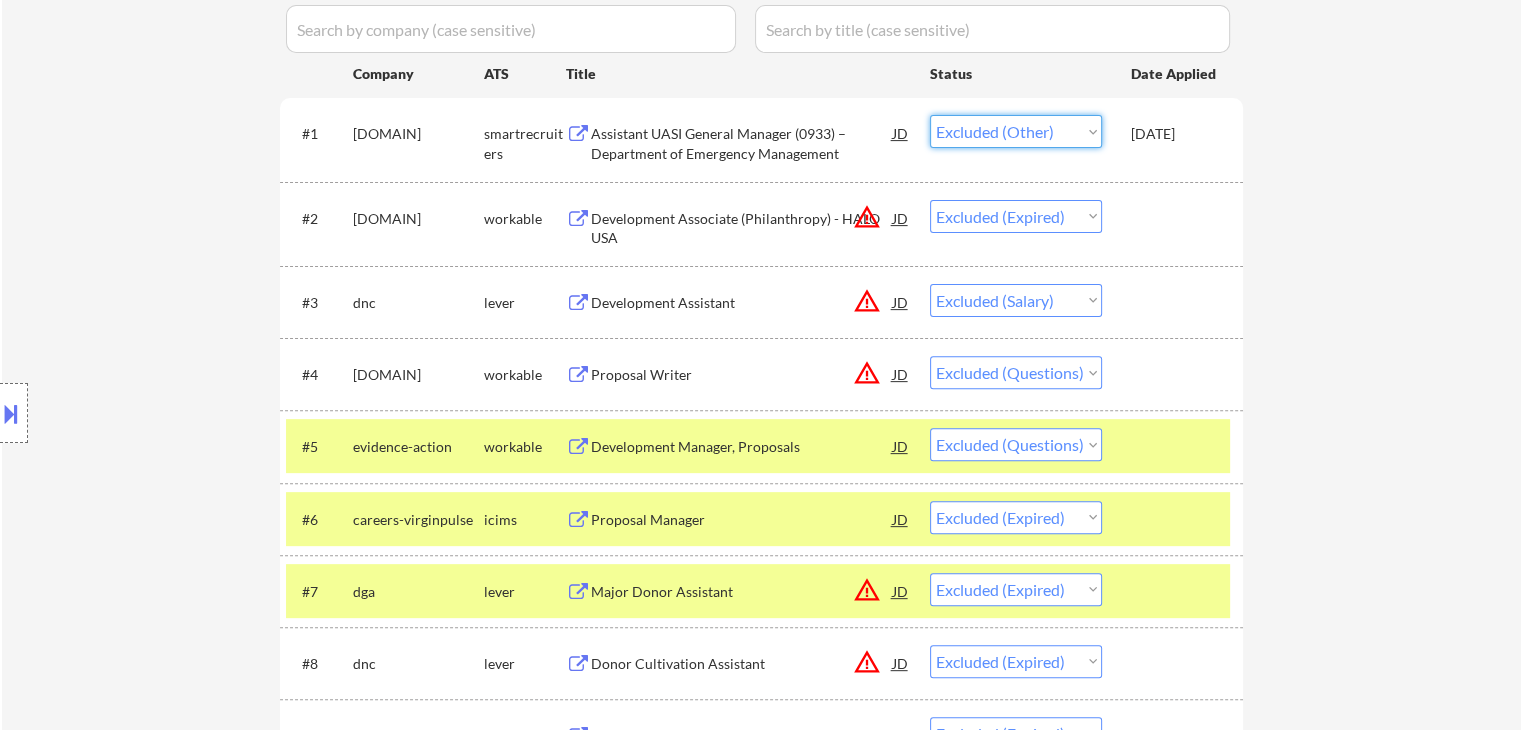 click on "Choose an option... Pending Applied Excluded (Questions) Excluded (Expired) Excluded (Location) Excluded (Bad Match) Excluded (Blocklist) Excluded (Salary) Excluded (Other)" at bounding box center [1016, 131] 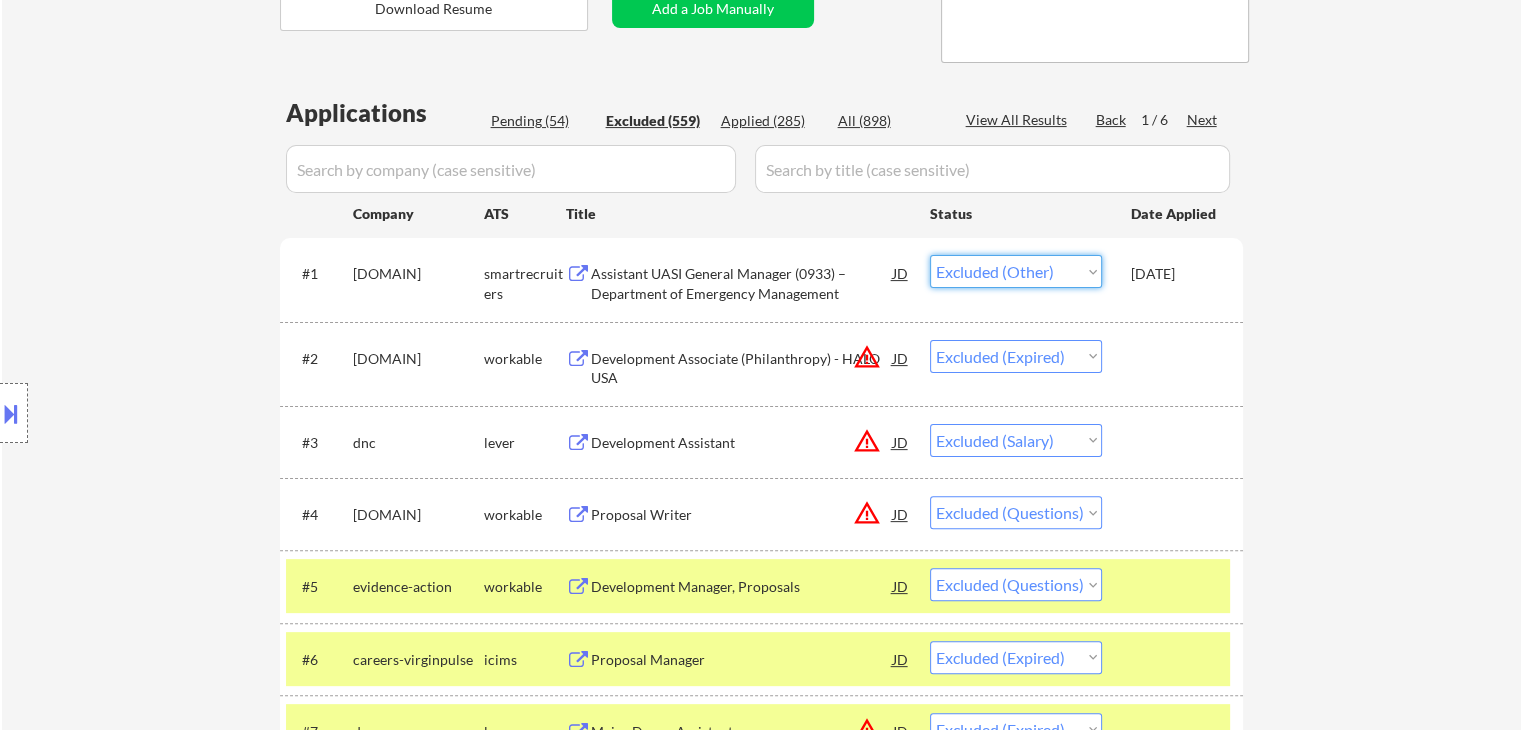 scroll, scrollTop: 400, scrollLeft: 0, axis: vertical 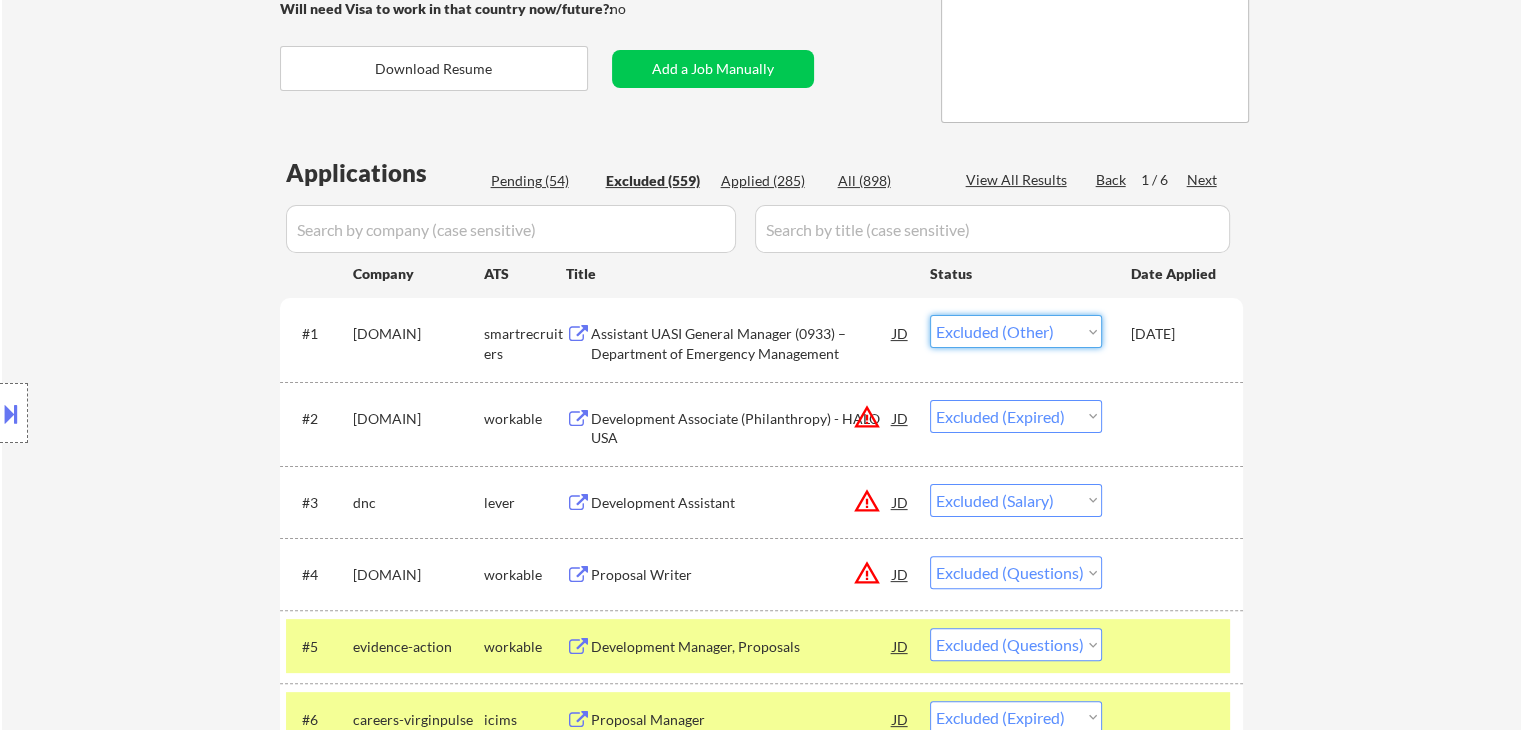 drag, startPoint x: 541, startPoint y: 185, endPoint x: 500, endPoint y: 19, distance: 170.9883 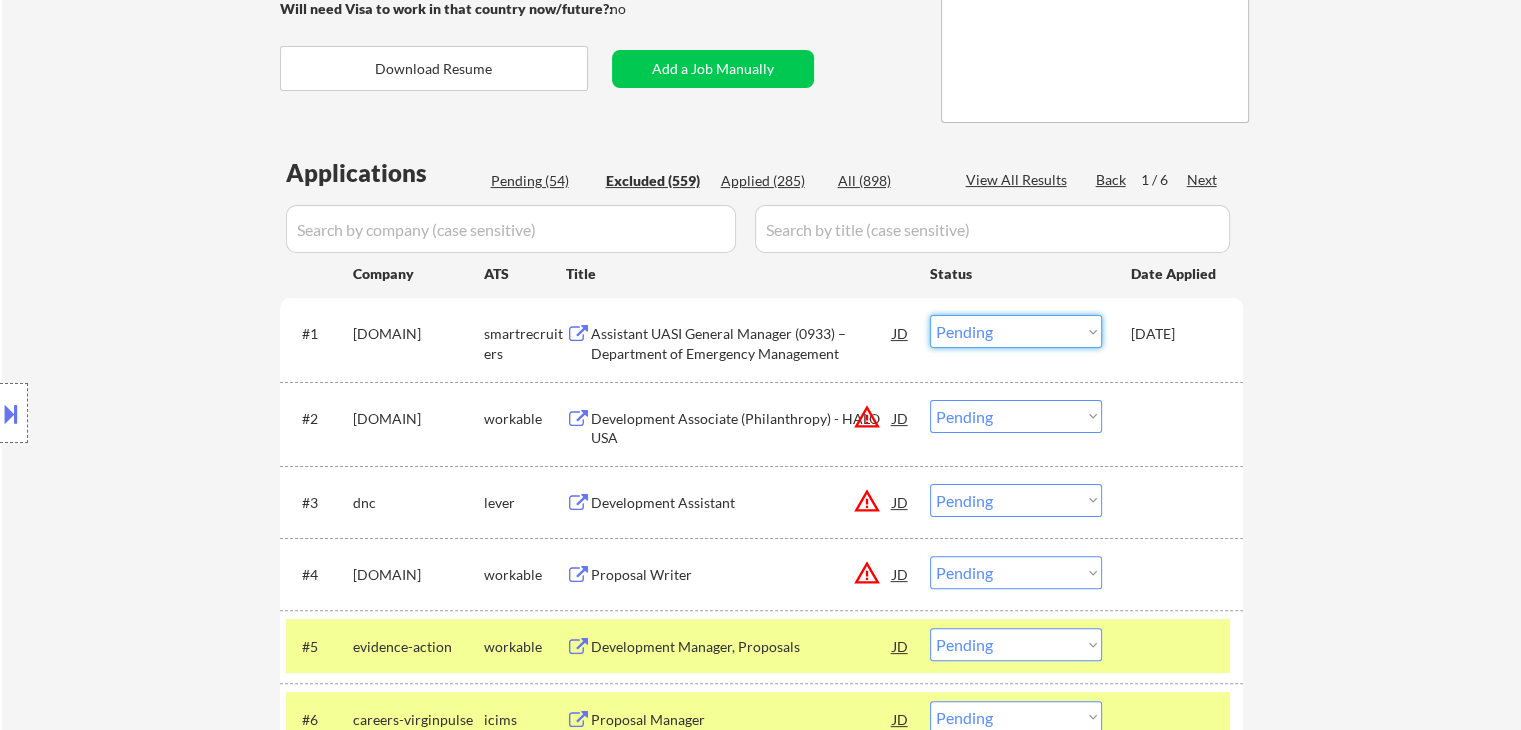 type 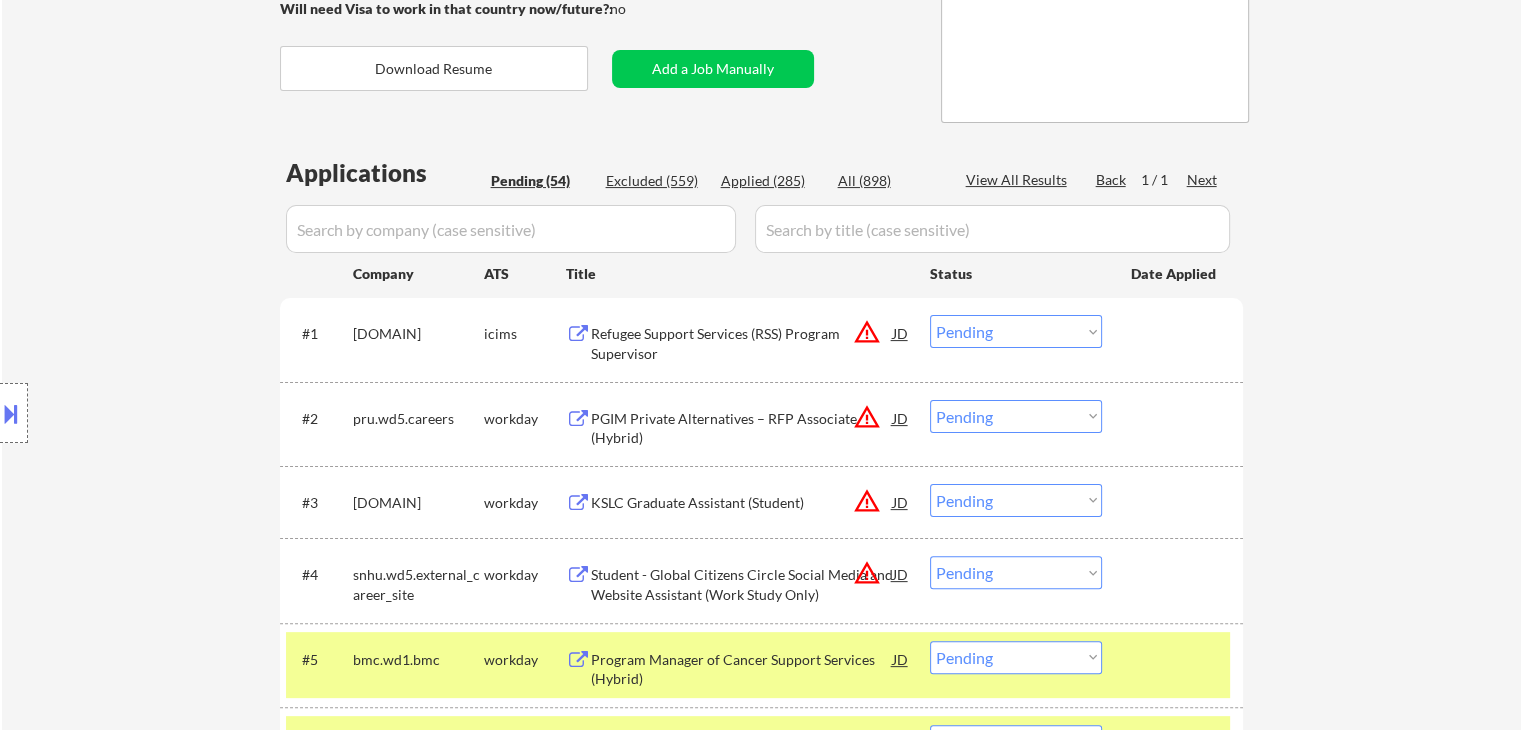 scroll, scrollTop: 872, scrollLeft: 0, axis: vertical 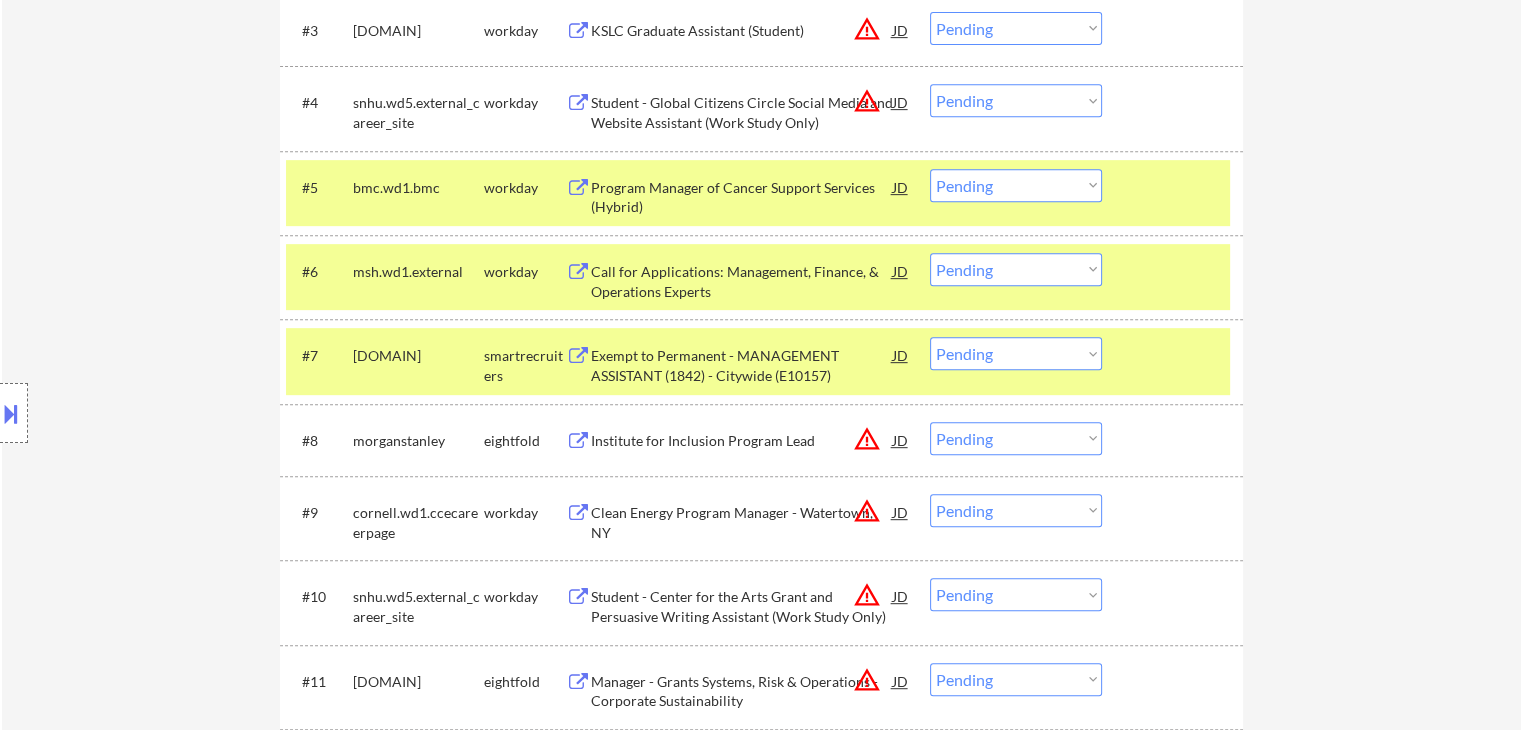 click on "Choose an option... Pending Applied Excluded (Questions) Excluded (Expired) Excluded (Location) Excluded (Bad Match) Excluded (Blocklist) Excluded (Salary) Excluded (Other)" at bounding box center (1016, 353) 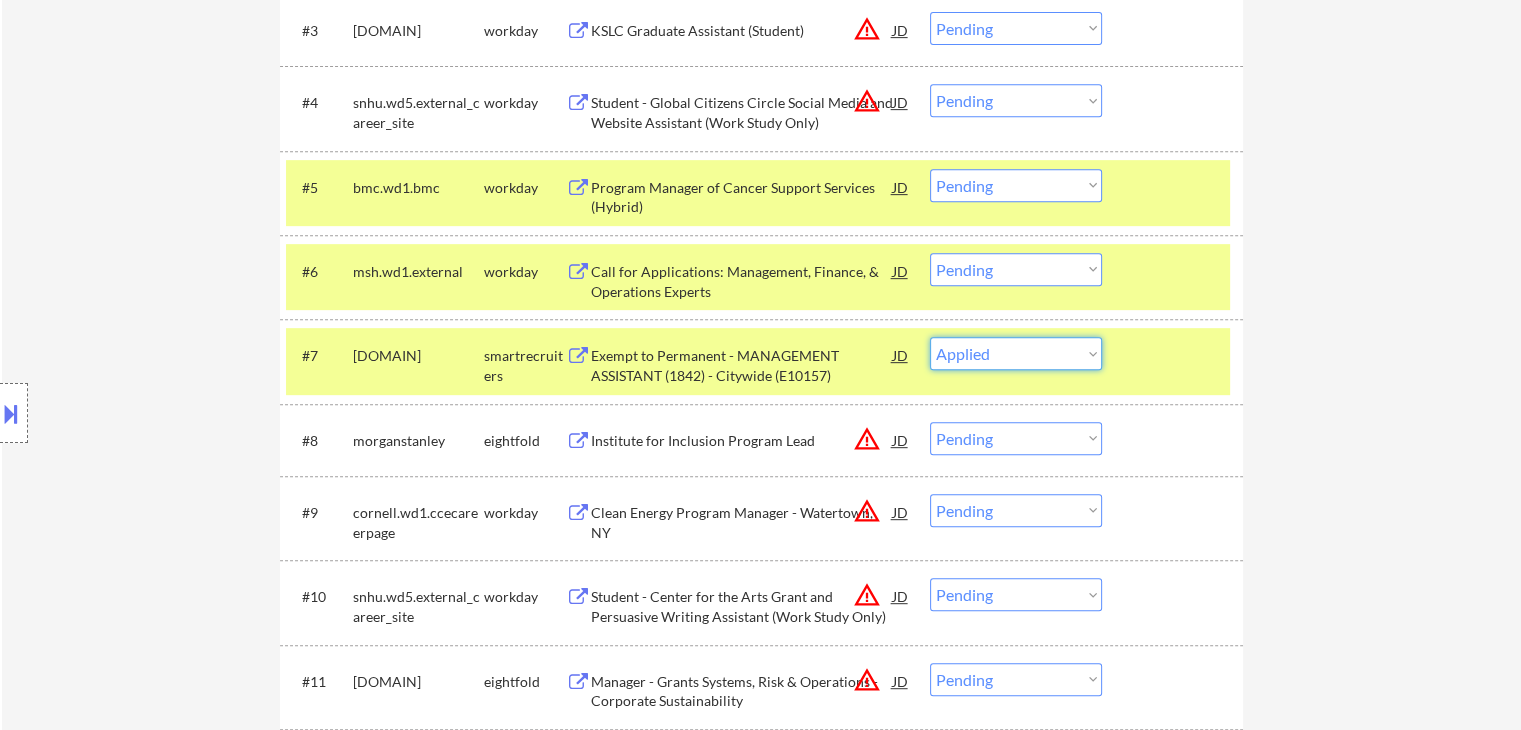 click on "Choose an option... Pending Applied Excluded (Questions) Excluded (Expired) Excluded (Location) Excluded (Bad Match) Excluded (Blocklist) Excluded (Salary) Excluded (Other)" at bounding box center [1016, 353] 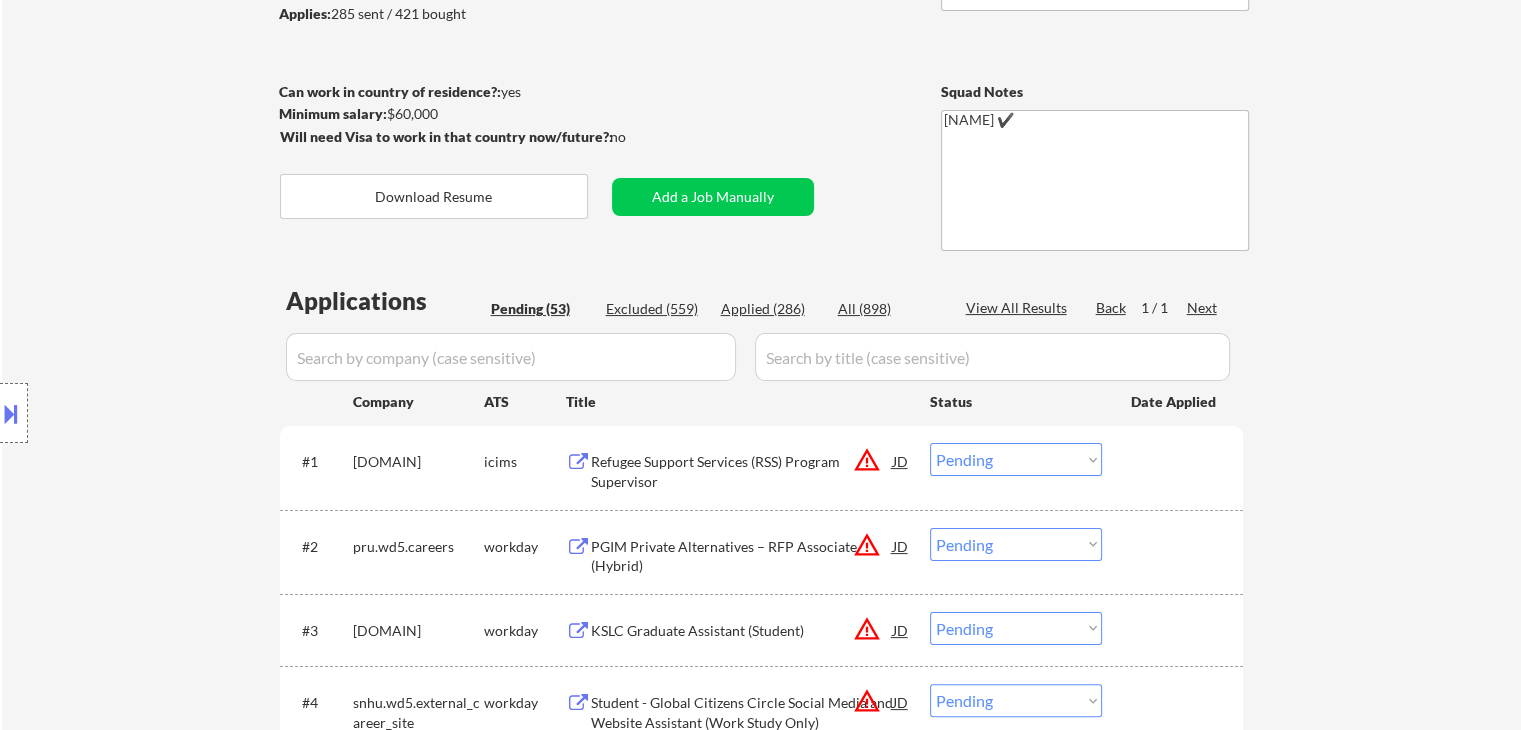 scroll, scrollTop: 300, scrollLeft: 0, axis: vertical 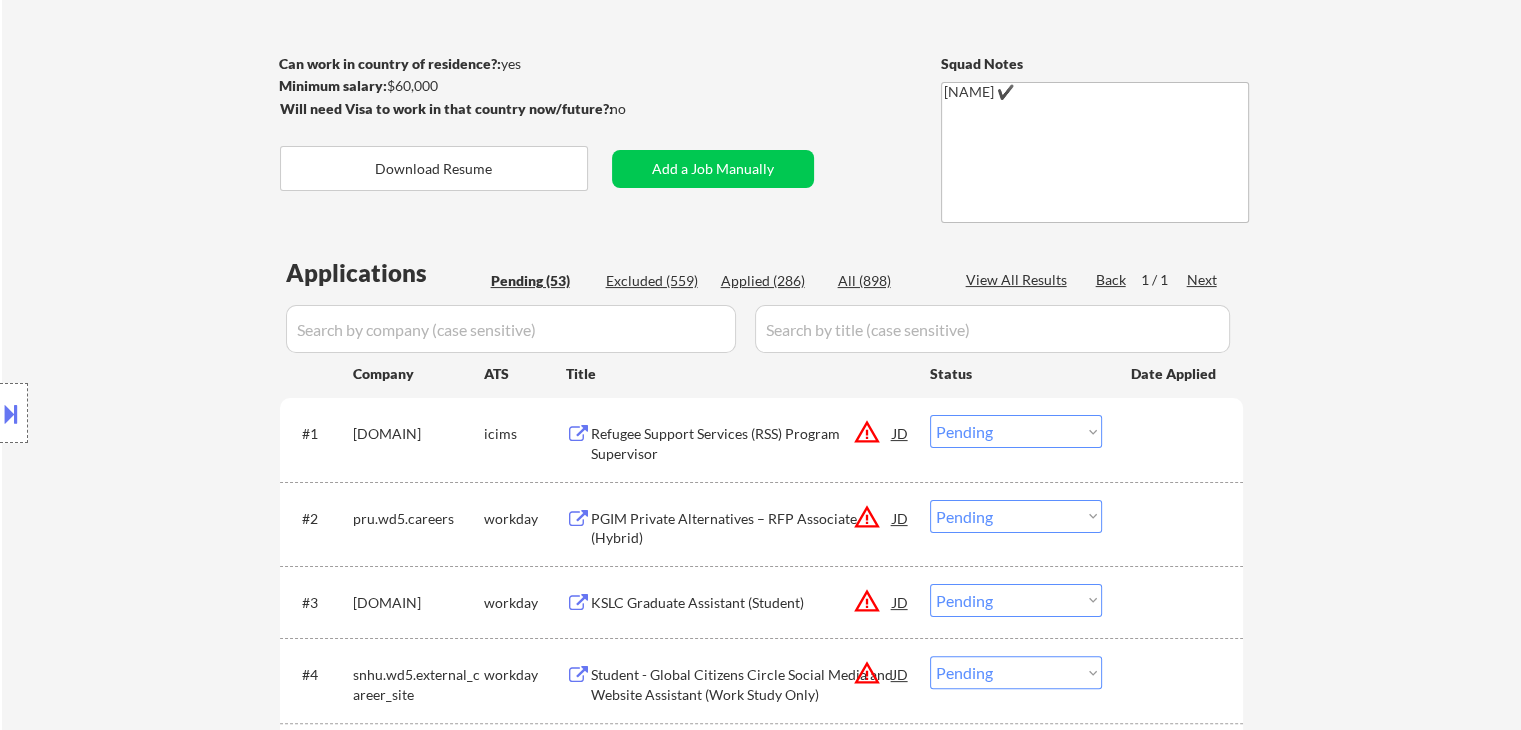 click on "Excluded (559)" at bounding box center [656, 281] 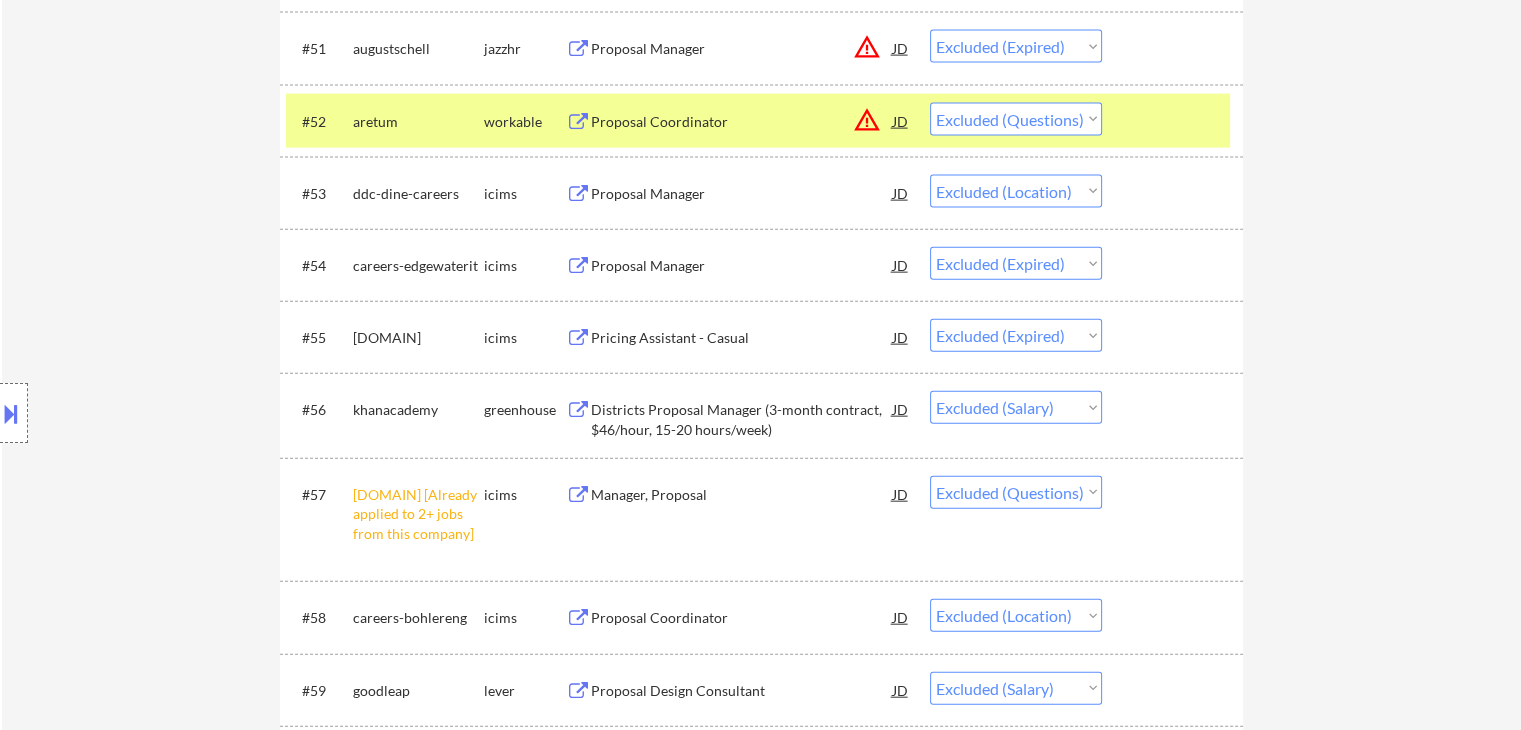 scroll, scrollTop: 7995, scrollLeft: 0, axis: vertical 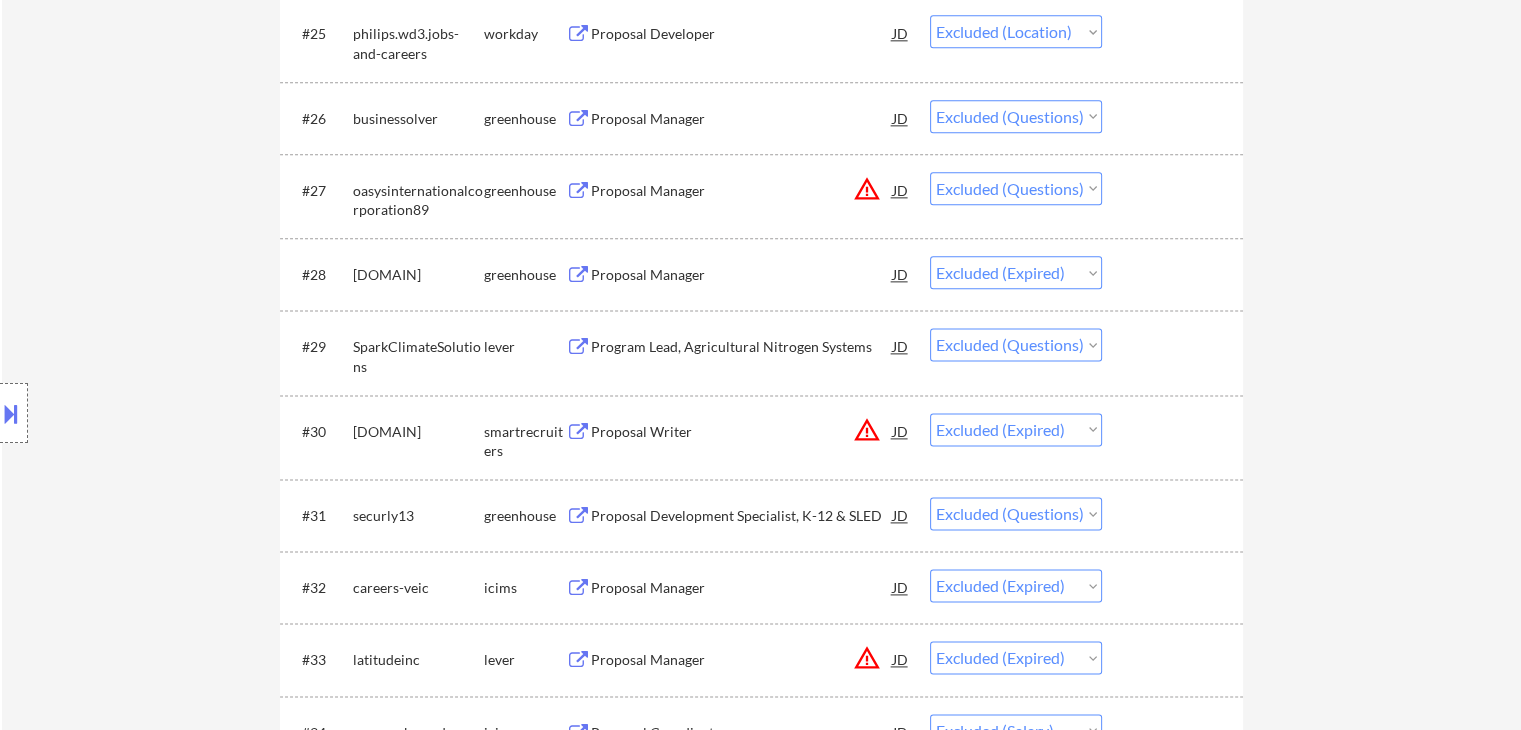 click on "← Return to /applysquad Mailslurp Inbox Job Search Builder Andres Merizalde User Email: [EMAIL] Application Email: [EMAIL] Mailslurp Email: [EMAIL] LinkedIn: https://www.linkedin.com/in/andrés-ordoñez-merizalde/
Phone: [PHONE] Current Location: Washington, District of Columbia Applies: 285 sent / 421 bought Internal Notes Bought 200 more total and giving an extra 20 preemptively for difficult matching so now 421 total 7/29 tf Can work in country of residence?: yes Squad Notes Minimum salary: $60,000 Will need Visa to work in that country now/future?: no Download Resume Add a Job Manually Shah ✔️ Applications Pending (53) Excluded (559) Applied (286) All (898) View All Results Back 1 / 6
Next Company ATS Title Status Date Applied #1 cityandcountyofsanfrancisco1 [Already applied to 2+ jobs from this company] smartrecruiters Assistant UASI General Manager (0933) – Department of Emergency Management JD warning_amber Choose an option... #2" at bounding box center [761, 1746] 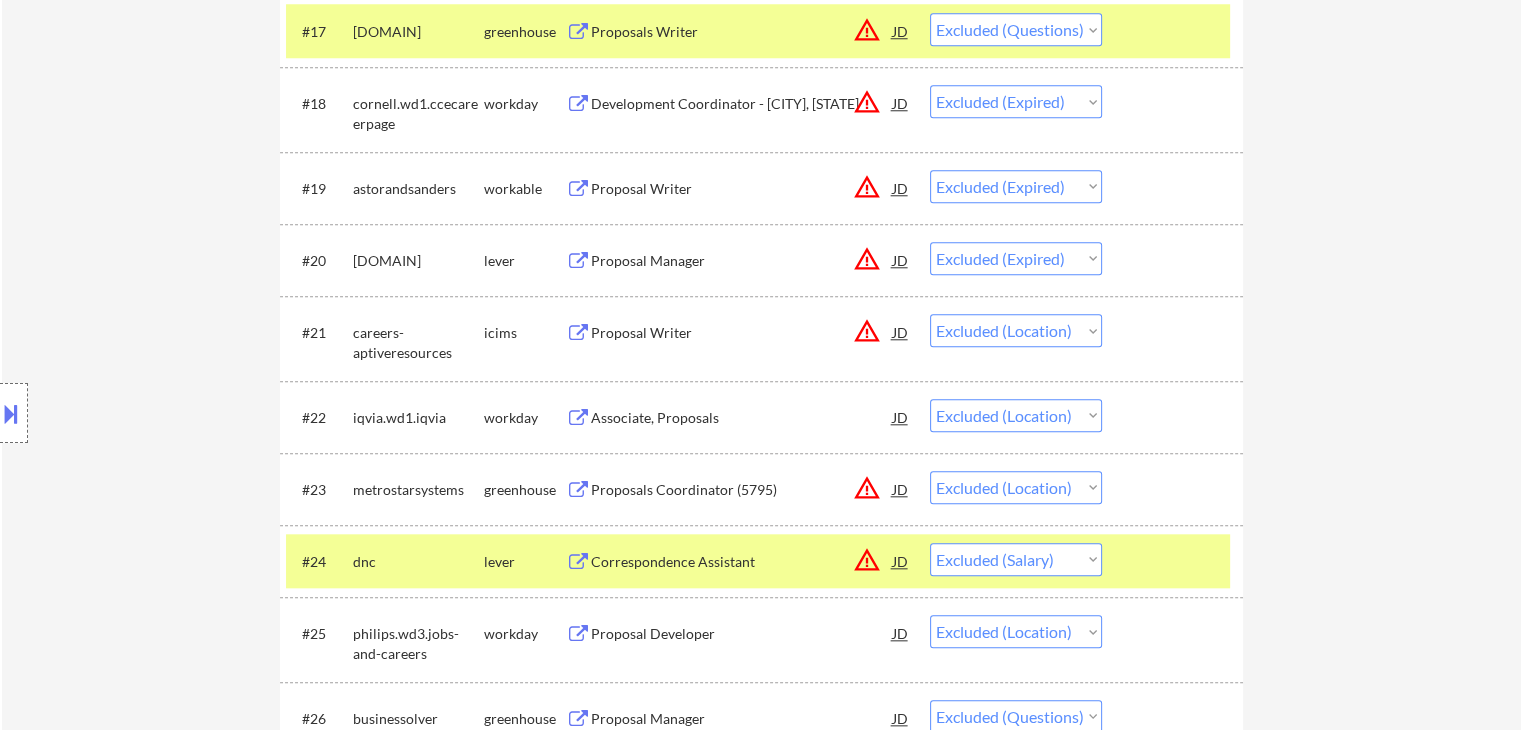 click on "← Return to /applysquad Mailslurp Inbox Job Search Builder Andres Merizalde User Email: [EMAIL] Application Email: [EMAIL] Mailslurp Email: [EMAIL] LinkedIn: https://www.linkedin.com/in/andrés-ordoñez-merizalde/
Phone: [PHONE] Current Location: Washington, District of Columbia Applies: 285 sent / 421 bought Internal Notes Bought 200 more total and giving an extra 20 preemptively for difficult matching so now 421 total 7/29 tf Can work in country of residence?: yes Squad Notes Minimum salary: $60,000 Will need Visa to work in that country now/future?: no Download Resume Add a Job Manually Shah ✔️ Applications Pending (53) Excluded (559) Applied (286) All (898) View All Results Back 1 / 6
Next Company ATS Title Status Date Applied #1 cityandcountyofsanfrancisco1 [Already applied to 2+ jobs from this company] smartrecruiters Assistant UASI General Manager (0933) – Department of Emergency Management JD warning_amber Choose an option... #2" at bounding box center (761, 2346) 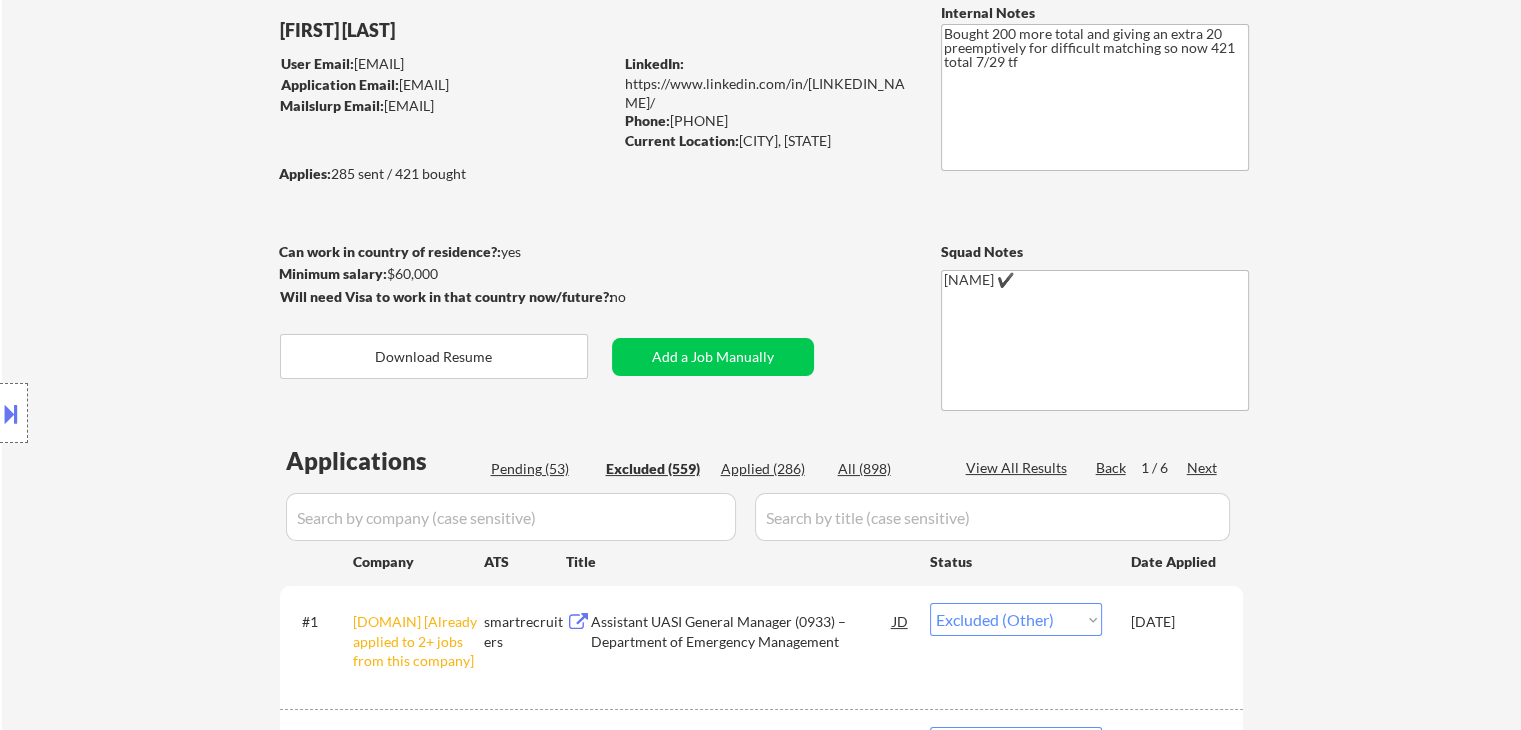 scroll, scrollTop: 0, scrollLeft: 0, axis: both 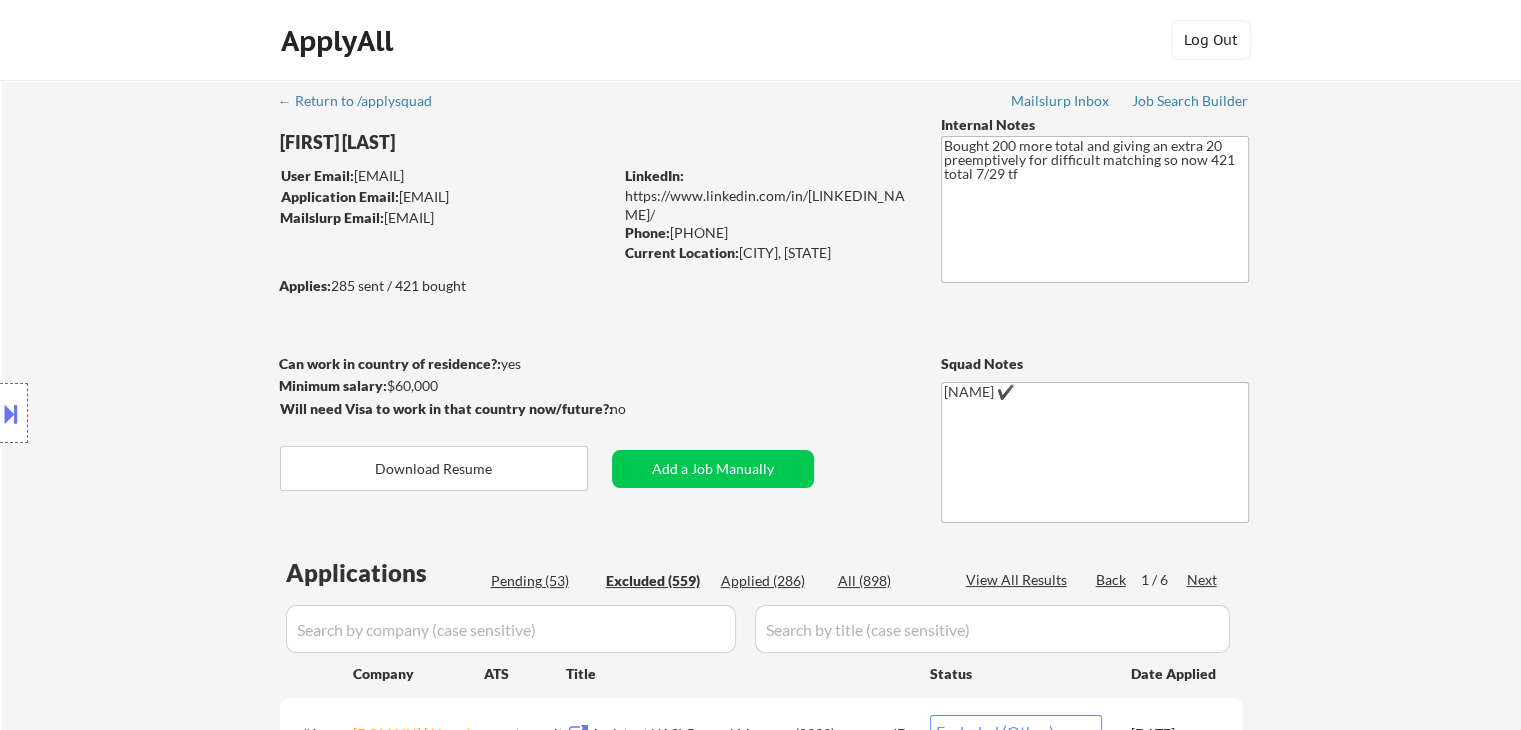 click at bounding box center [11, 413] 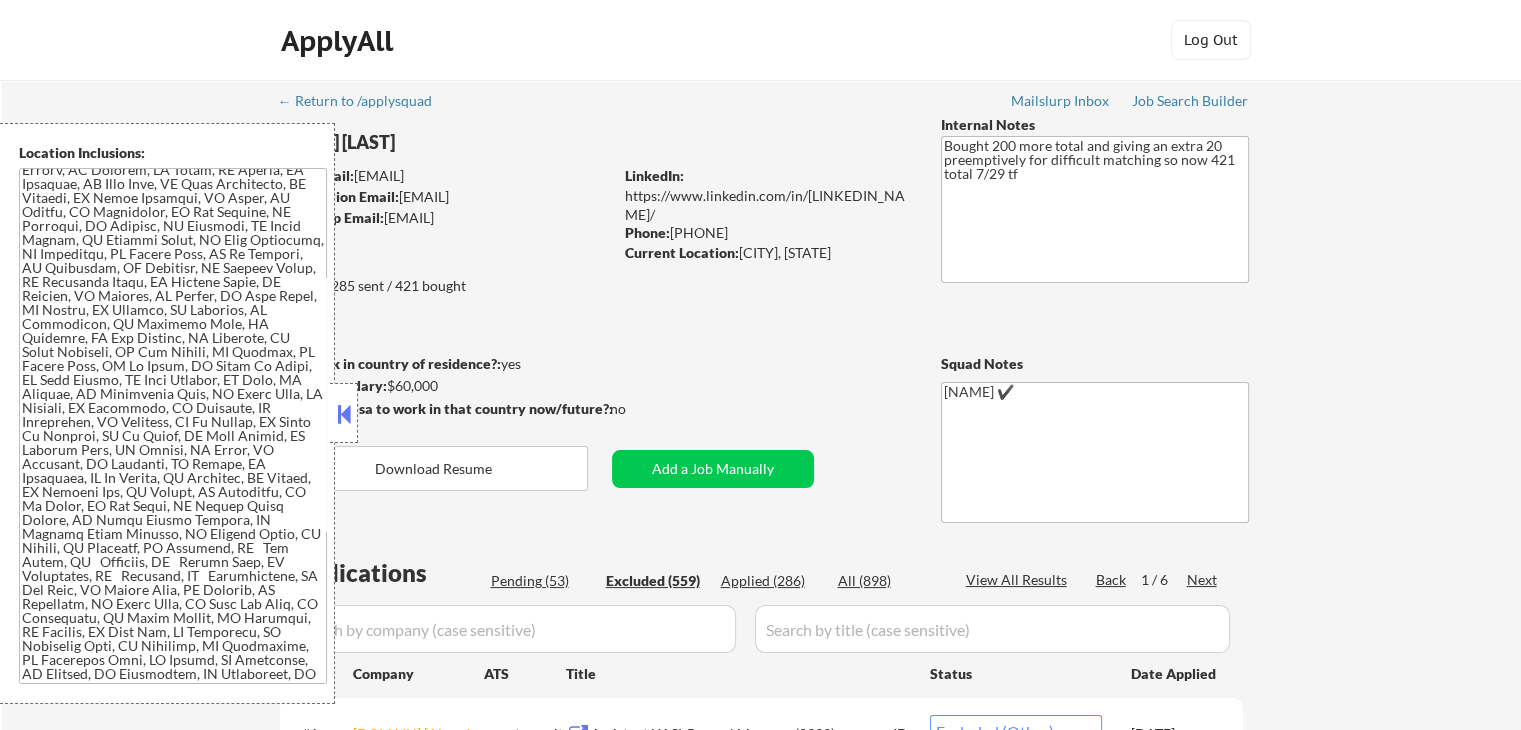 click at bounding box center [173, 426] 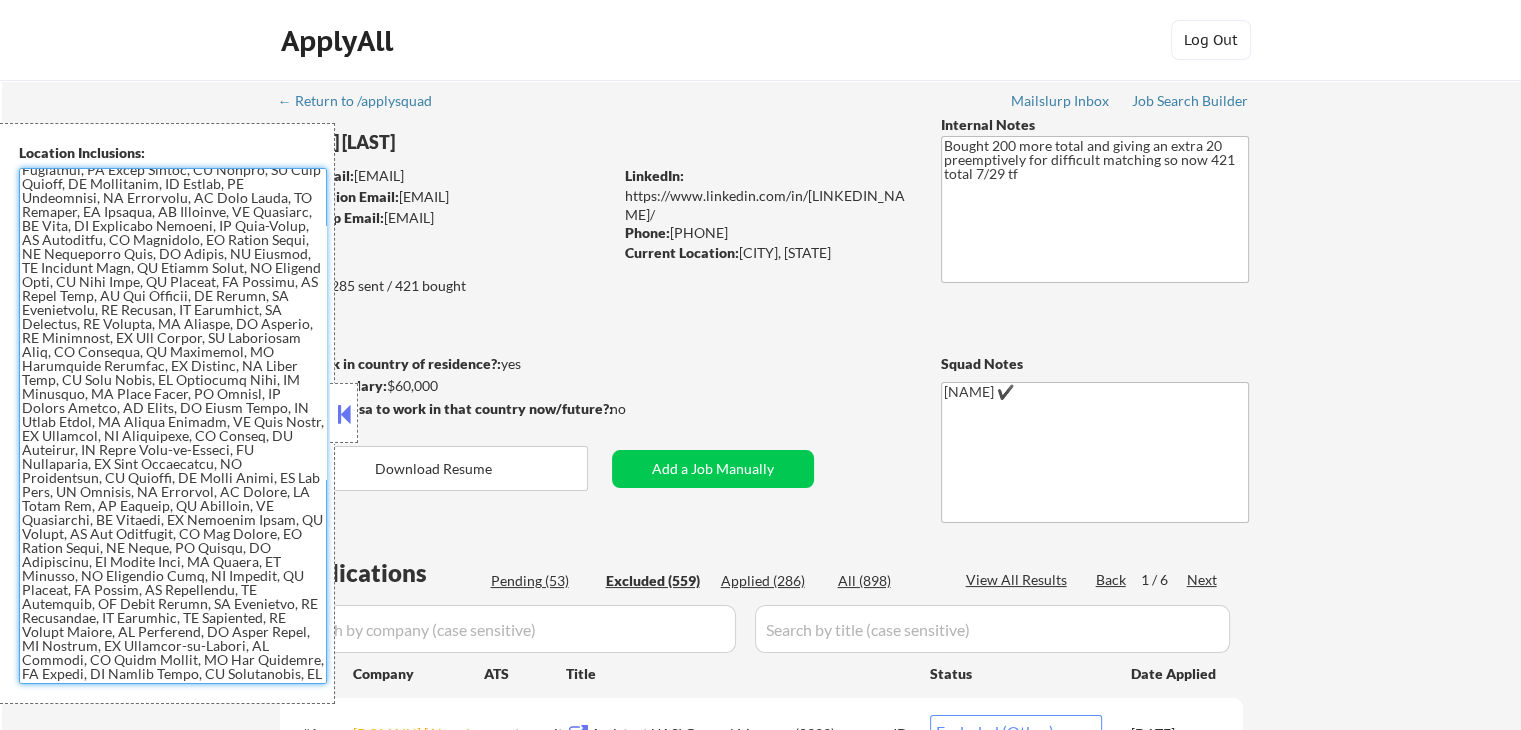 scroll, scrollTop: 1071, scrollLeft: 0, axis: vertical 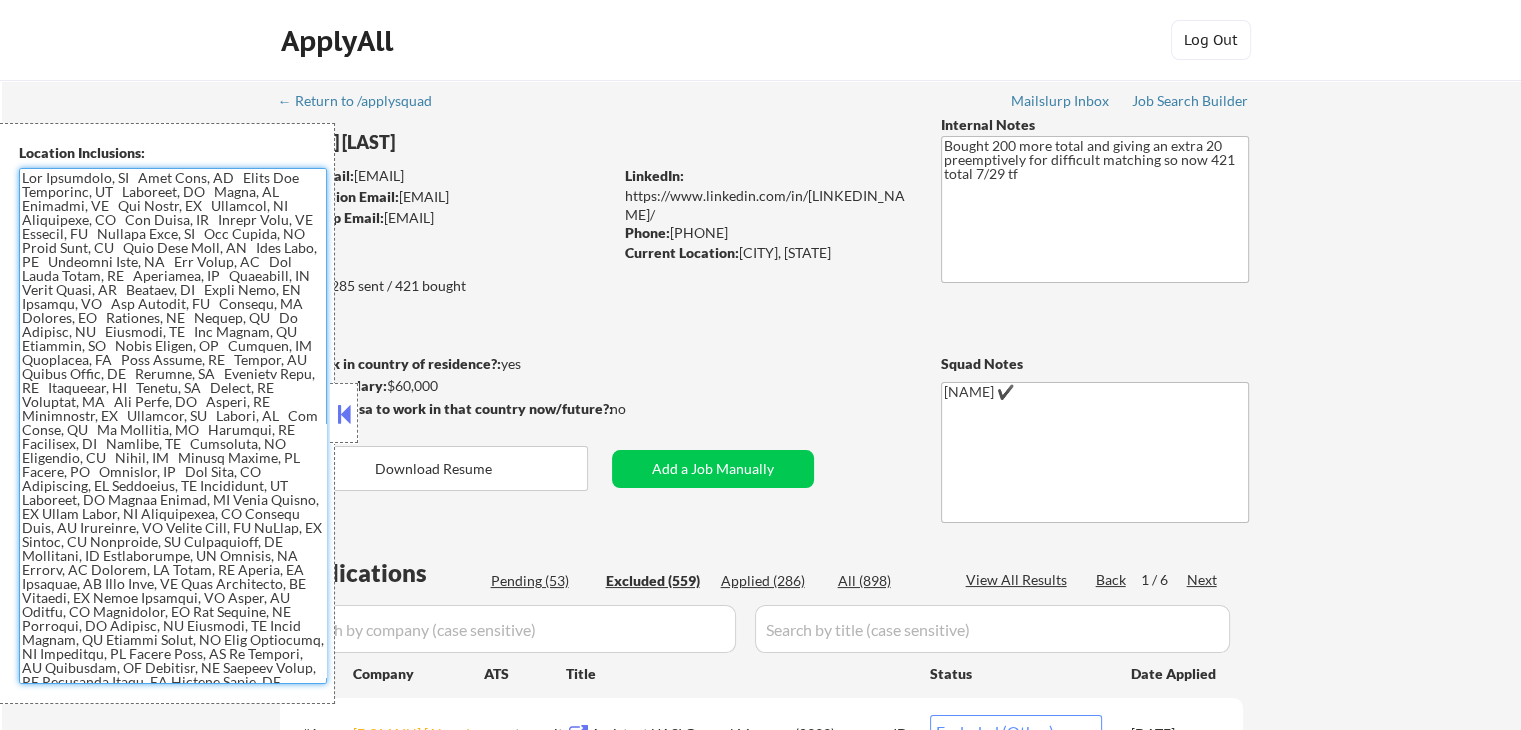 click at bounding box center [344, 414] 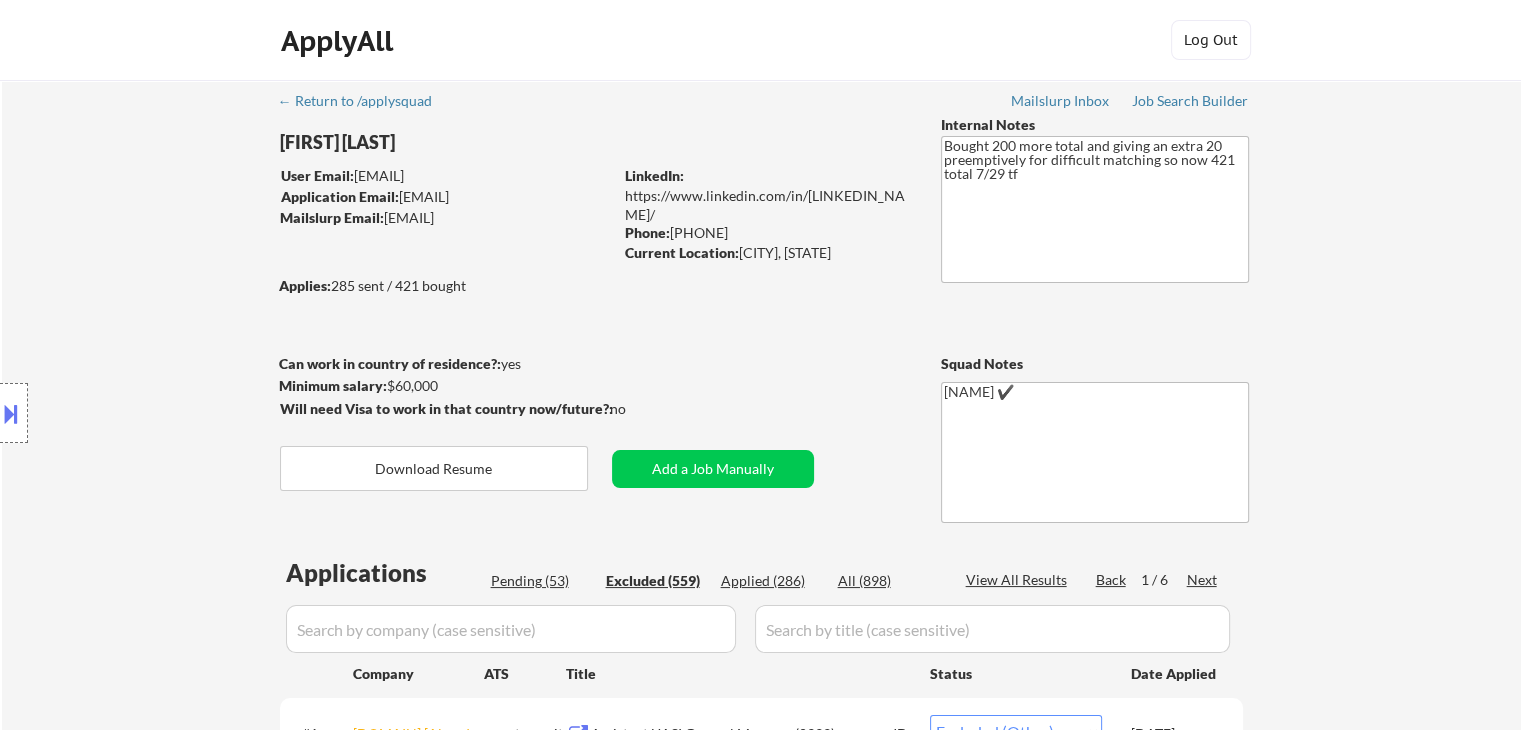 click on "Location Inclusions:" at bounding box center [179, 413] 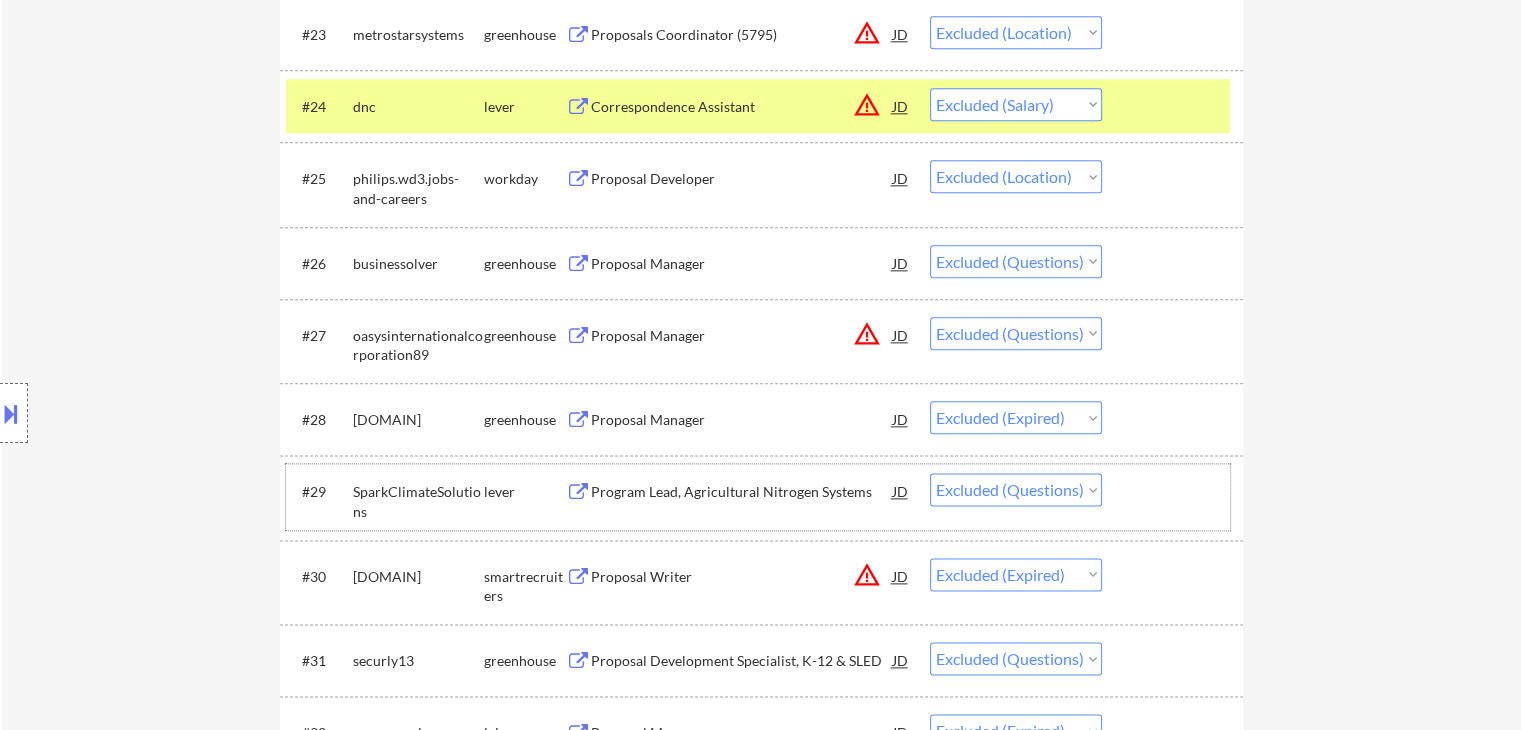 scroll, scrollTop: 2900, scrollLeft: 0, axis: vertical 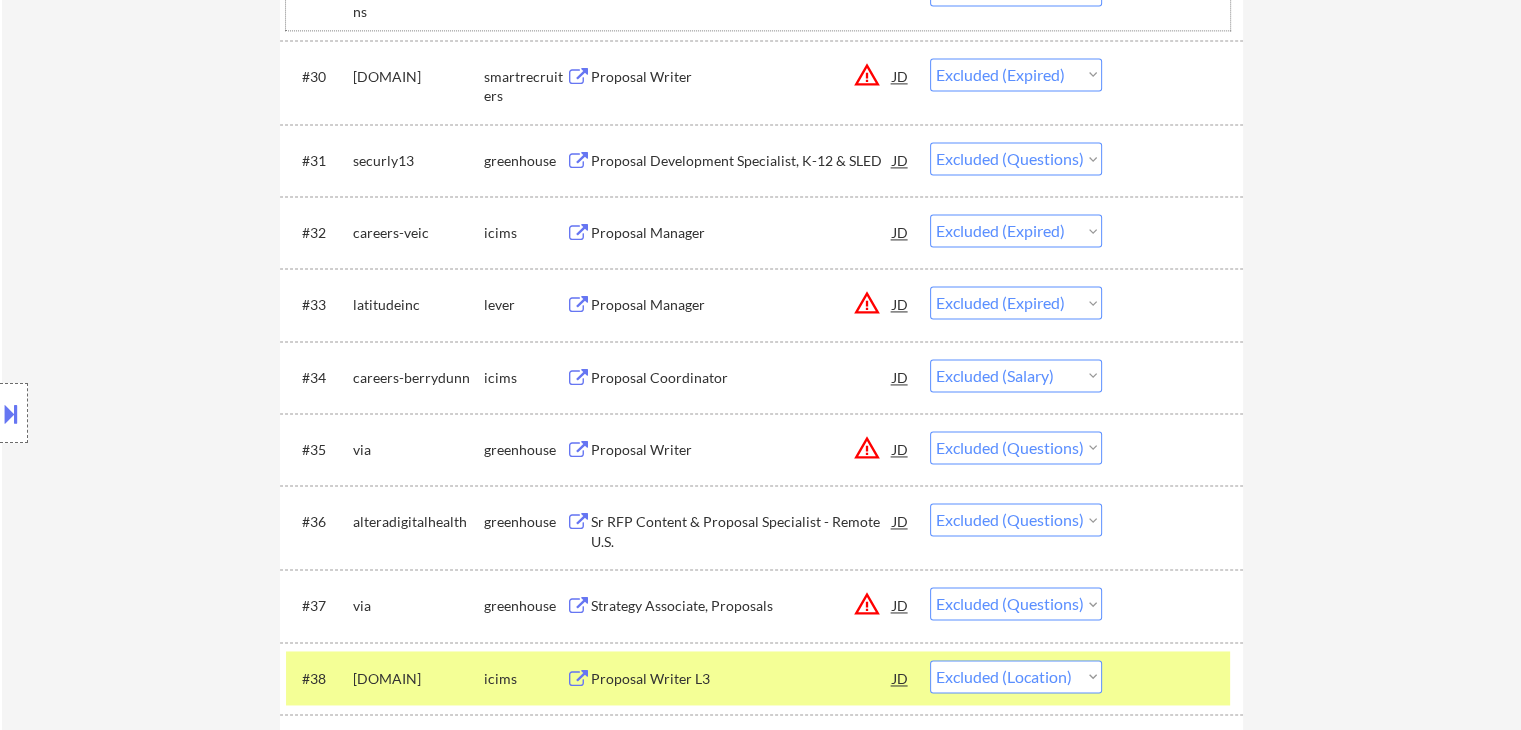 drag, startPoint x: 588, startPoint y: 533, endPoint x: 1430, endPoint y: 203, distance: 904.35834 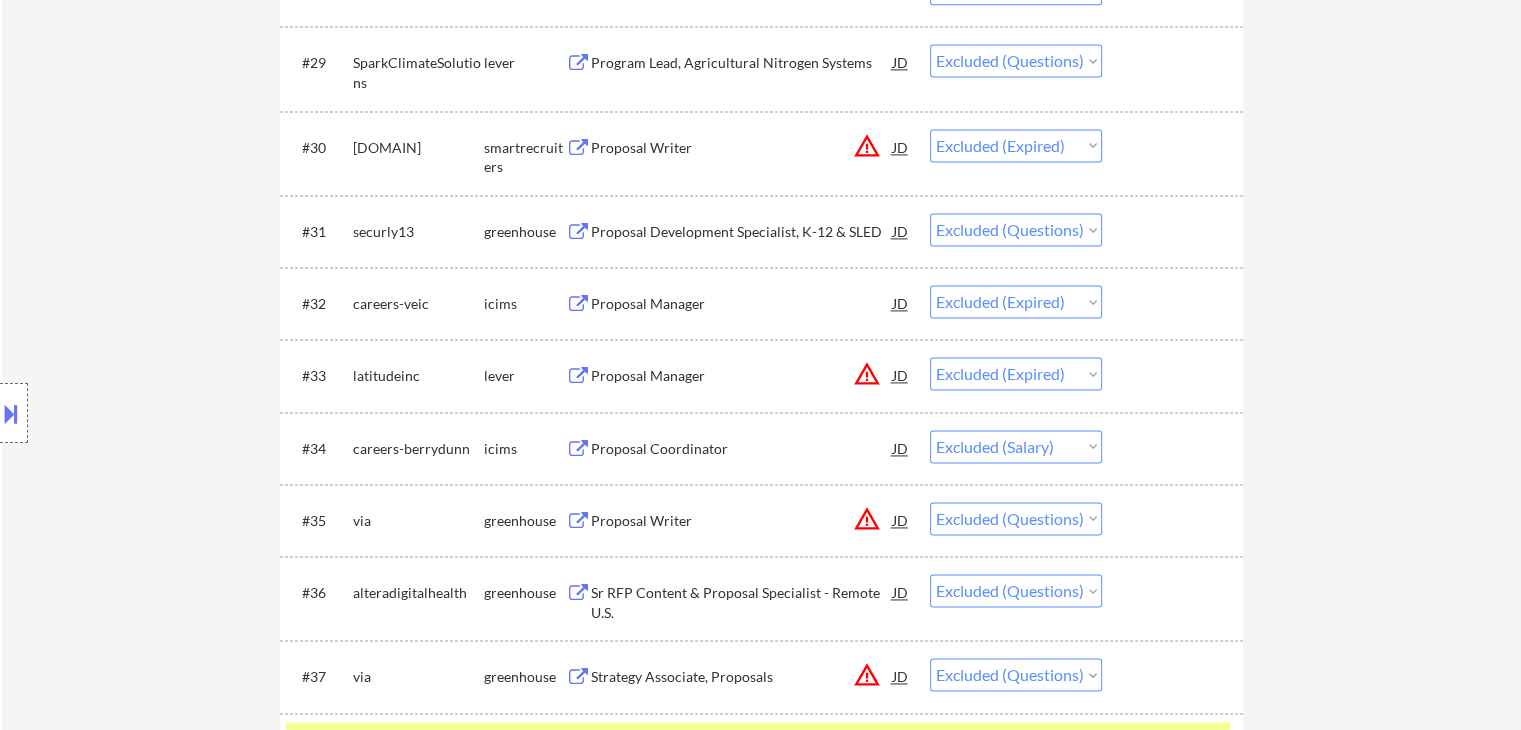 scroll, scrollTop: 2800, scrollLeft: 0, axis: vertical 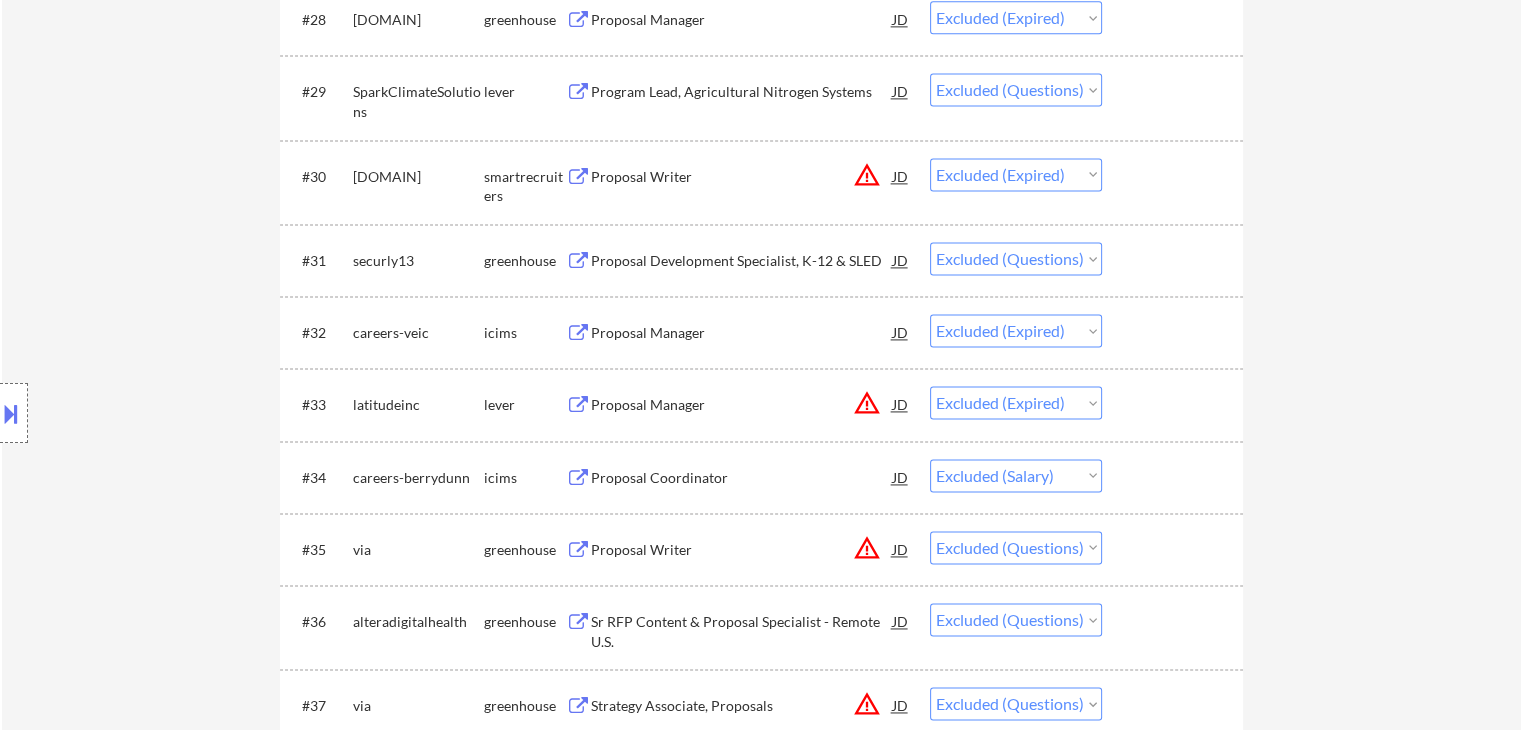 click on "← Return to /applysquad Mailslurp Inbox Job Search Builder Andres Merizalde User Email: [EMAIL] Application Email: [EMAIL] Mailslurp Email: [EMAIL] LinkedIn: https://www.linkedin.com/in/andrés-ordoñez-merizalde/
Phone: [PHONE] Current Location: Washington, District of Columbia Applies: 285 sent / 421 bought Internal Notes Bought 200 more total and giving an extra 20 preemptively for difficult matching so now 421 total 7/29 tf Can work in country of residence?: yes Squad Notes Minimum salary: $60,000 Will need Visa to work in that country now/future?: no Download Resume Add a Job Manually Shah ✔️ Applications Pending (53) Excluded (559) Applied (286) All (898) View All Results Back 1 / 6
Next Company ATS Title Status Date Applied #1 cityandcountyofsanfrancisco1 [Already applied to 2+ jobs from this company] smartrecruiters Assistant UASI General Manager (0933) – Department of Emergency Management JD warning_amber Choose an option... #2" at bounding box center (761, 1491) 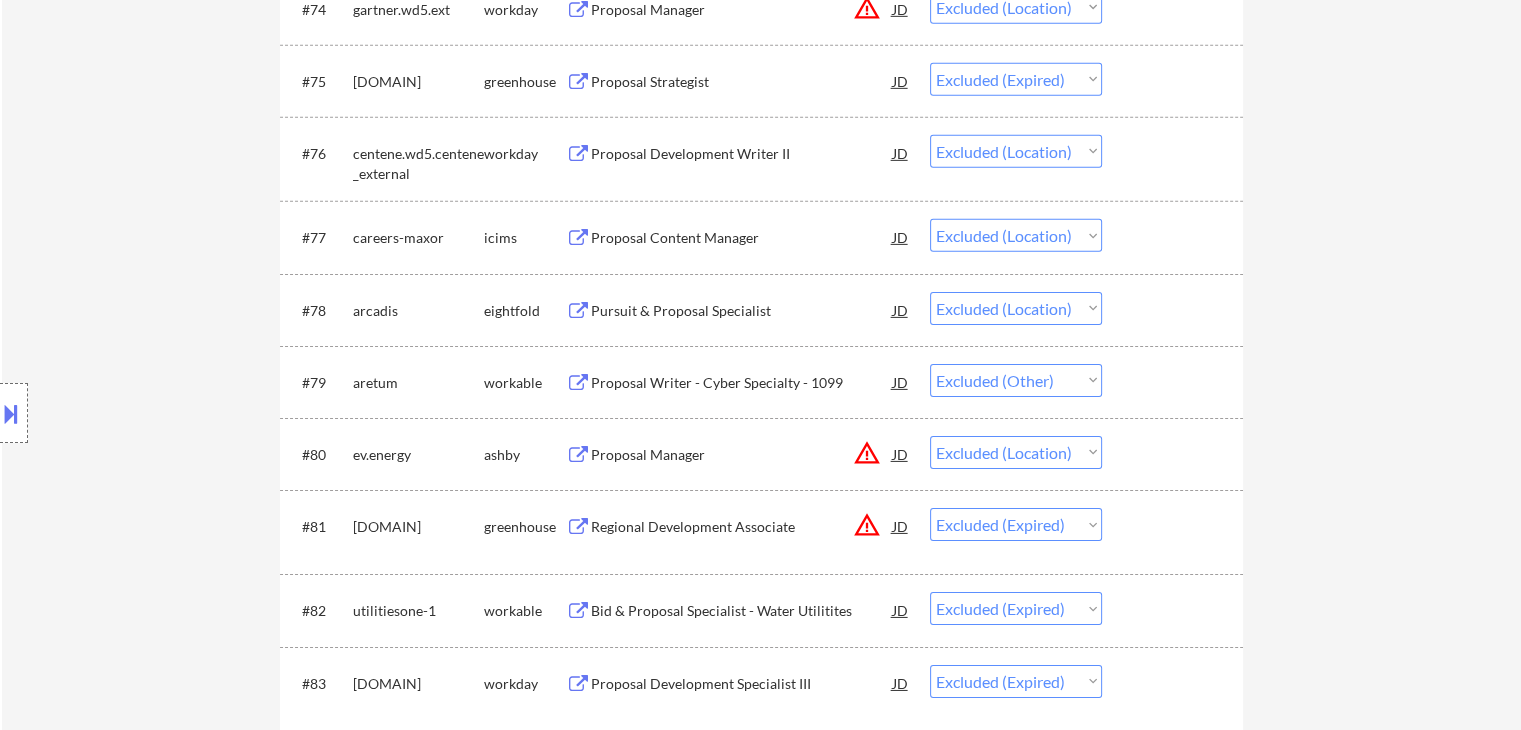 click on "← Return to /applysquad Mailslurp Inbox Job Search Builder Andres Merizalde User Email: [EMAIL] Application Email: [EMAIL] Mailslurp Email: [EMAIL] LinkedIn: https://www.linkedin.com/in/andrés-ordoñez-merizalde/
Phone: [PHONE] Current Location: Washington, District of Columbia Applies: 285 sent / 421 bought Internal Notes Bought 200 more total and giving an extra 20 preemptively for difficult matching so now 421 total 7/29 tf Can work in country of residence?: yes Squad Notes Minimum salary: $60,000 Will need Visa to work in that country now/future?: no Download Resume Add a Job Manually Shah ✔️ Applications Pending (53) Excluded (559) Applied (286) All (898) View All Results Back 1 / 6
Next Company ATS Title Status Date Applied #1 cityandcountyofsanfrancisco1 [Already applied to 2+ jobs from this company] smartrecruiters Assistant UASI General Manager (0933) – Department of Emergency Management JD warning_amber Choose an option... #2" at bounding box center (761, -2109) 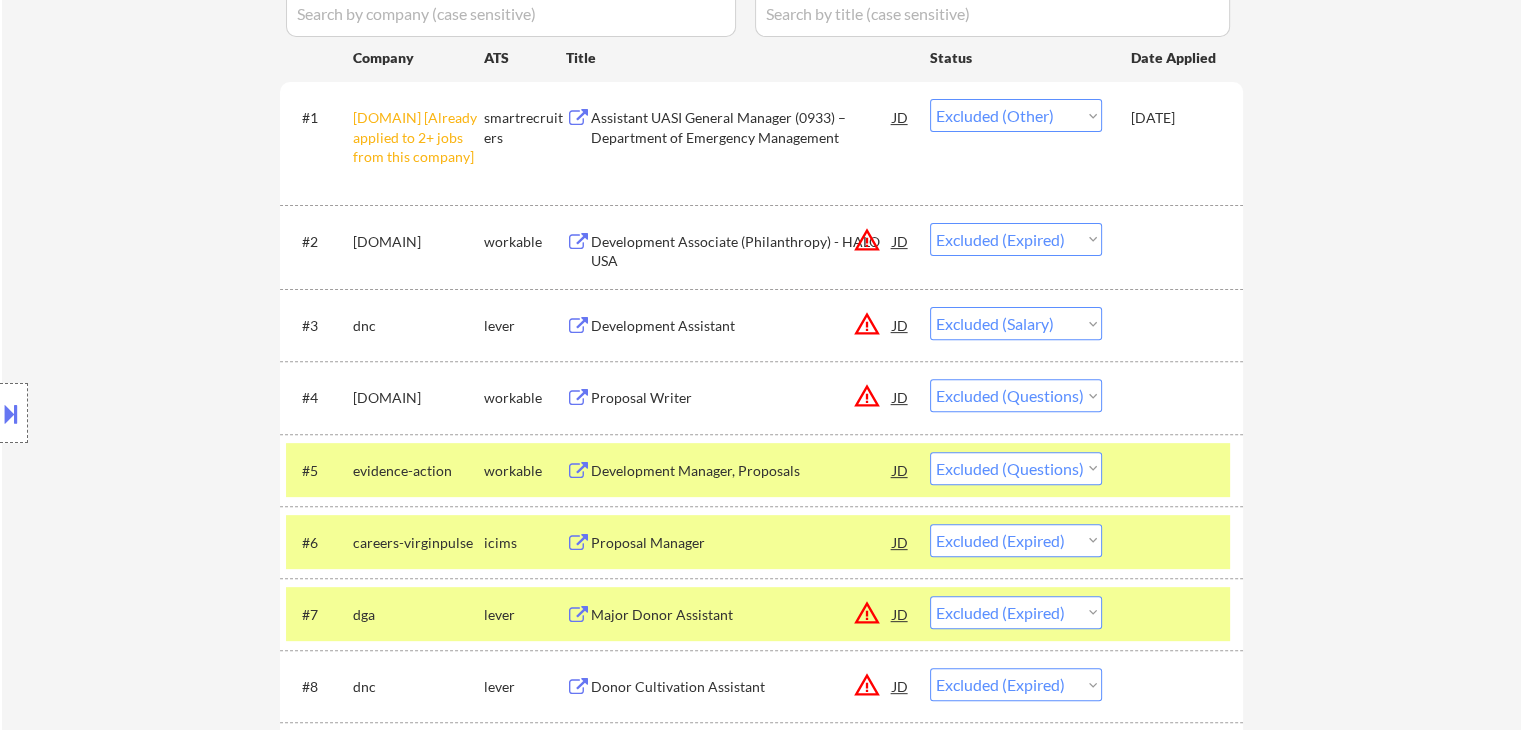 scroll, scrollTop: 0, scrollLeft: 0, axis: both 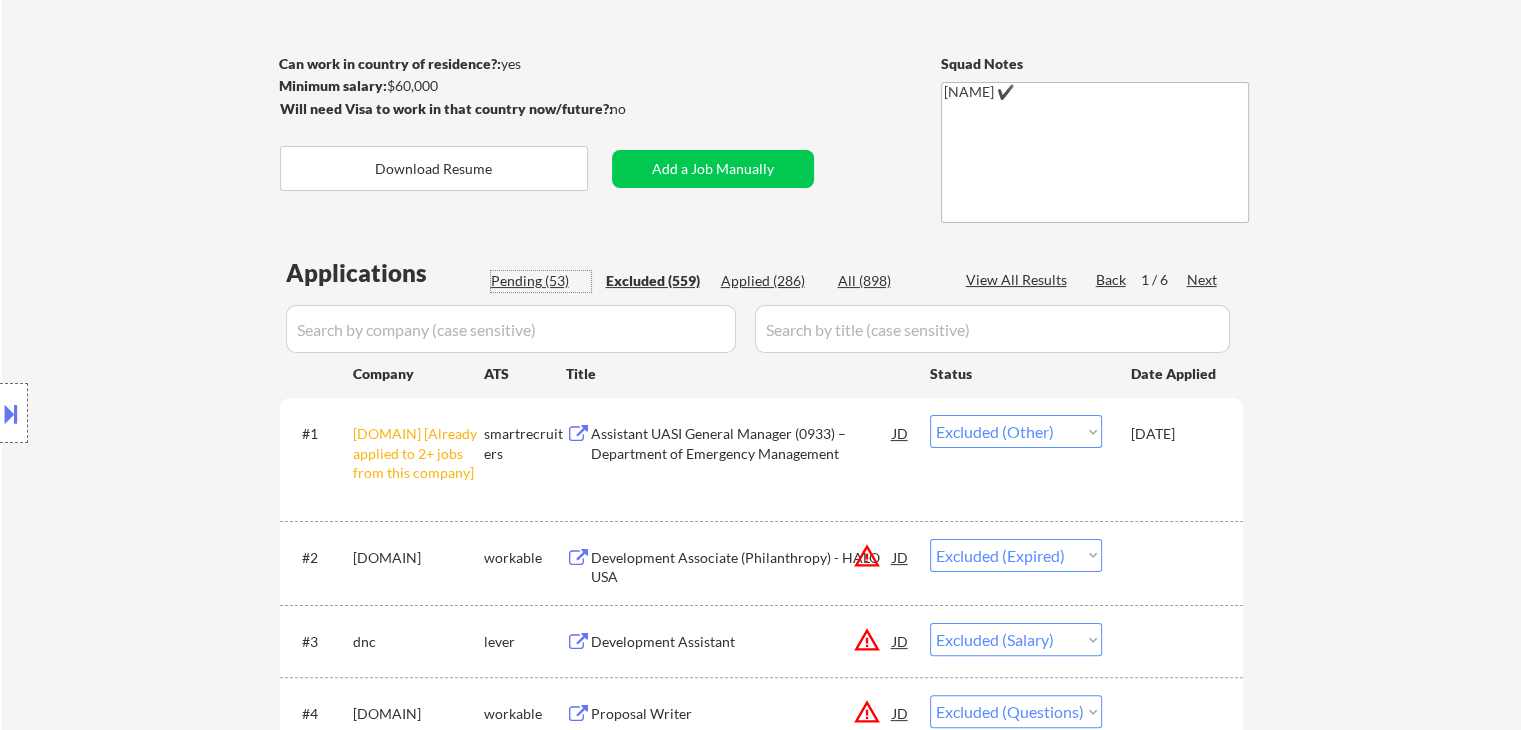 click on "Pending (53)" at bounding box center [541, 281] 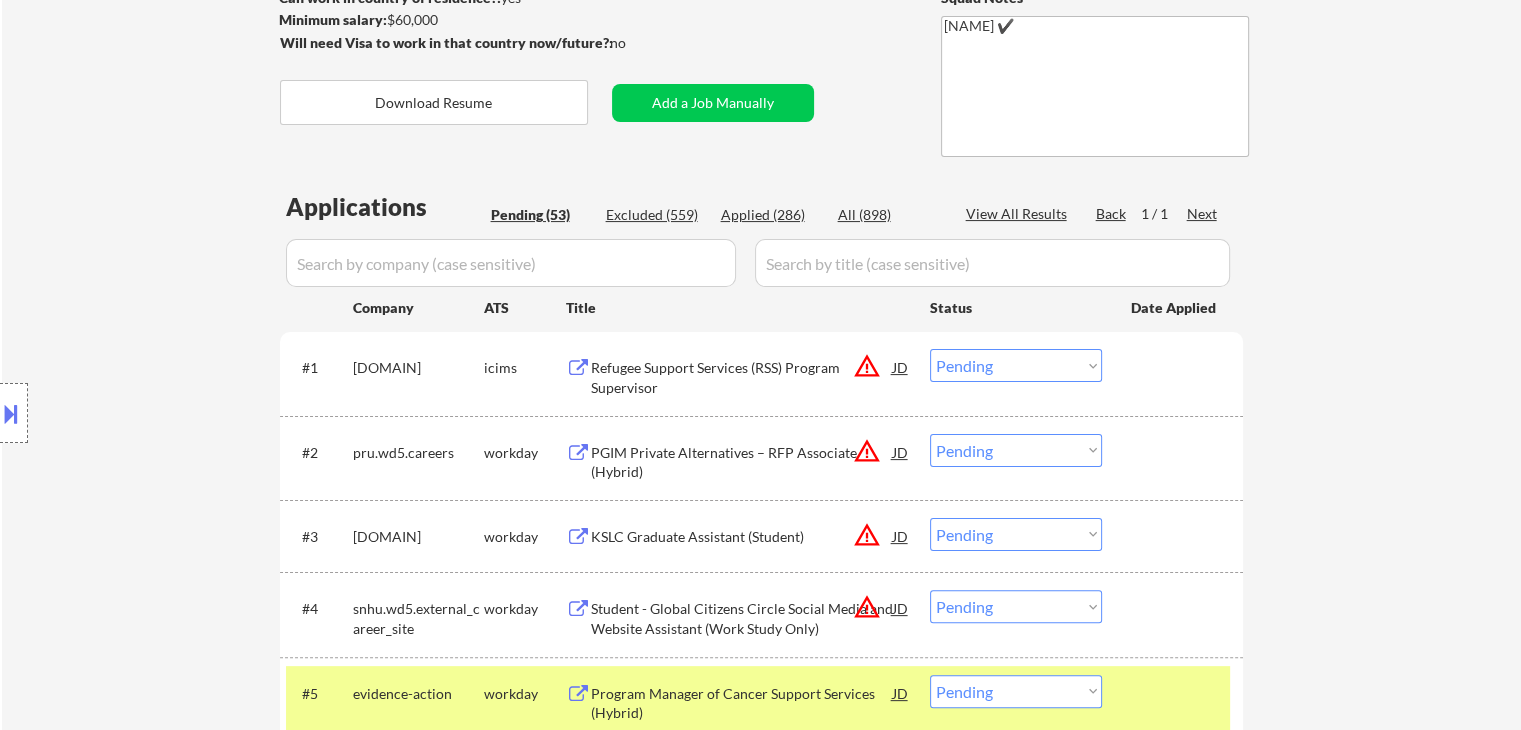 scroll, scrollTop: 900, scrollLeft: 0, axis: vertical 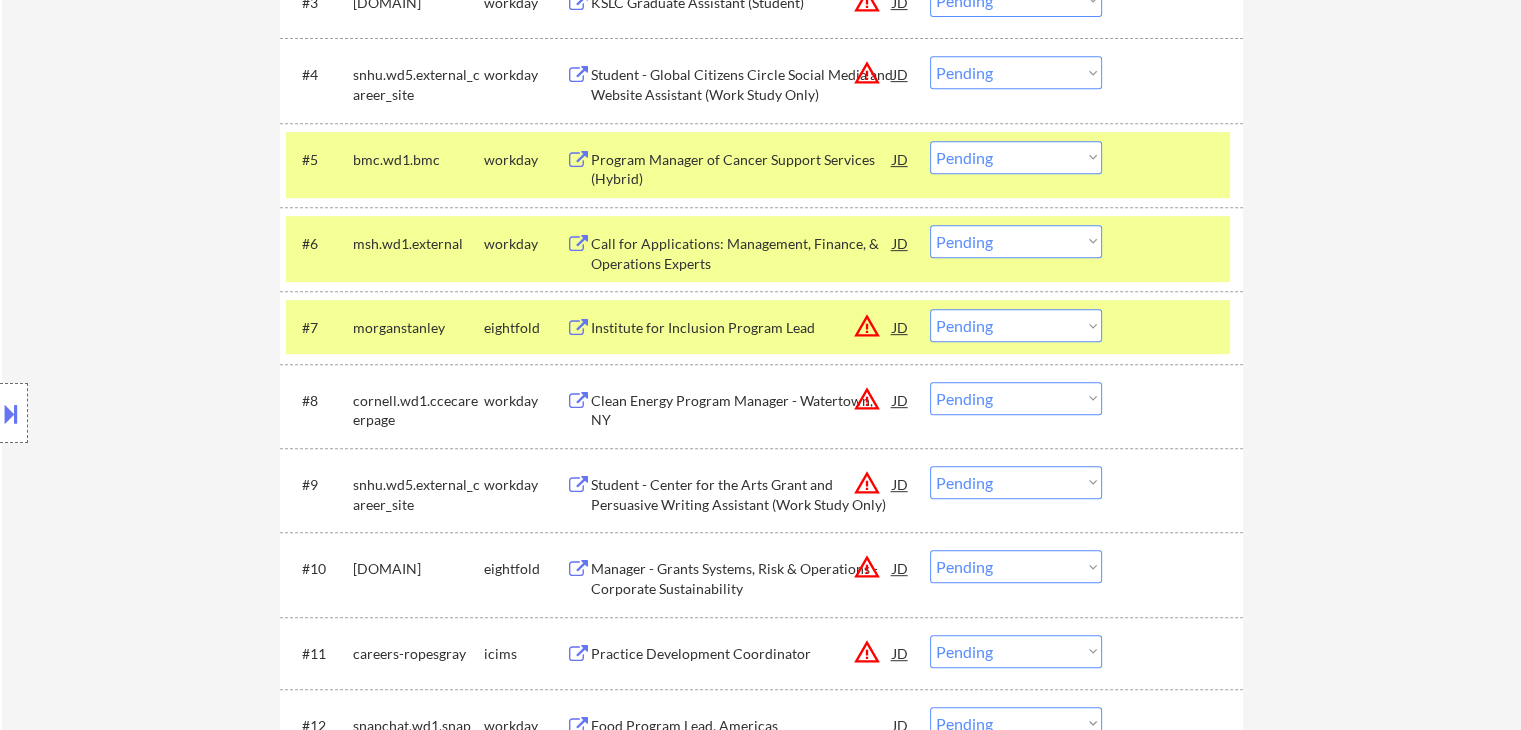 click at bounding box center (1175, 159) 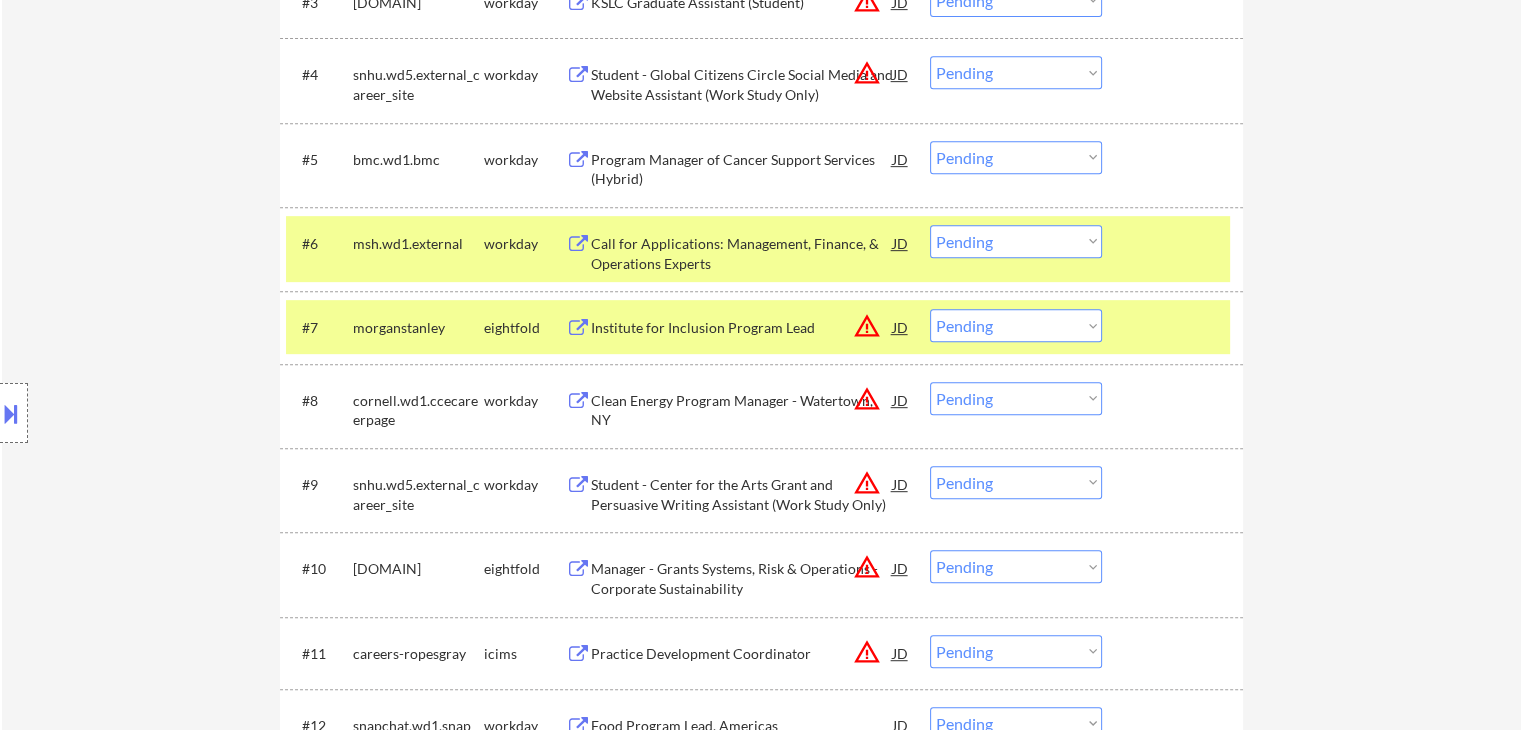click at bounding box center (1175, 243) 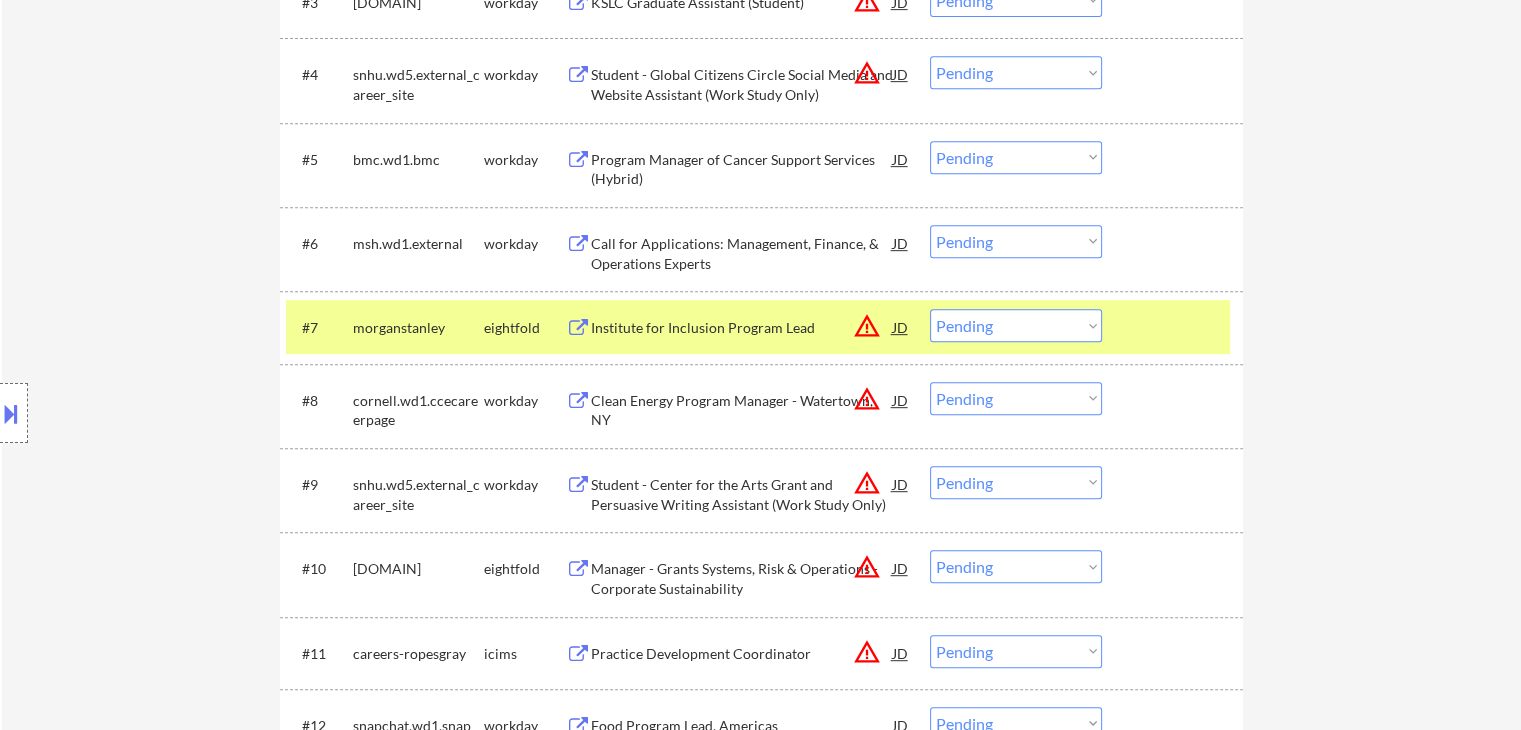 click on "#7 morganstanley eightfold Institute for Inclusion Program Lead JD warning_amber Choose an option... Pending Applied Excluded (Questions) Excluded (Expired) Excluded (Location) Excluded (Bad Match) Excluded (Blocklist) Excluded (Salary) Excluded (Other)" at bounding box center (758, 327) 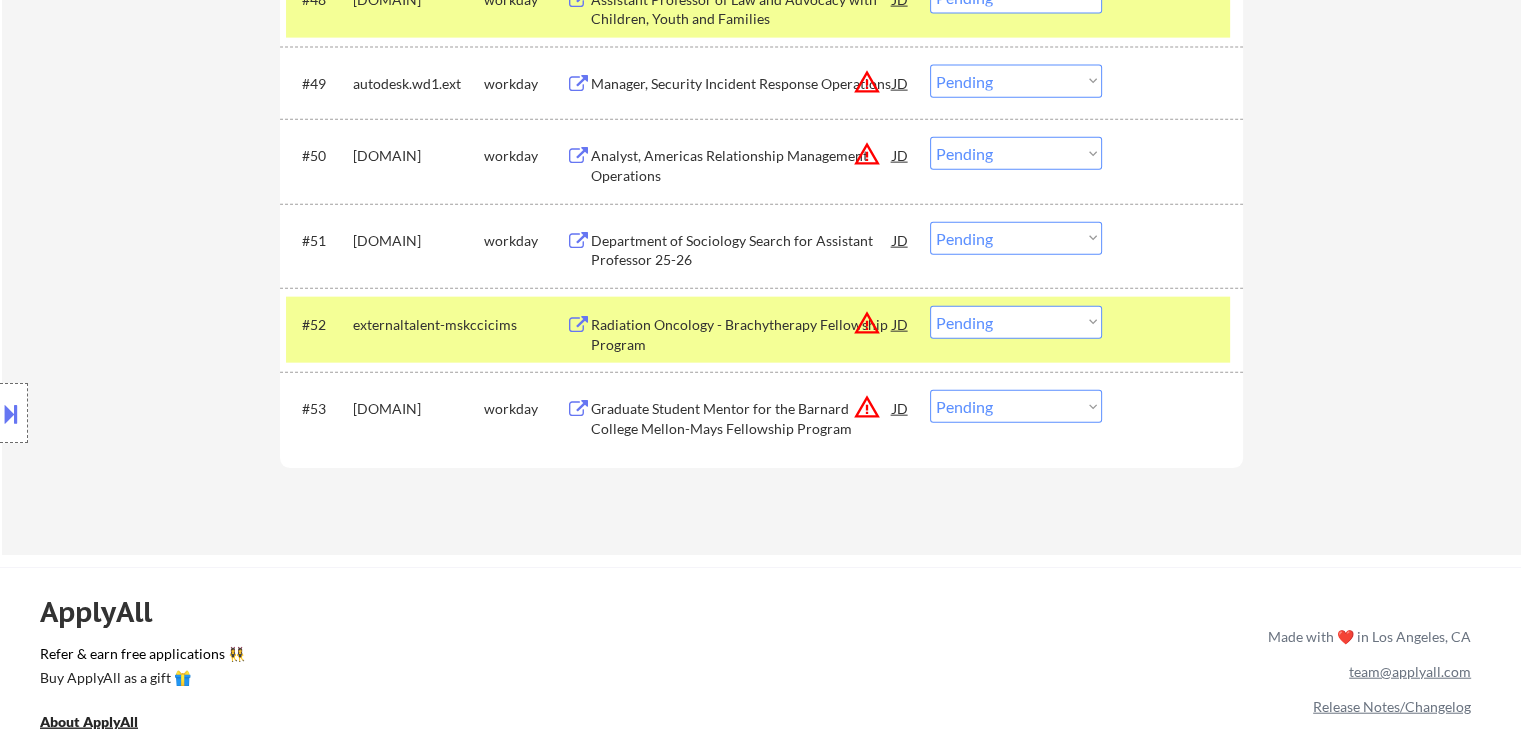 scroll, scrollTop: 4600, scrollLeft: 0, axis: vertical 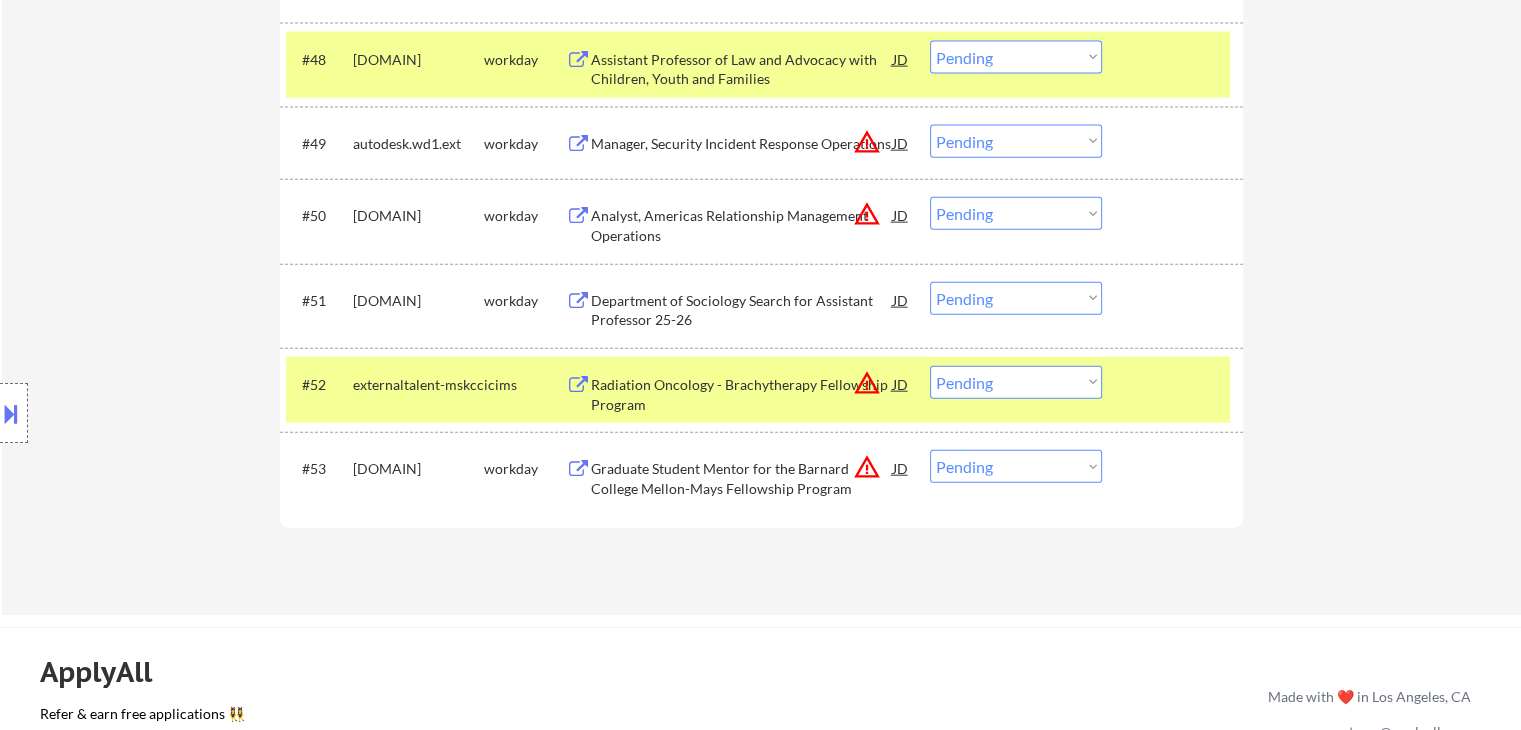 drag, startPoint x: 1175, startPoint y: 389, endPoint x: 1174, endPoint y: 353, distance: 36.013885 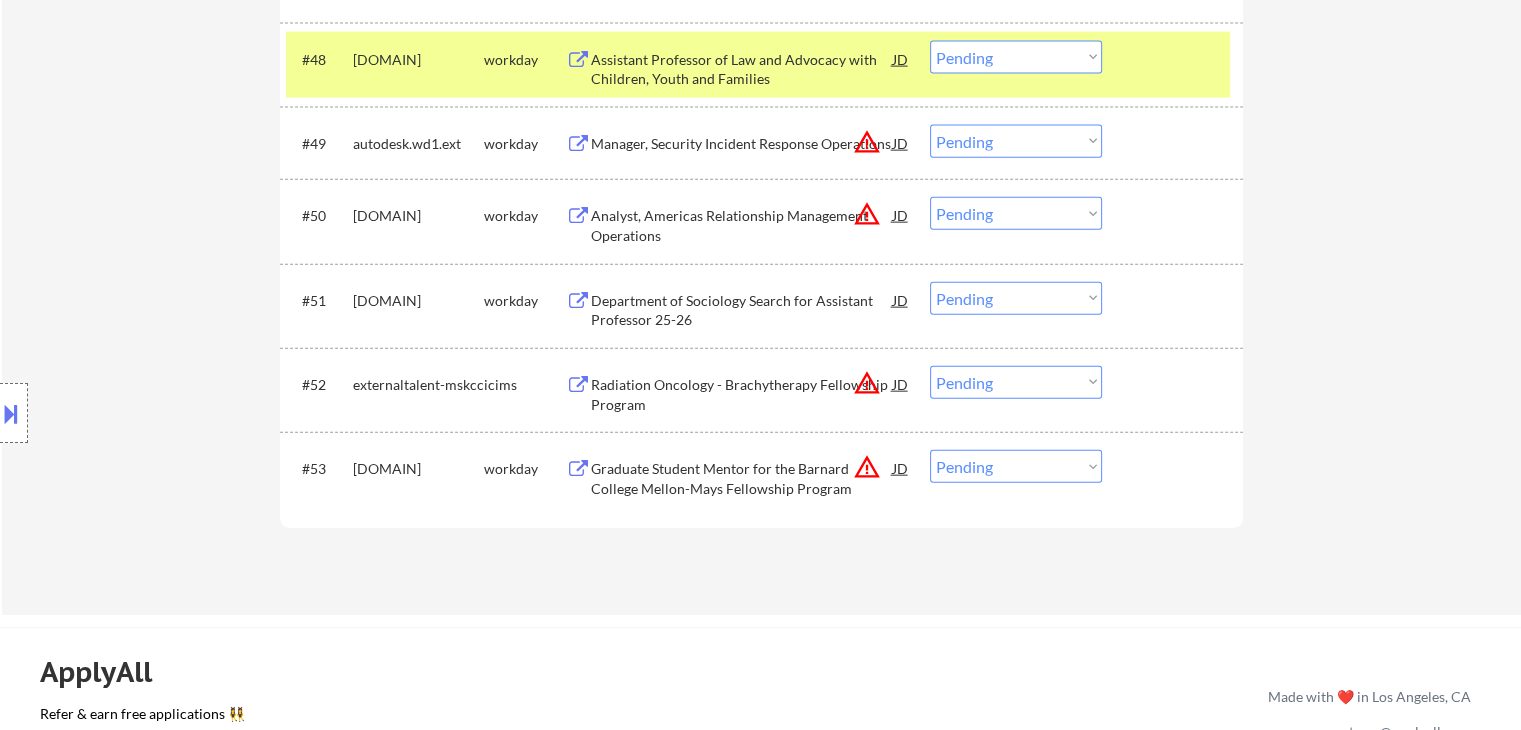 click on "#48 scu.wd1.scu workday Assistant Professor of Law and Advocacy with Children, Youth and Families JD warning_amber Choose an option... Pending Applied Excluded (Questions) Excluded (Expired) Excluded (Location) Excluded (Bad Match) Excluded (Blocklist) Excluded (Salary) Excluded (Other)" at bounding box center (758, 65) 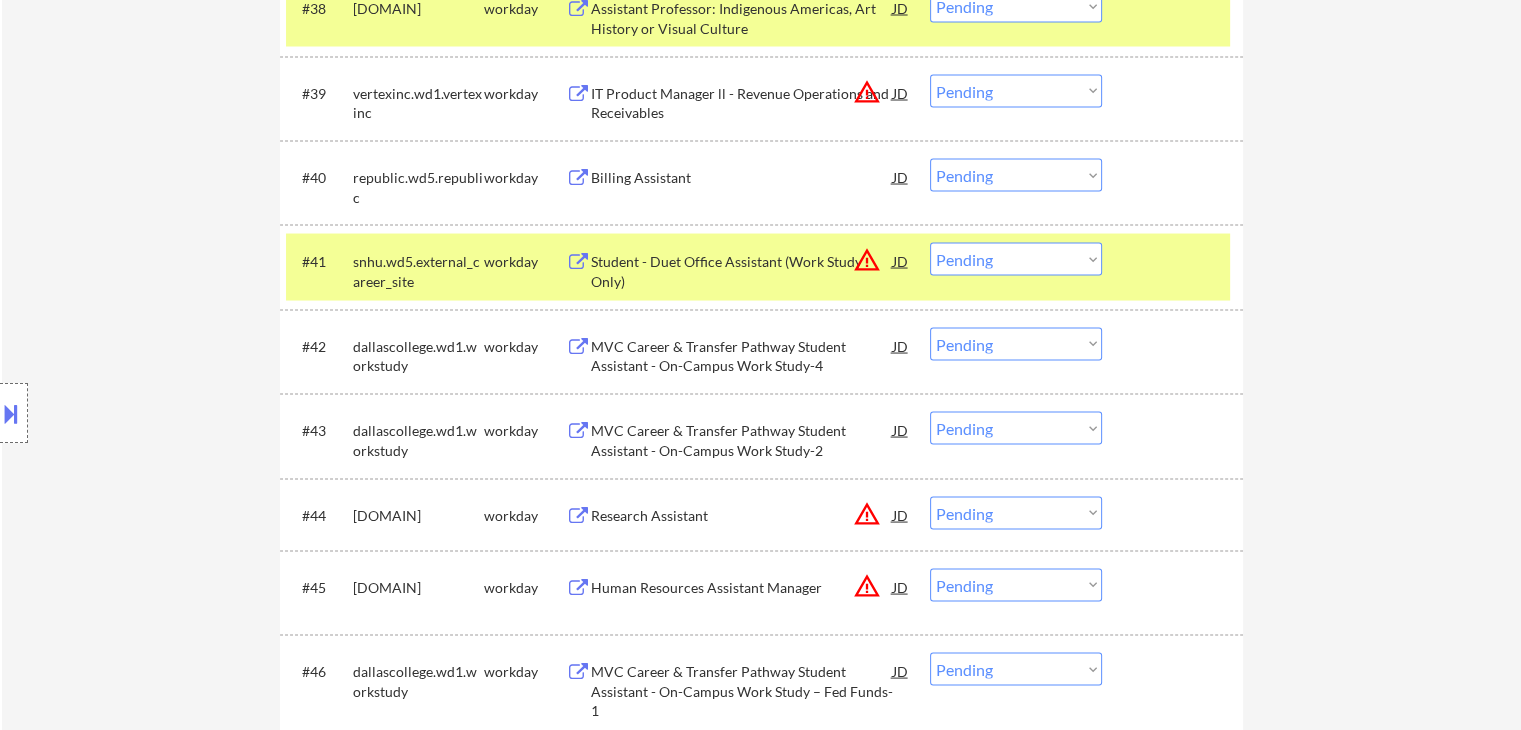 click on "← Return to /applysquad Mailslurp Inbox Job Search Builder [FIRST] [LAST] User Email: [EMAIL] Application Email: [EMAIL] Mailslurp Email: [EMAIL] LinkedIn: https://www.linkedin.com/in/[NAME]/
Phone: [PHONE] Current Location: [CITY], [STATE] Applies: 285 sent / 421 bought Internal Notes Bought 200 more total and giving an extra 20 preemptively for difficult matching so now 421 total 7/29 tf Can work in country of residence?: yes Squad Notes Minimum salary: $60,000 Will need Visa to work in that country now/future?: no Download Resume Add a Job Manually [NAME] ✔️ Applications Pending (53) Excluded (559) Applied (286) All (898) View All Results Back 1 / 1
Next Company ATS Title Status Date Applied #1 careers-cwsglobal icims Refugee Support Services (RSS) Program Supervisor JD warning_amber Choose an option... Pending Applied Excluded (Questions) Excluded (Expired) Excluded (Location) Excluded (Bad Match)" at bounding box center [761, -1153] 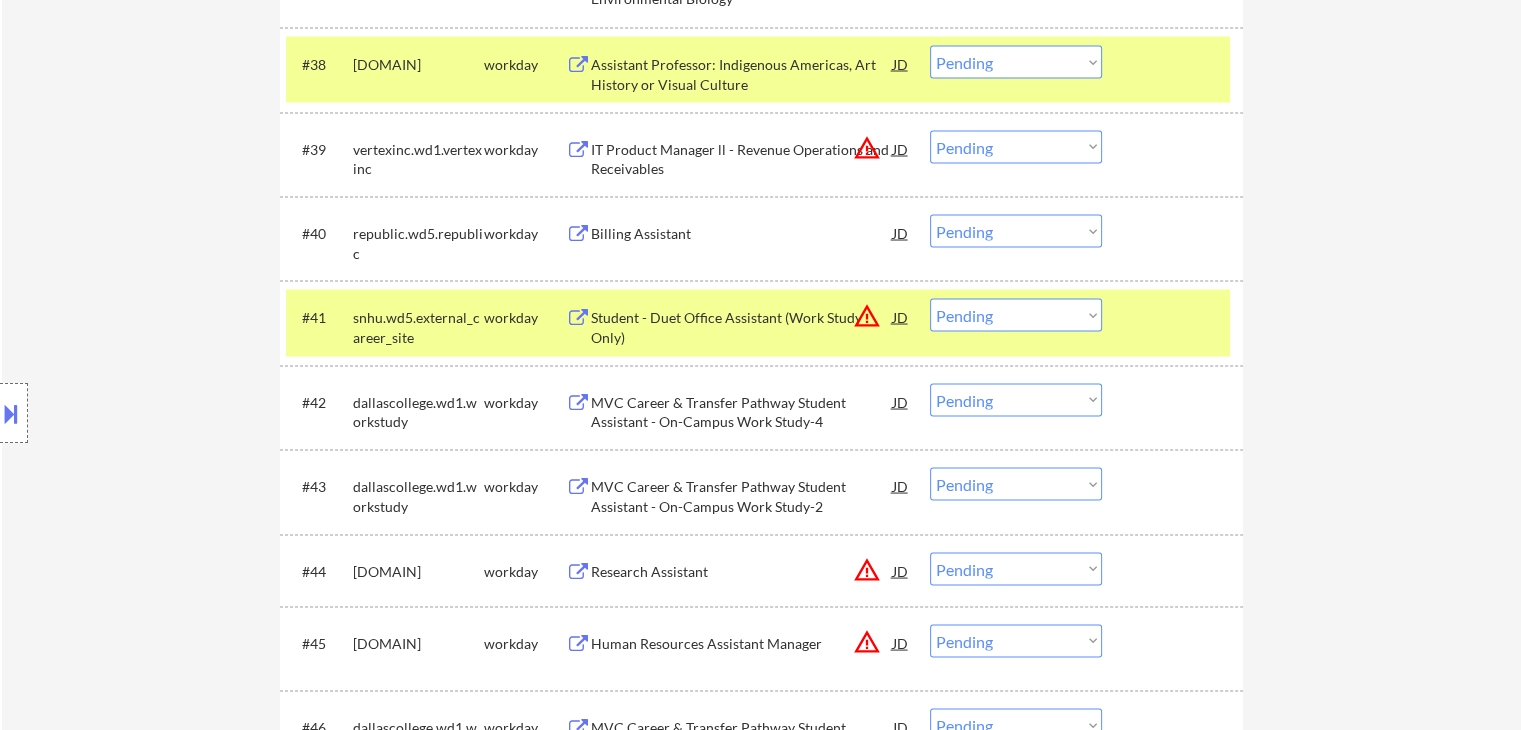 scroll, scrollTop: 3700, scrollLeft: 0, axis: vertical 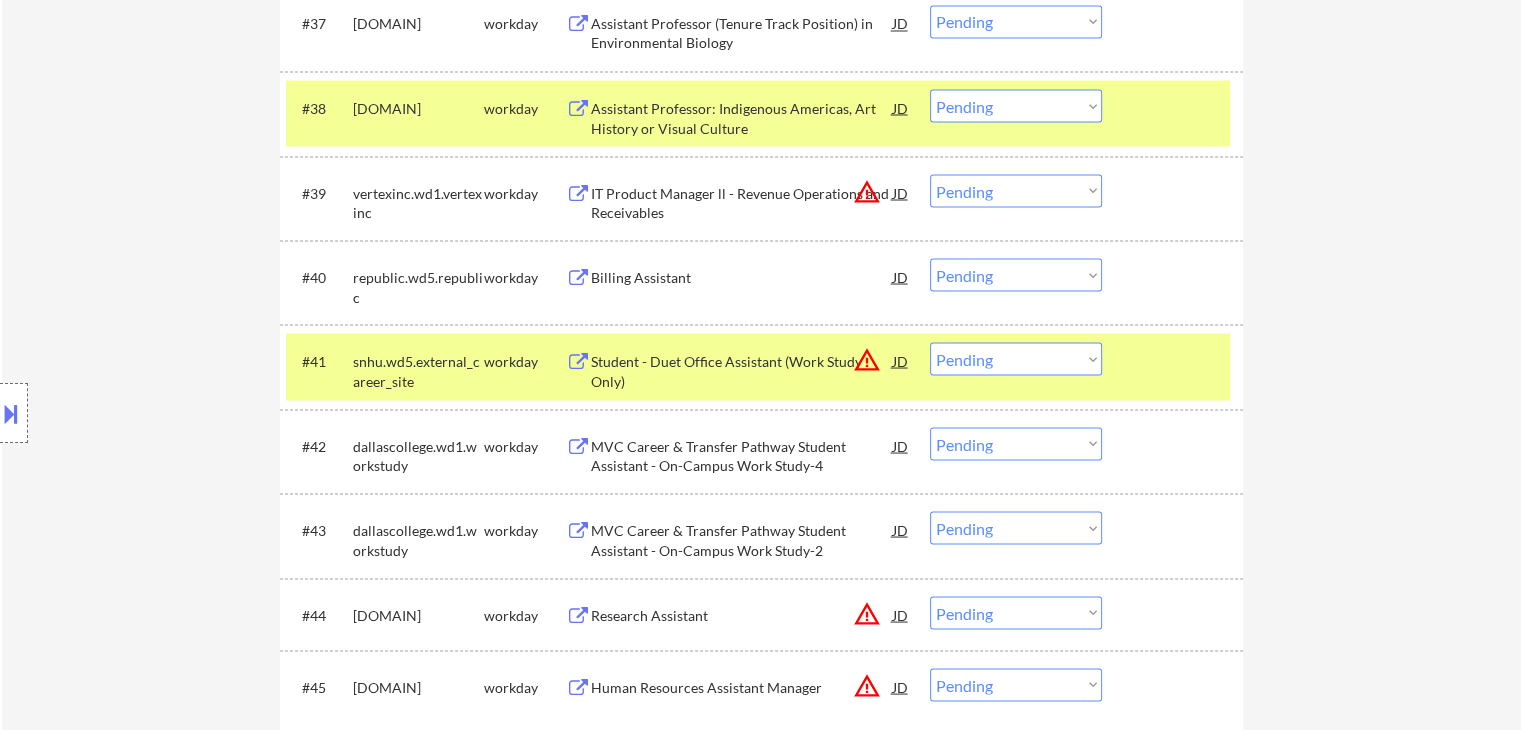 click at bounding box center [1175, 360] 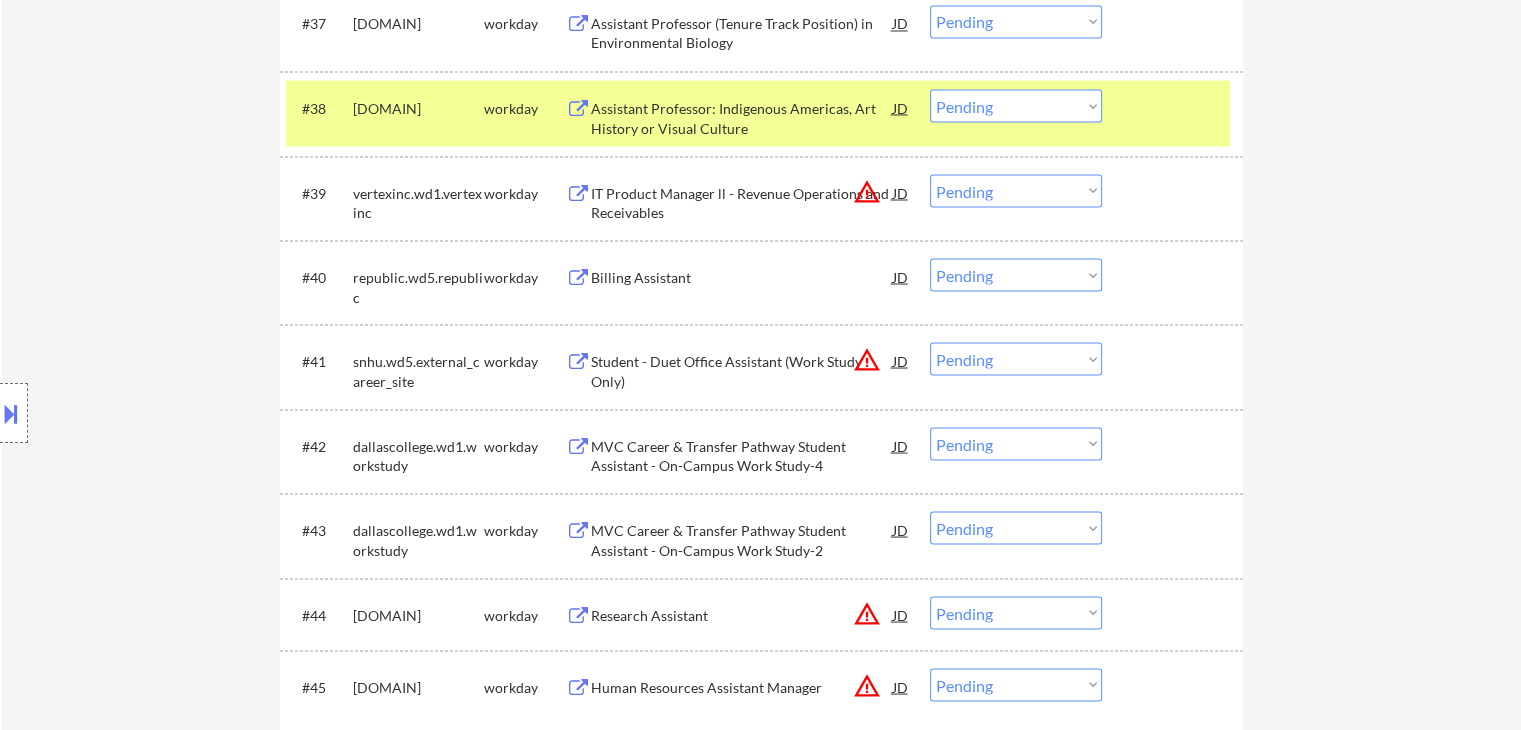 click at bounding box center (1175, 107) 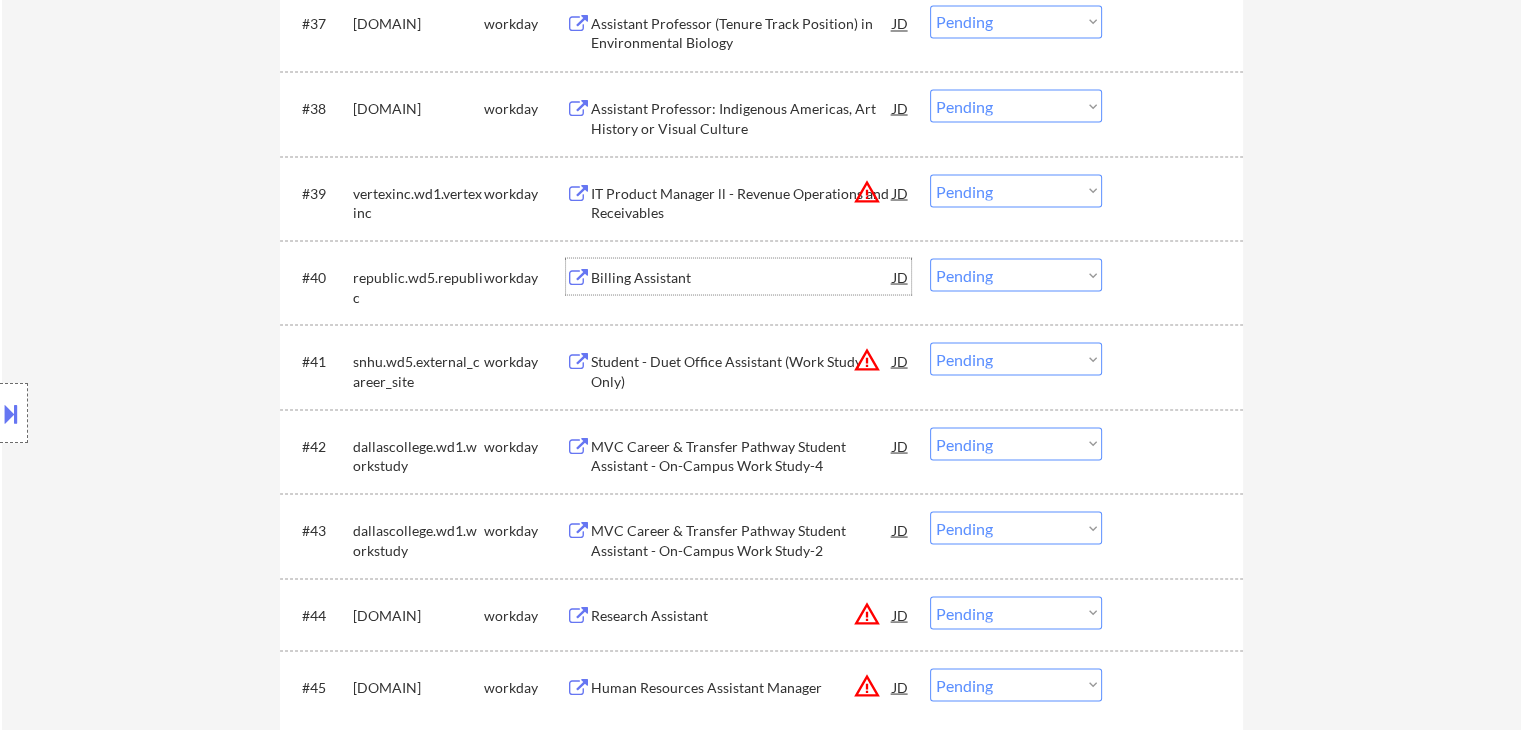 click on "Billing Assistant" at bounding box center (742, 277) 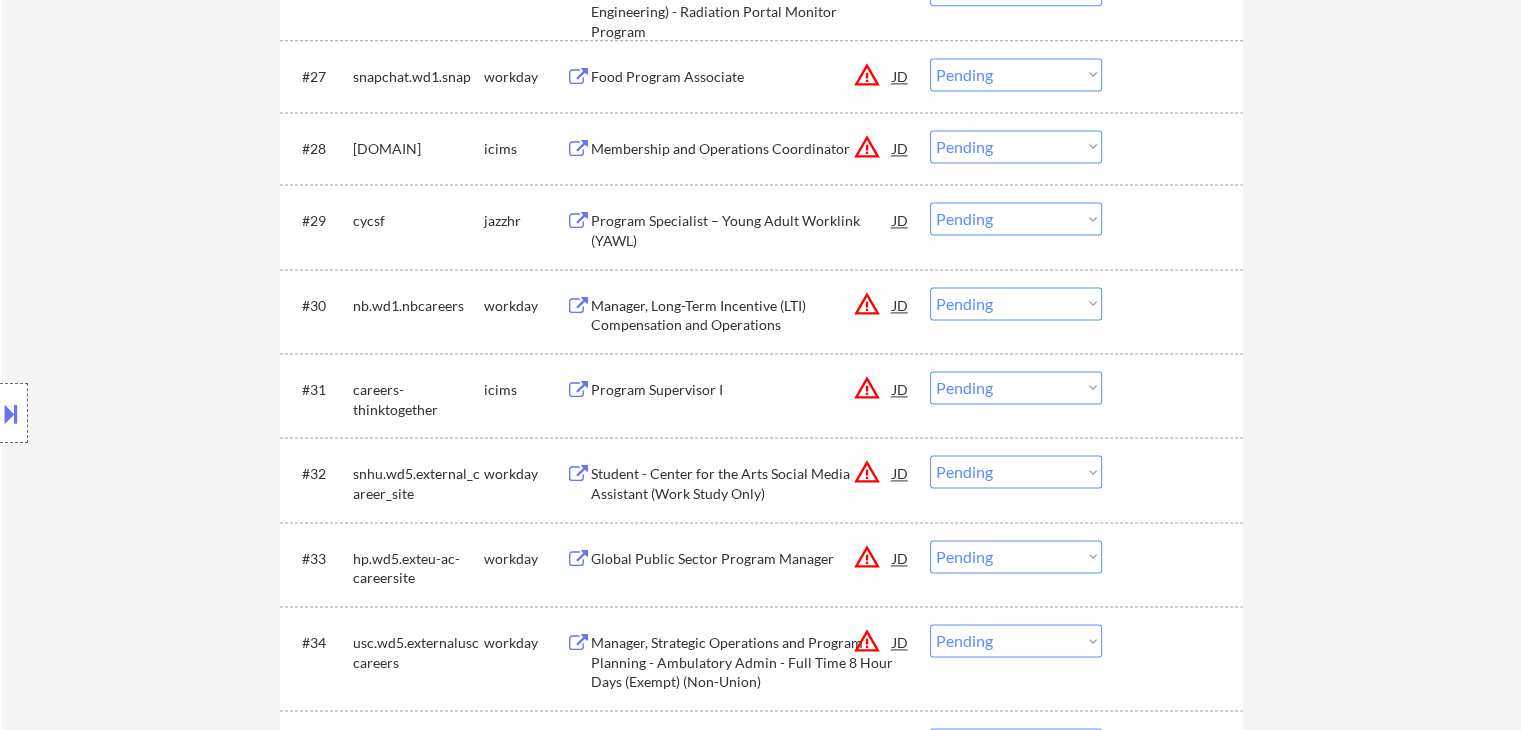 scroll, scrollTop: 2700, scrollLeft: 0, axis: vertical 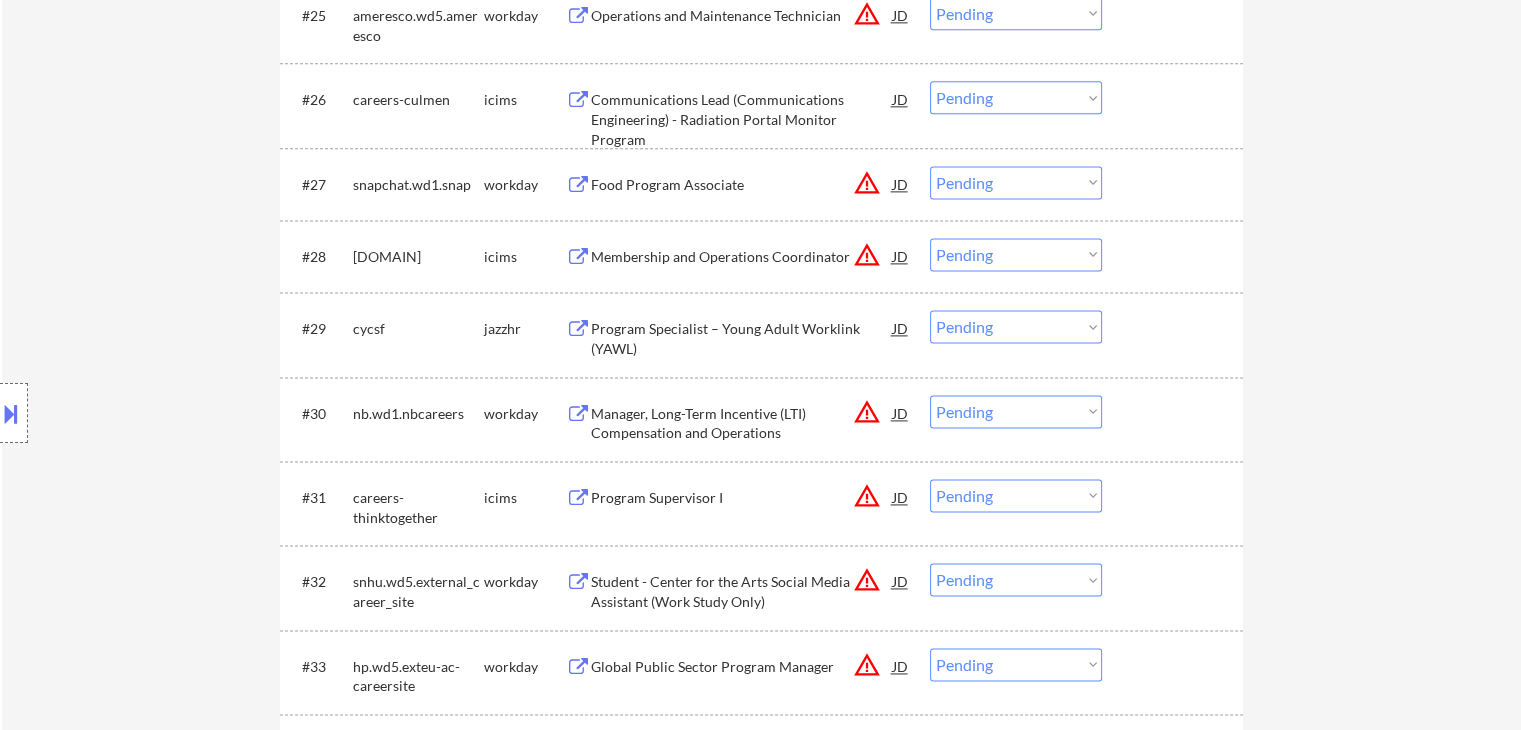 click on "Program Specialist – Young Adult Worklink (YAWL)" at bounding box center (742, 338) 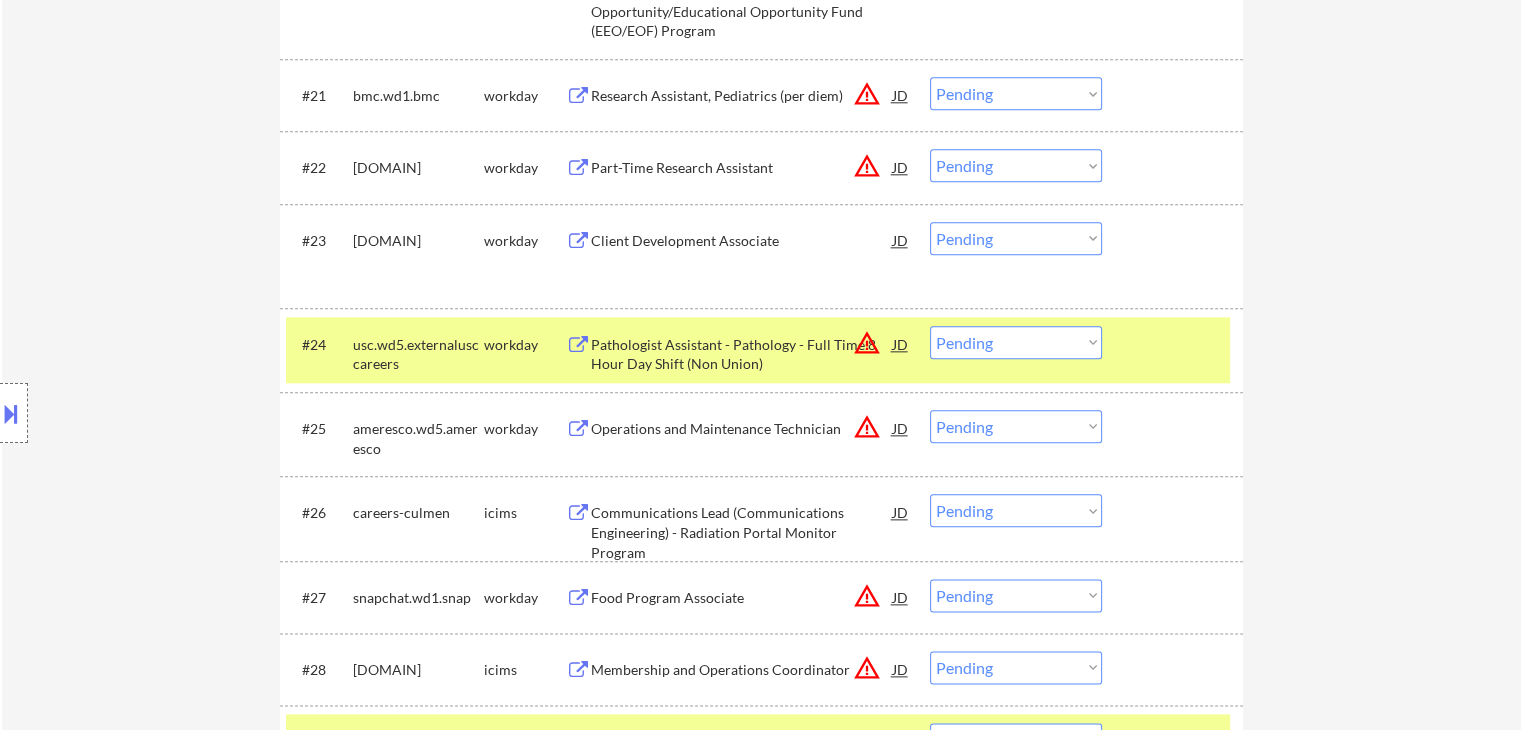 scroll, scrollTop: 2200, scrollLeft: 0, axis: vertical 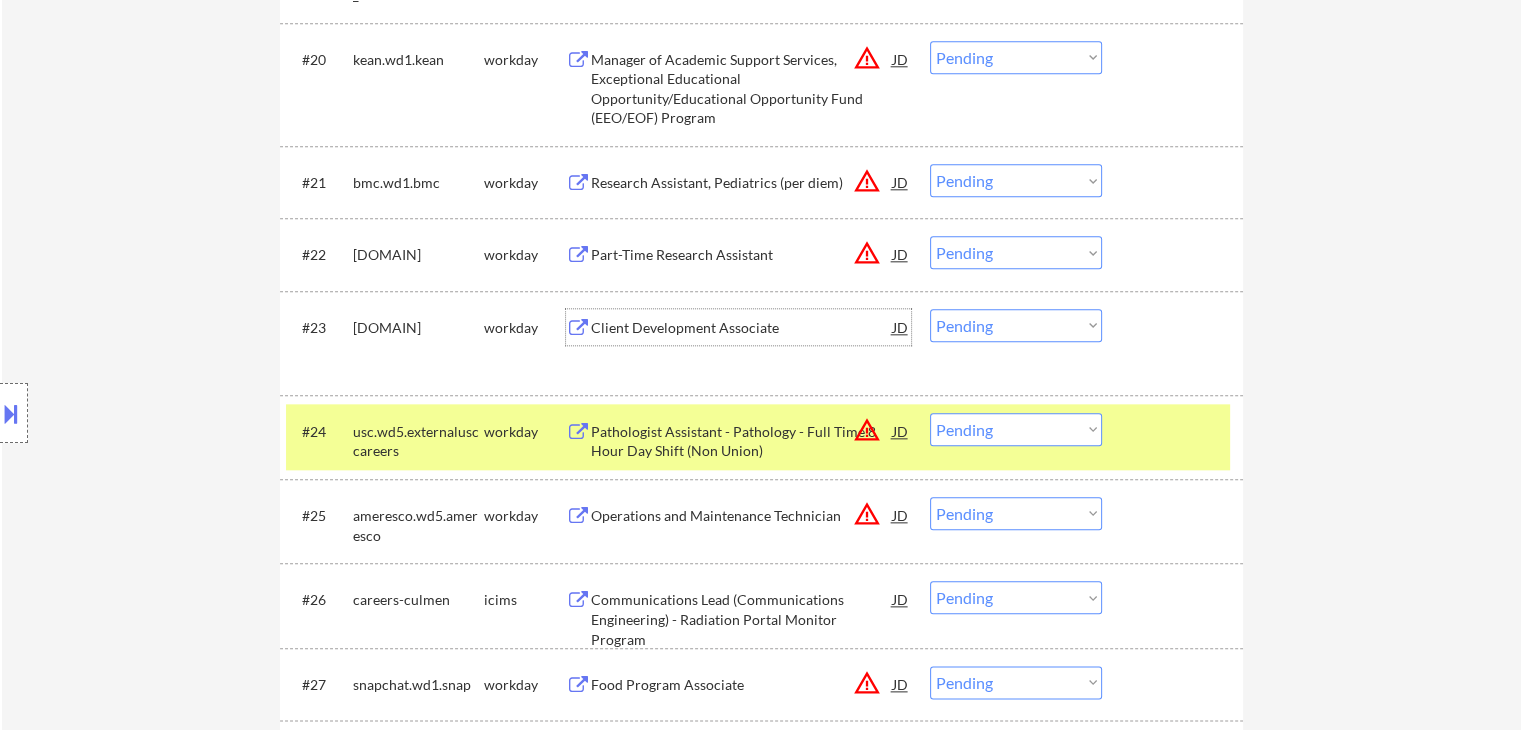 click on "Client Development Associate" at bounding box center [742, 328] 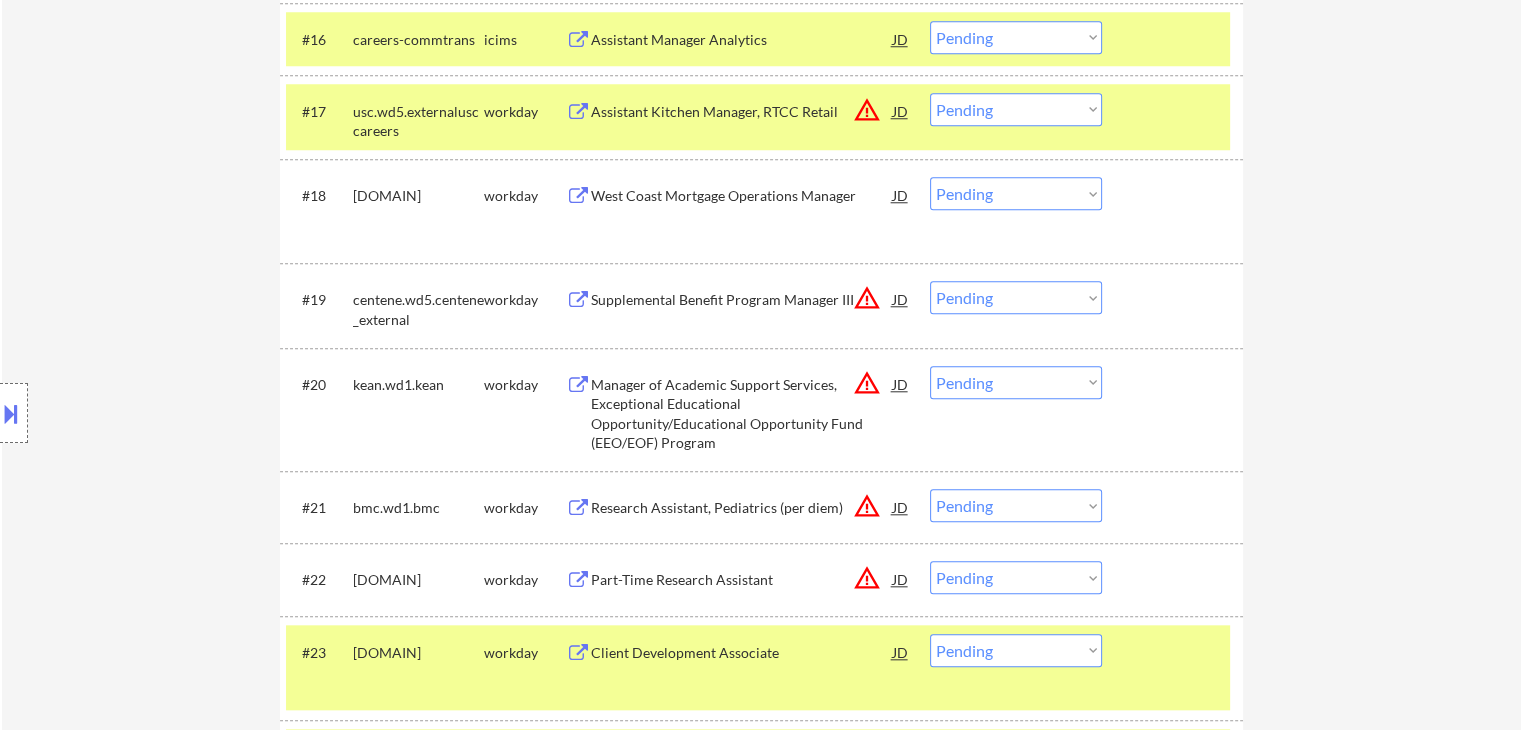scroll, scrollTop: 1700, scrollLeft: 0, axis: vertical 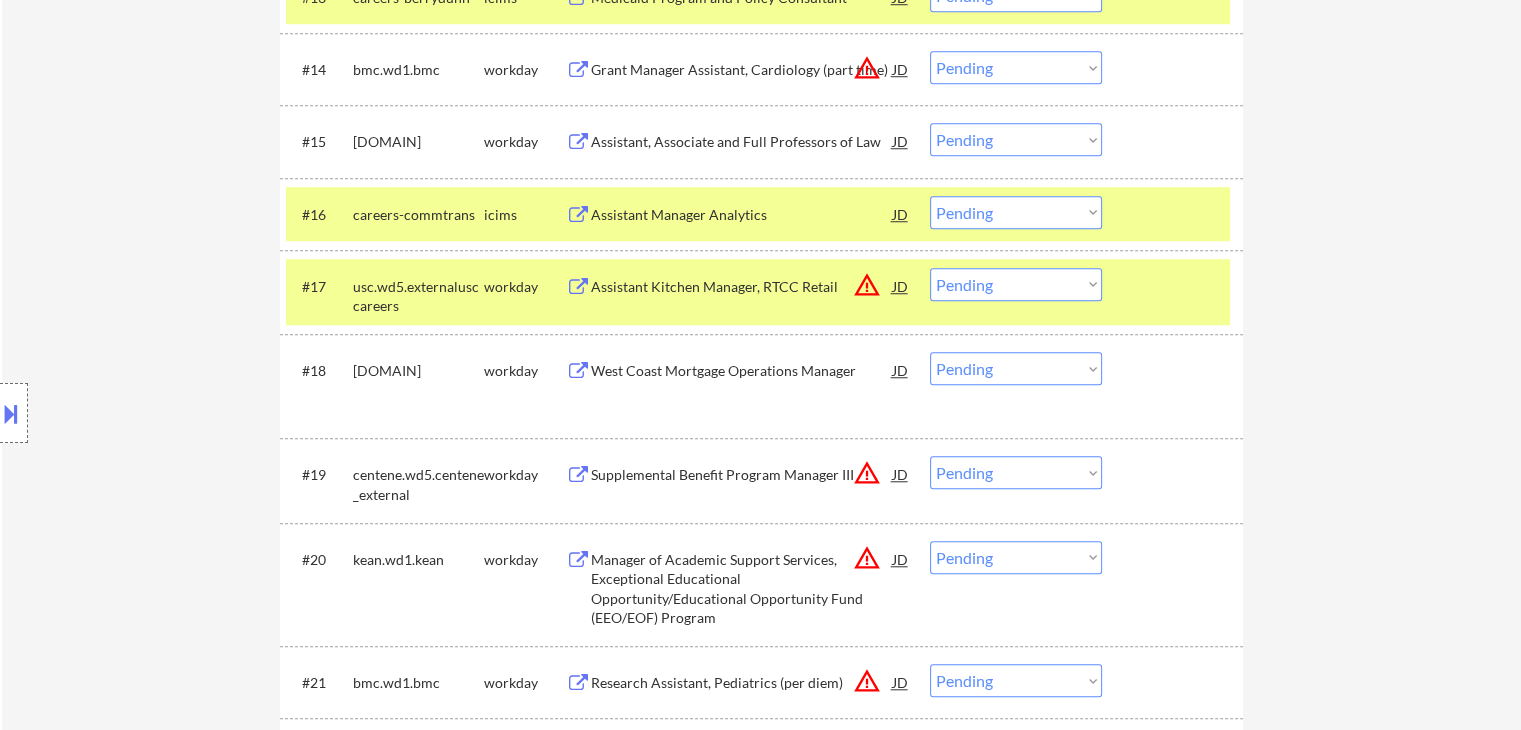 click on "#11 careers-commtrans icims Assistant Manager Analytics JD Choose an option... Pending Applied Excluded (Questions) Excluded (Expired) Excluded (Location) Excluded (Bad Match) Excluded (Blocklist) Excluded (Salary) Excluded (Other)" at bounding box center (758, 214) 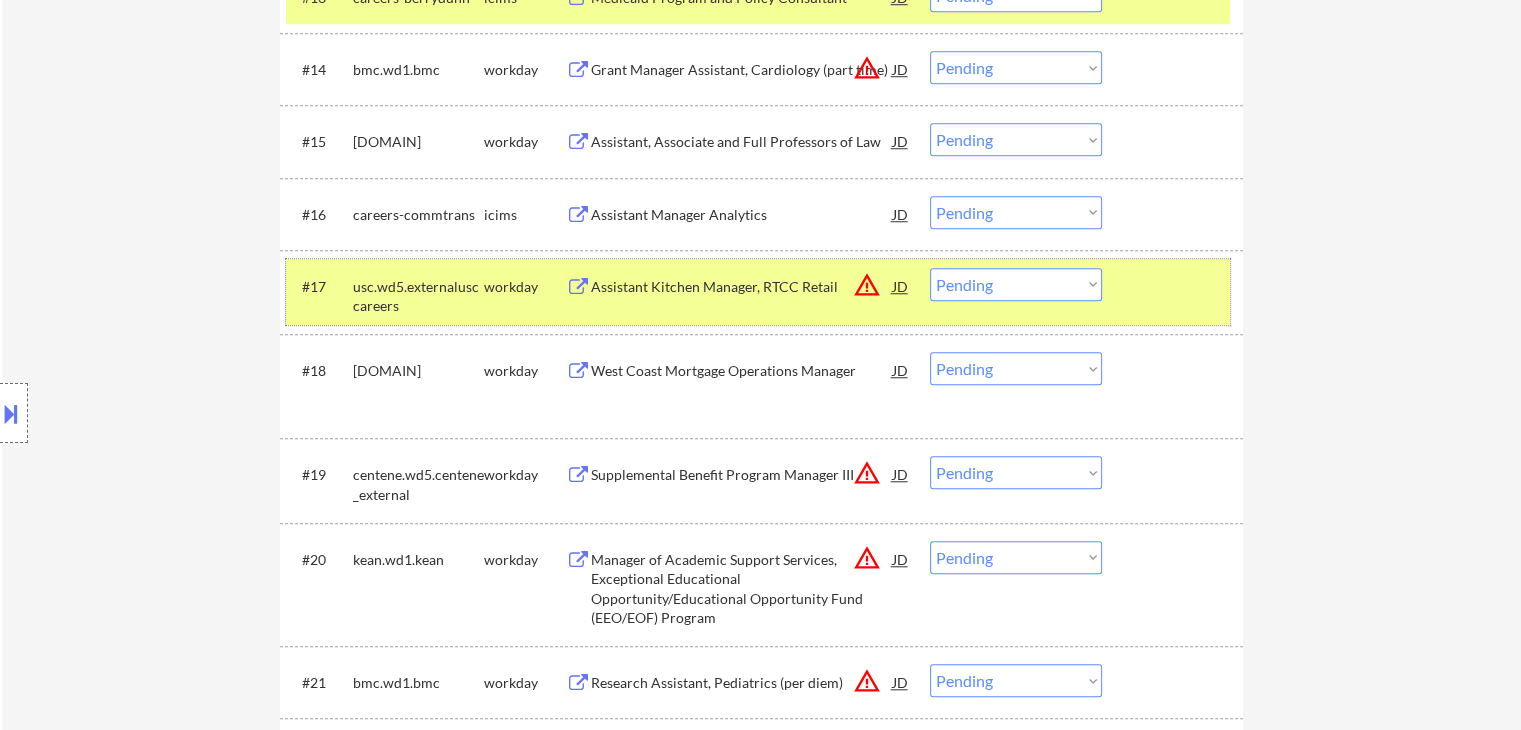 click at bounding box center (1175, 286) 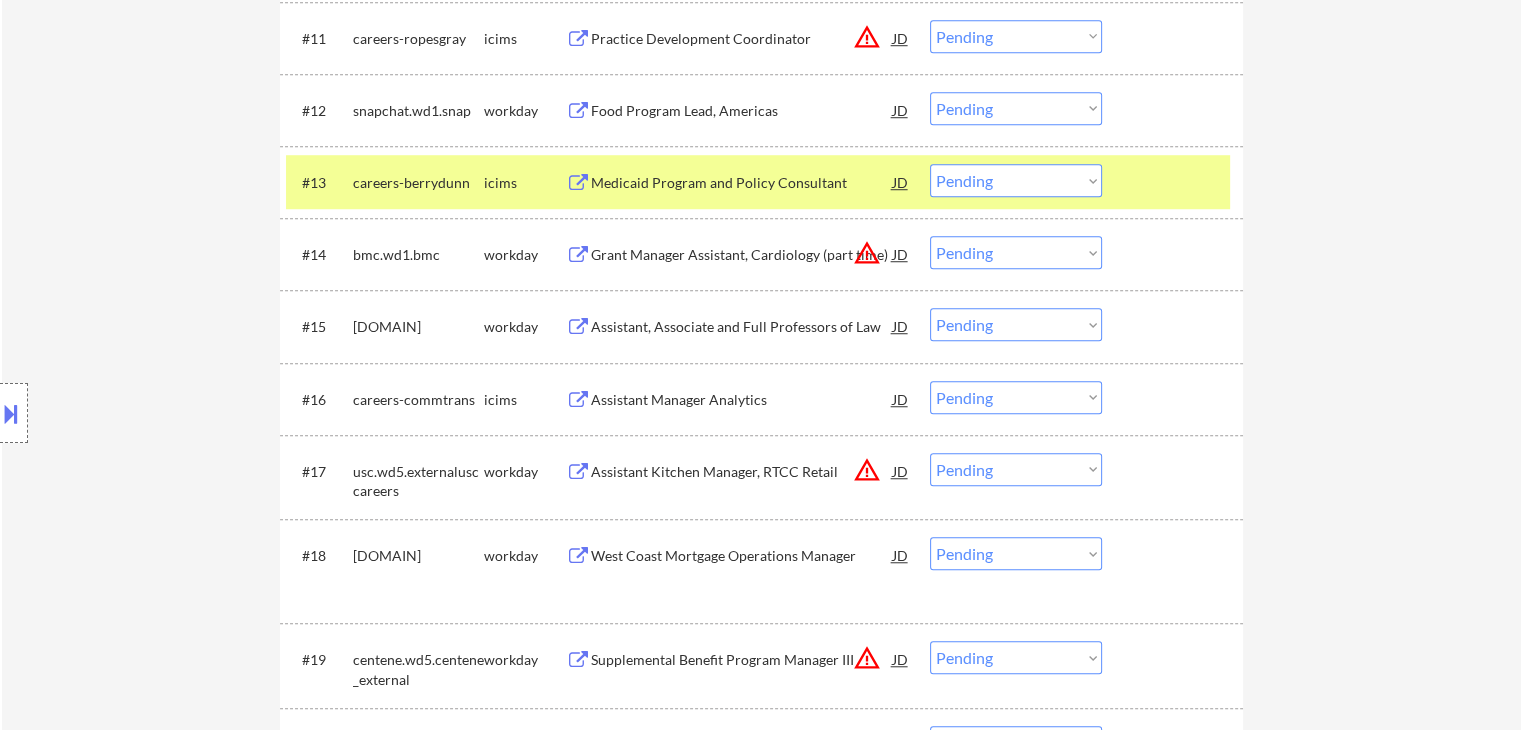 scroll, scrollTop: 1400, scrollLeft: 0, axis: vertical 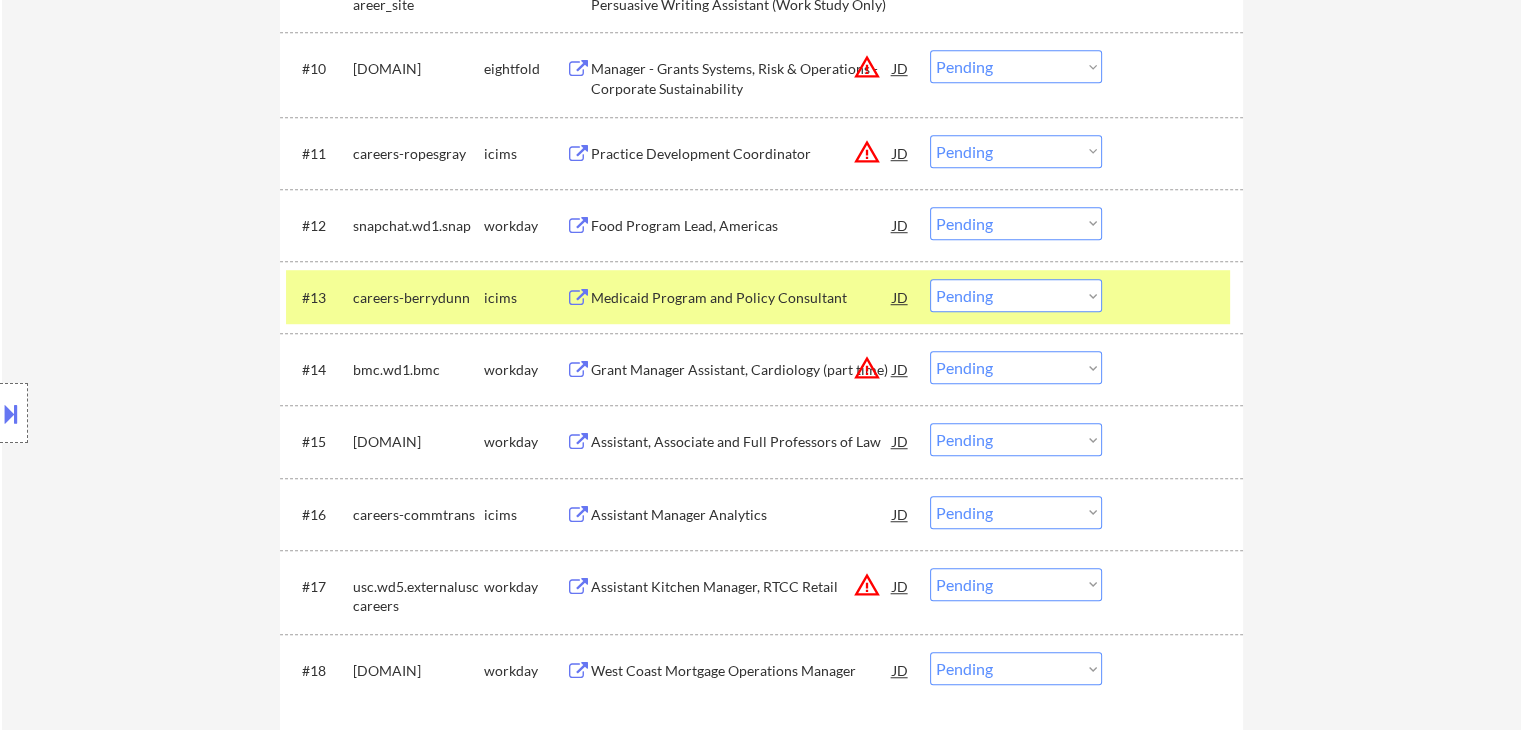 click at bounding box center [1175, 297] 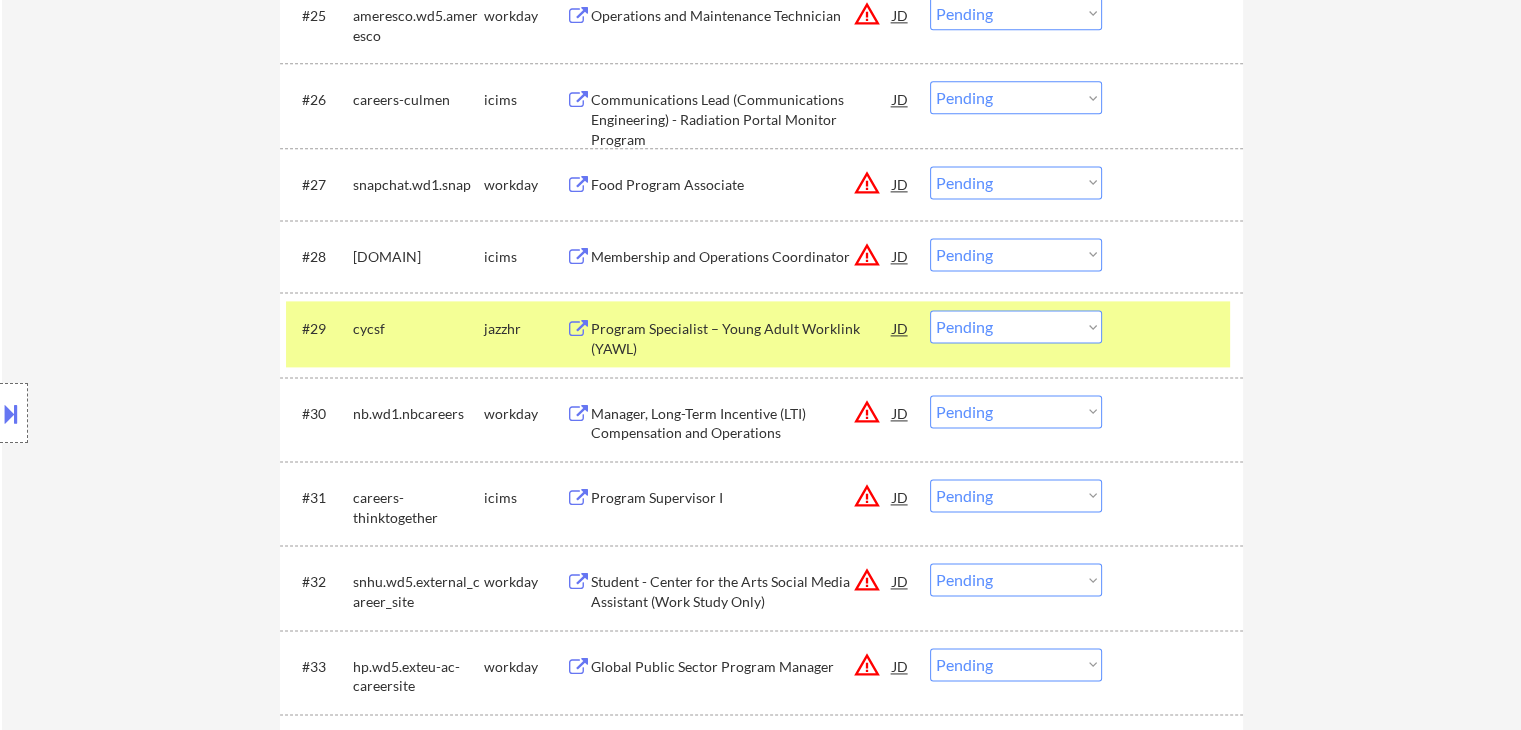 scroll, scrollTop: 2300, scrollLeft: 0, axis: vertical 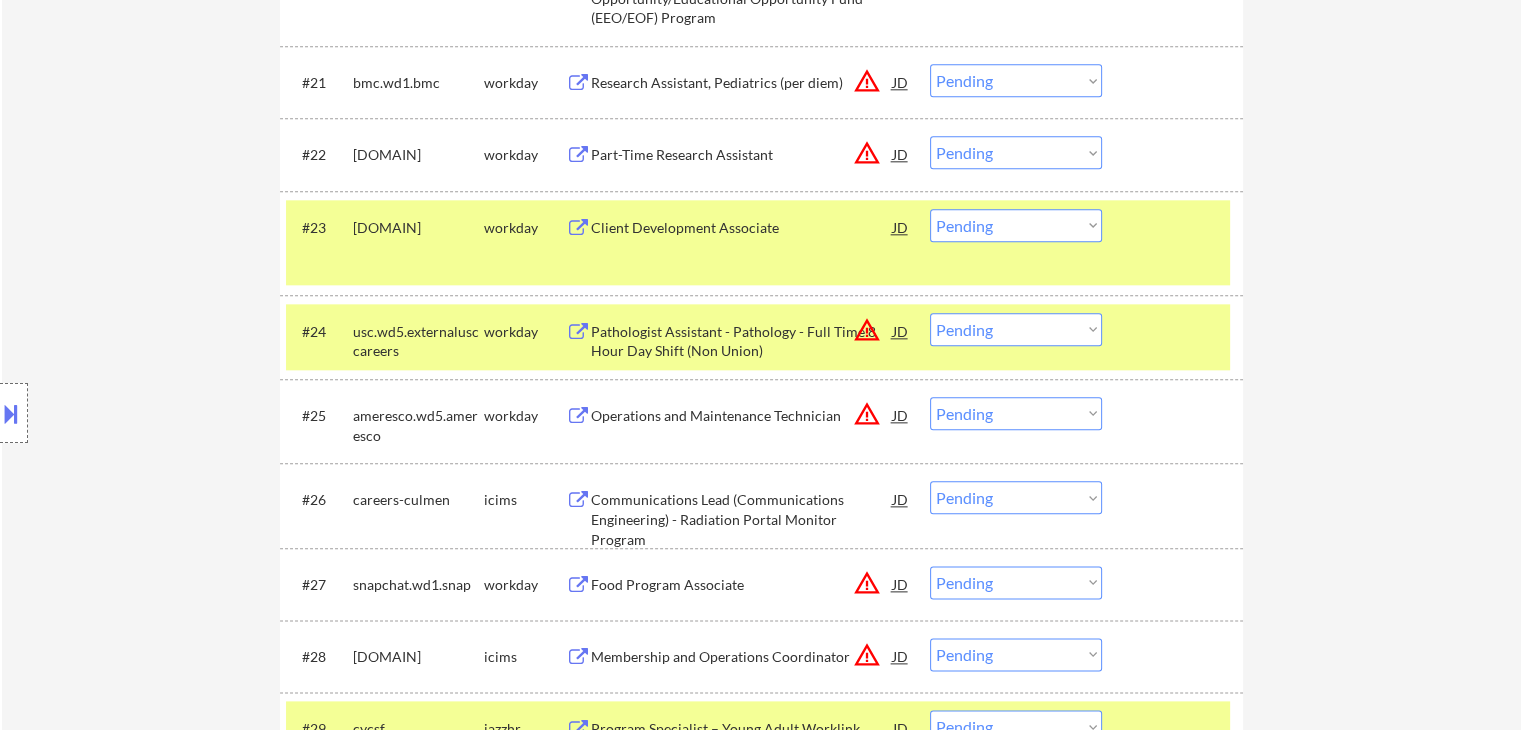 click on "#23 pretiumenterpriseservices.wd1.deephaven workday Client Development Associate JD warning_amber Choose an option... Pending Applied Excluded (Questions) Excluded (Expired) Excluded (Location) Excluded (Bad Match) Excluded (Blocklist) Excluded (Salary) Excluded (Other)" at bounding box center [758, 243] 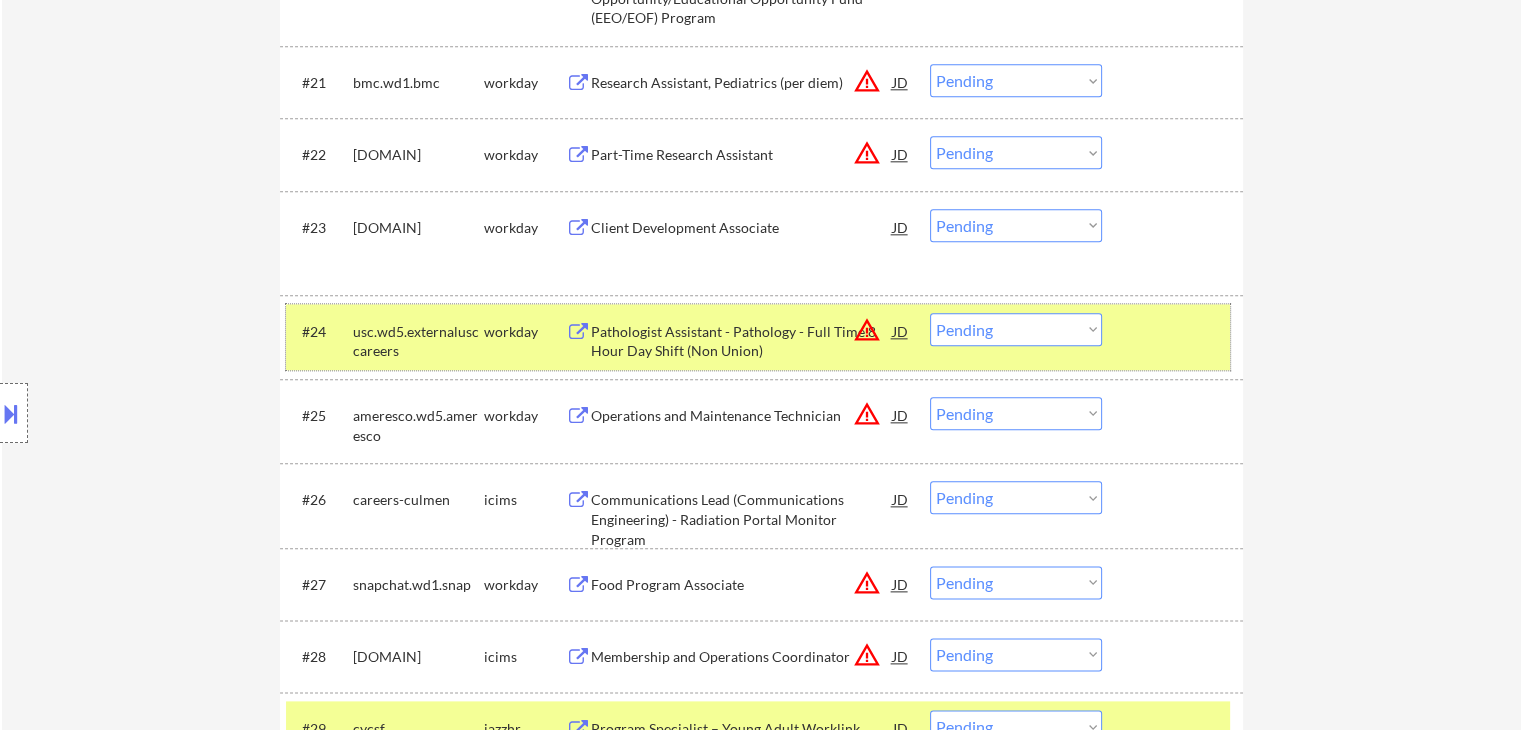 drag, startPoint x: 1171, startPoint y: 310, endPoint x: 1162, endPoint y: 297, distance: 15.811388 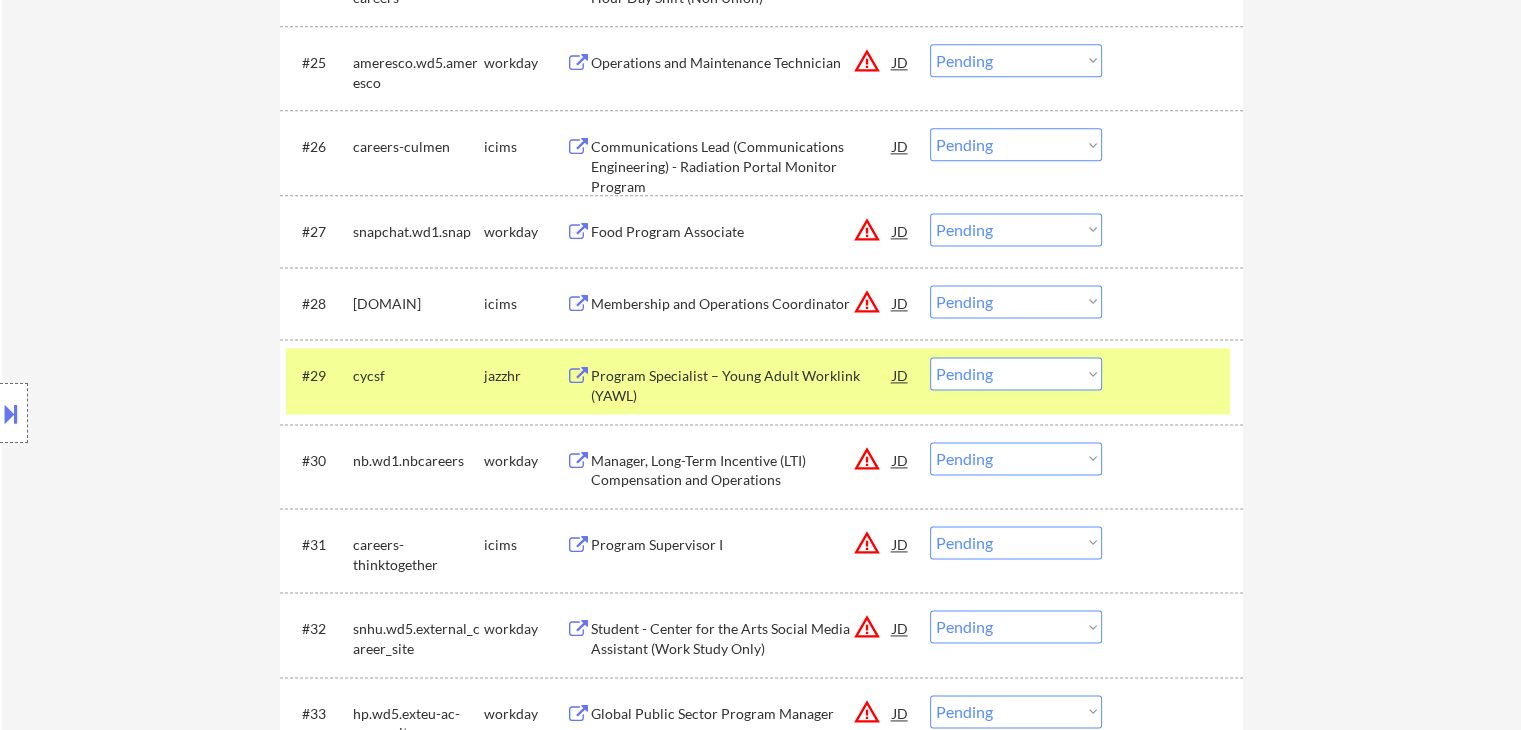 scroll, scrollTop: 2700, scrollLeft: 0, axis: vertical 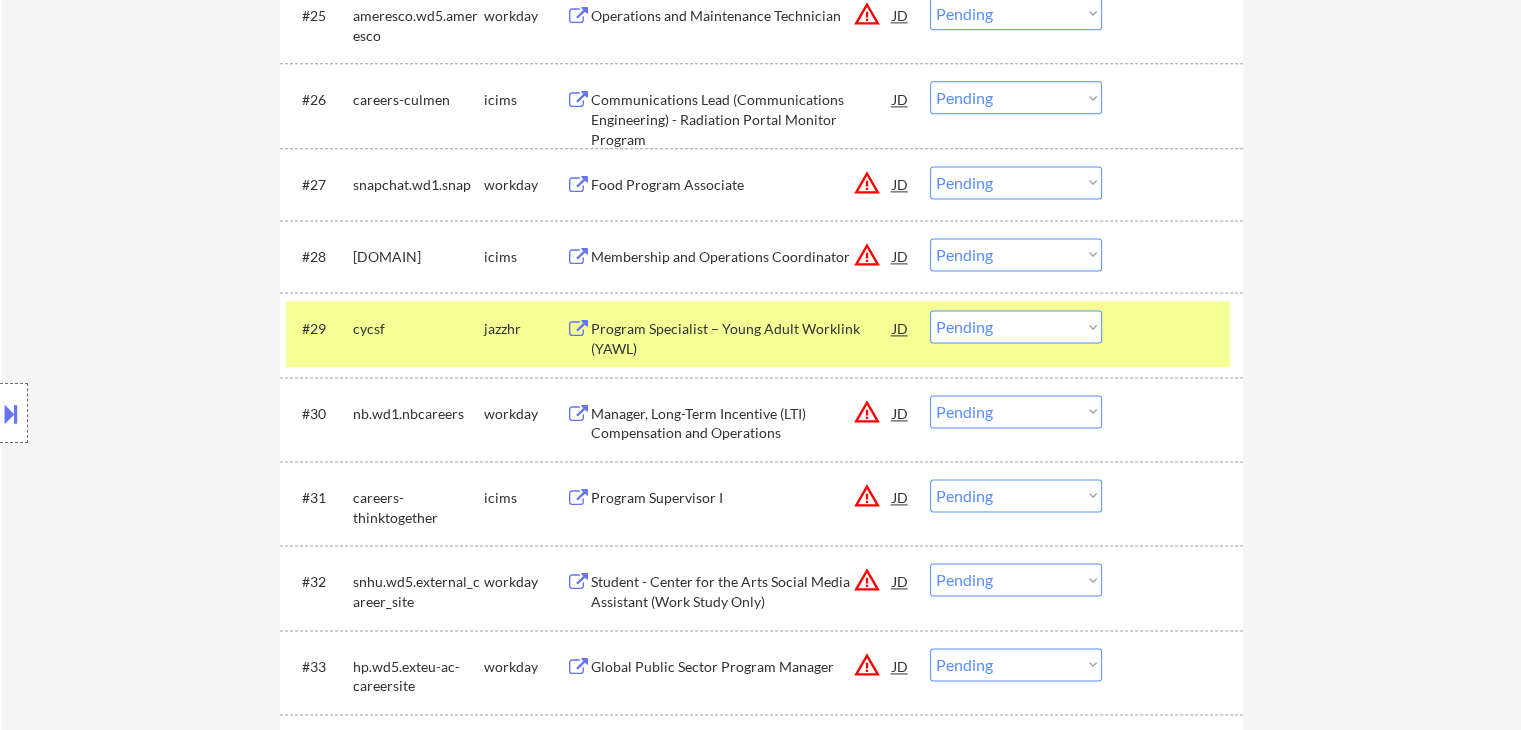 click at bounding box center (1175, 328) 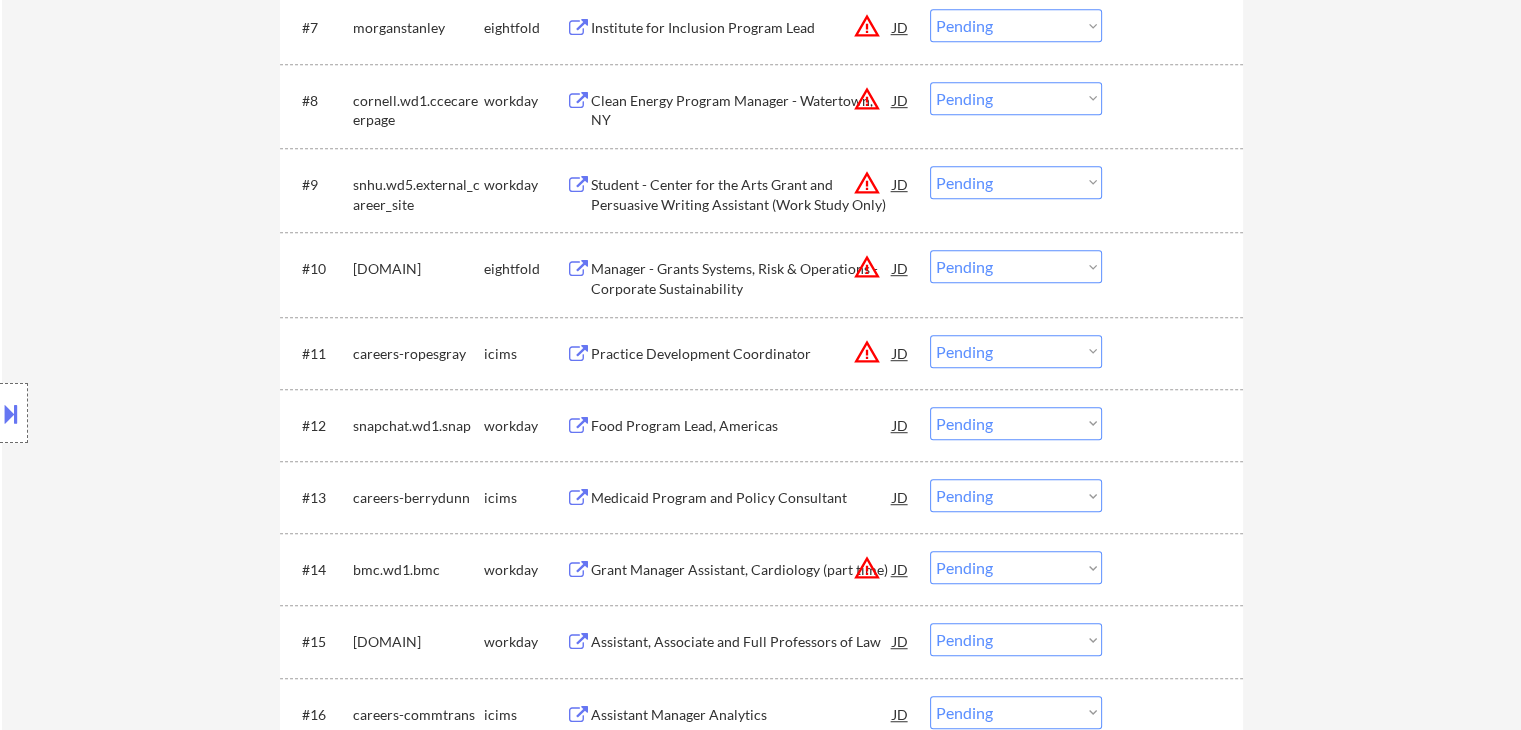 click on "Location Inclusions:" at bounding box center [179, 413] 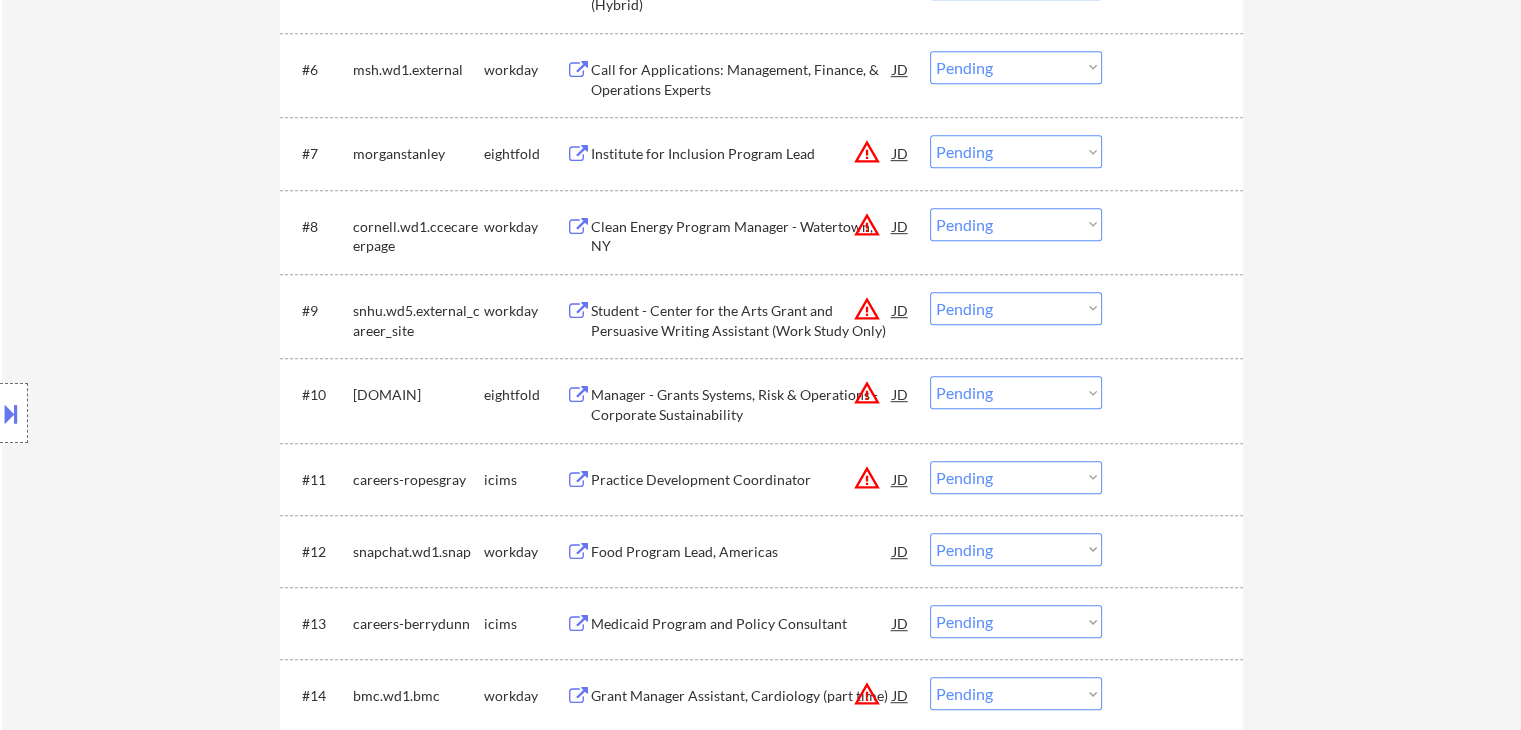 scroll, scrollTop: 1100, scrollLeft: 0, axis: vertical 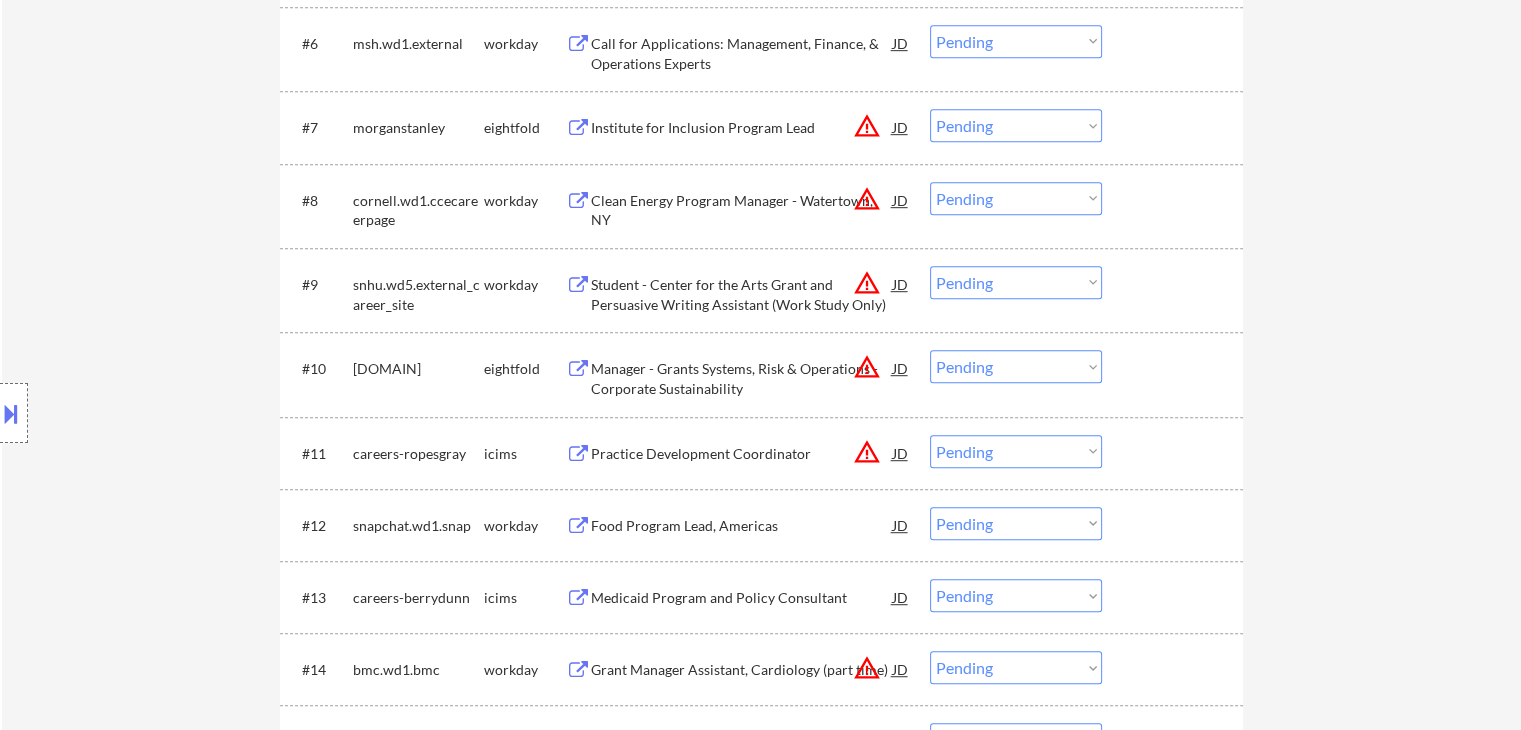 click on "Location Inclusions:" at bounding box center (179, 413) 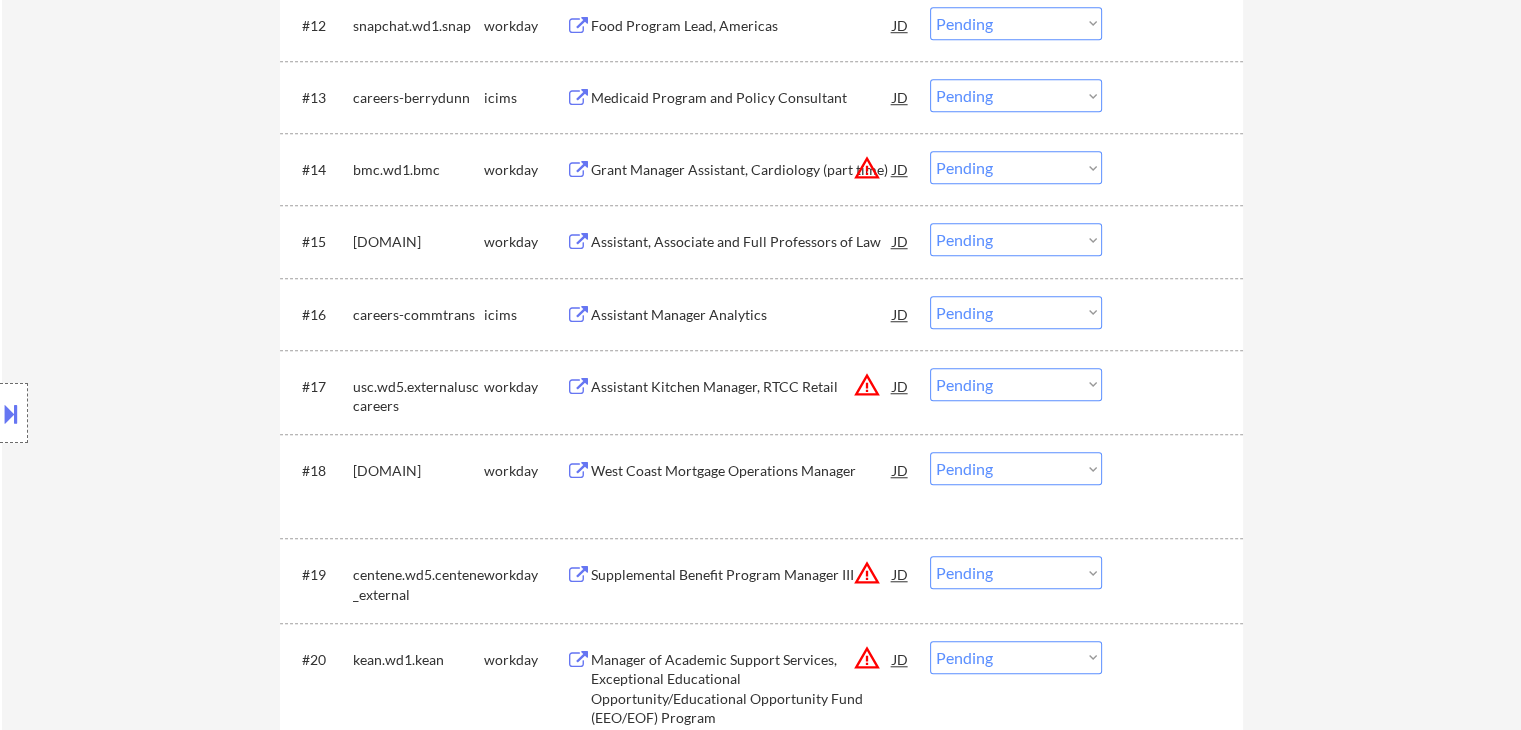 scroll, scrollTop: 2000, scrollLeft: 0, axis: vertical 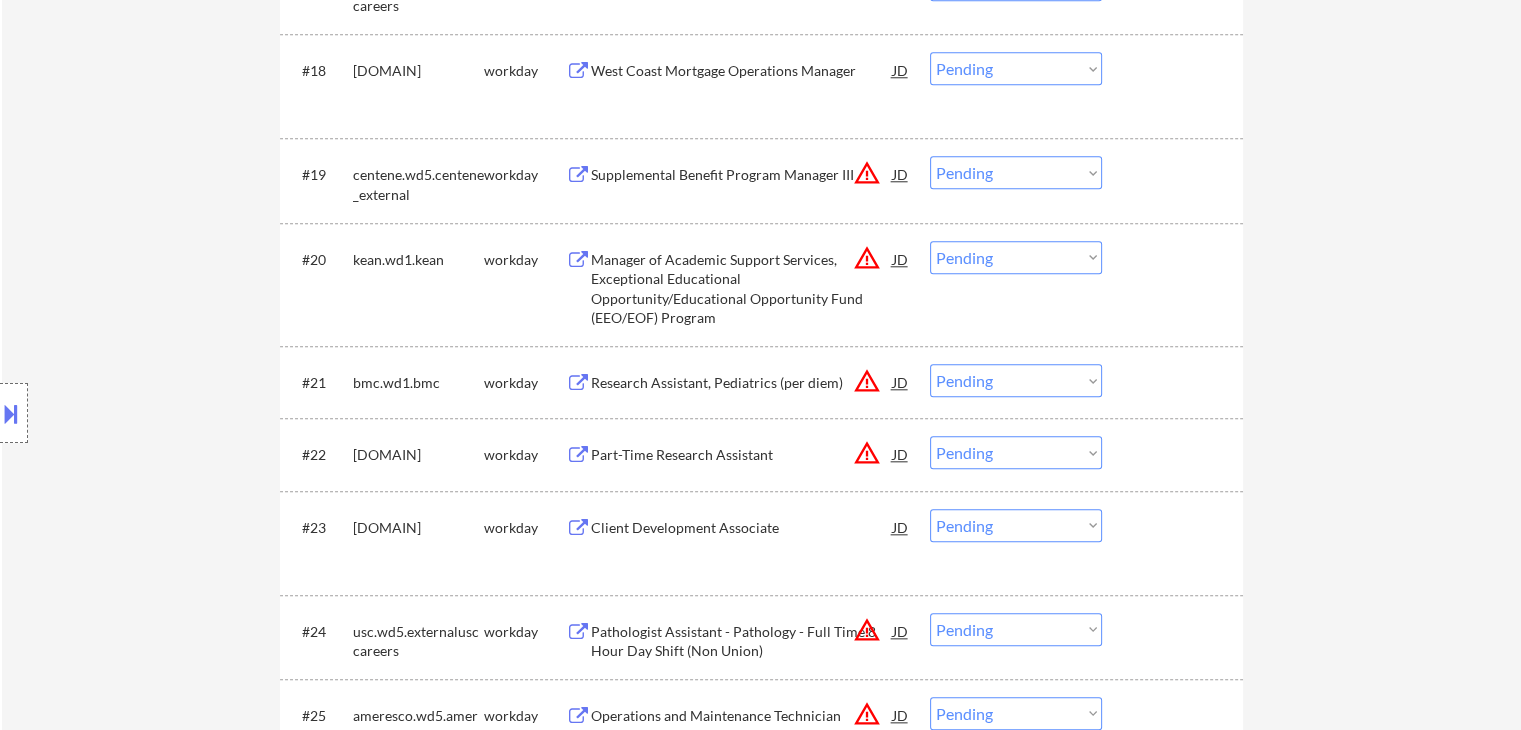 click on "← Return to /applysquad Mailslurp Inbox Job Search Builder [FIRST] [LAST] User Email: [EMAIL] Application Email: [EMAIL] Mailslurp Email: [EMAIL] LinkedIn: https://www.linkedin.com/in/[NAME]/
Phone: [PHONE] Current Location: [CITY], [STATE] Applies: 285 sent / 421 bought Internal Notes Bought 200 more total and giving an extra 20 preemptively for difficult matching so now 421 total 7/29 tf Can work in country of residence?: yes Squad Notes Minimum salary: $60,000 Will need Visa to work in that country now/future?: no Download Resume Add a Job Manually [NAME] ✔️ Applications Pending (53) Excluded (559) Applied (286) All (898) View All Results Back 1 / 1
Next Company ATS Title Status Date Applied #1 careers-cwsglobal icims Refugee Support Services (RSS) Program Supervisor JD warning_amber Choose an option... Pending Applied Excluded (Questions) Excluded (Expired) Excluded (Location) Excluded (Bad Match)" at bounding box center [761, 647] 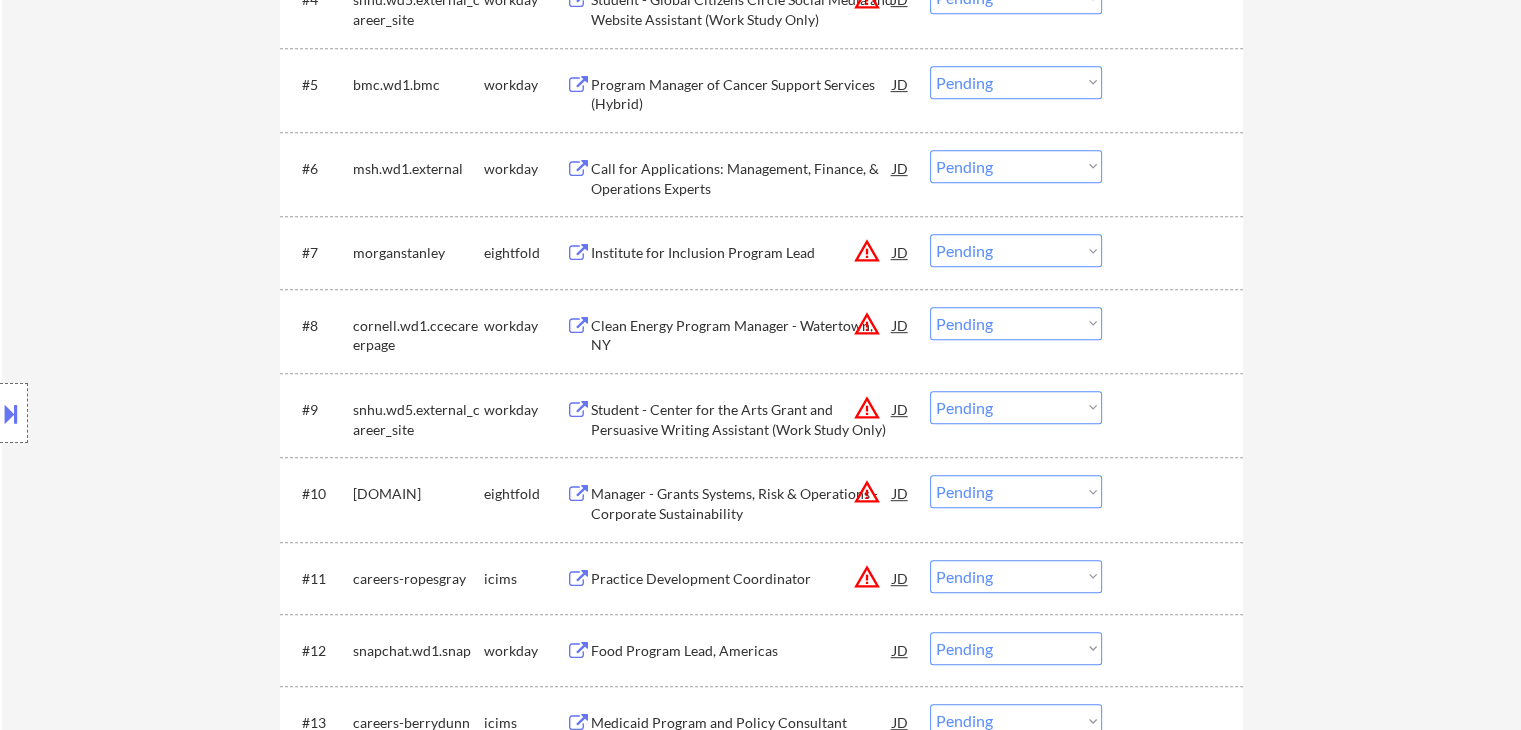scroll, scrollTop: 900, scrollLeft: 0, axis: vertical 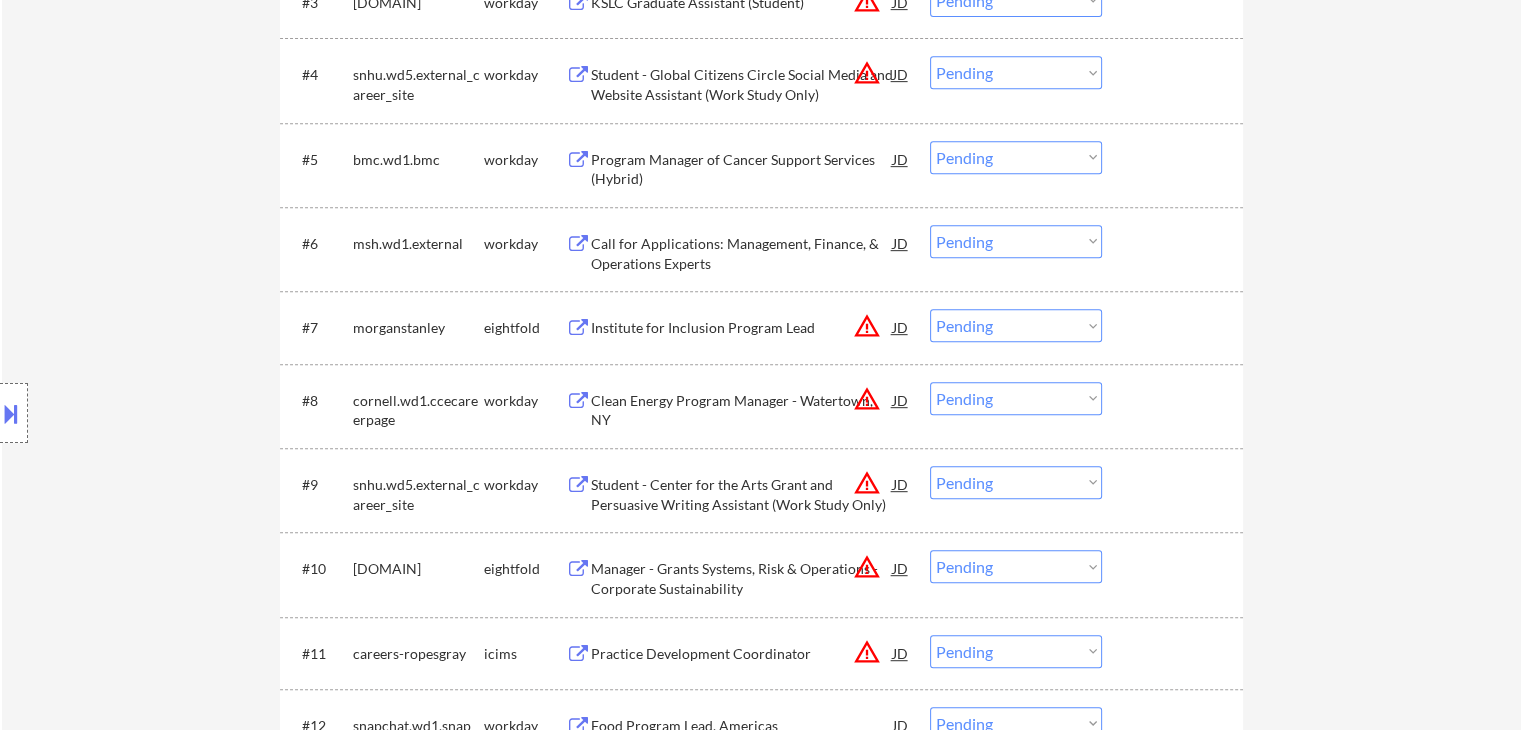 click on "← Return to /applysquad Mailslurp Inbox Job Search Builder [FIRST] [LAST] User Email: [EMAIL] Application Email: [EMAIL] Mailslurp Email: [EMAIL] LinkedIn: https://www.linkedin.com/in/[NAME]/
Phone: [PHONE] Current Location: [CITY], [STATE] Applies: 285 sent / 421 bought Internal Notes Bought 200 more total and giving an extra 20 preemptively for difficult matching so now 421 total 7/29 tf Can work in country of residence?: yes Squad Notes Minimum salary: $60,000 Will need Visa to work in that country now/future?: no Download Resume Add a Job Manually [NAME] ✔️ Applications Pending (53) Excluded (559) Applied (286) All (898) View All Results Back 1 / 1
Next Company ATS Title Status Date Applied #1 careers-cwsglobal icims Refugee Support Services (RSS) Program Supervisor JD warning_amber Choose an option... Pending Applied Excluded (Questions) Excluded (Expired) Excluded (Location) Excluded (Bad Match)" at bounding box center [761, 1747] 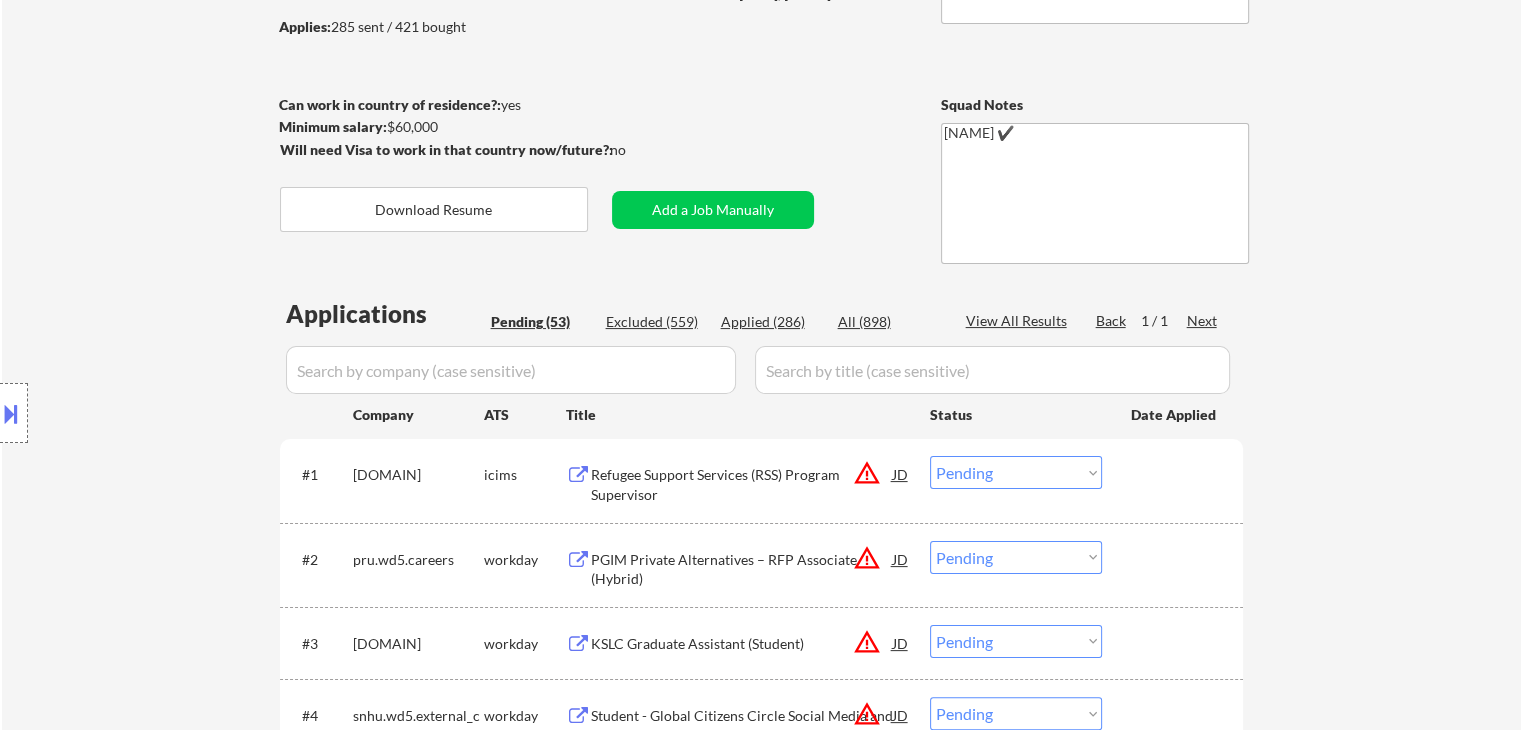 scroll, scrollTop: 200, scrollLeft: 0, axis: vertical 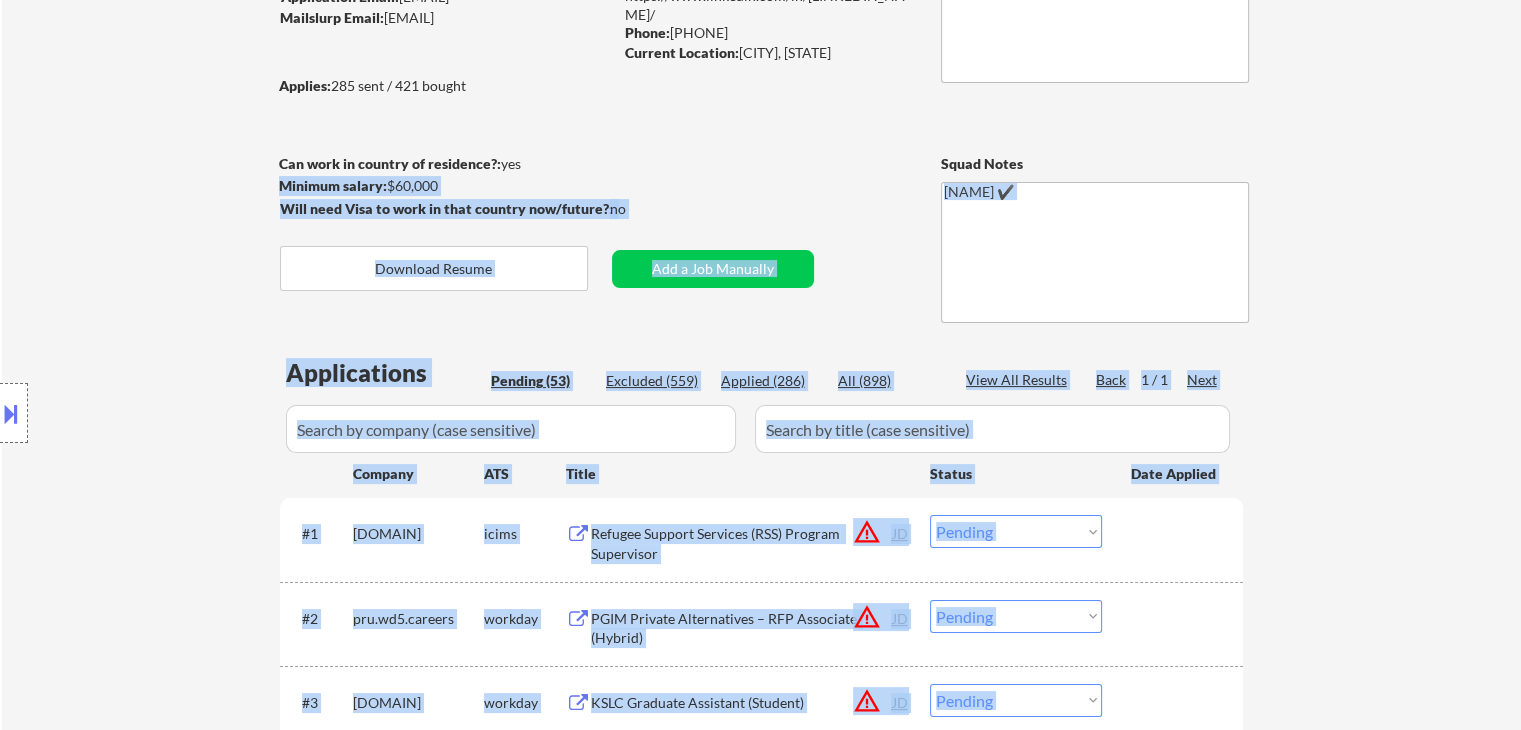 drag, startPoint x: 266, startPoint y: 149, endPoint x: 673, endPoint y: 208, distance: 411.25418 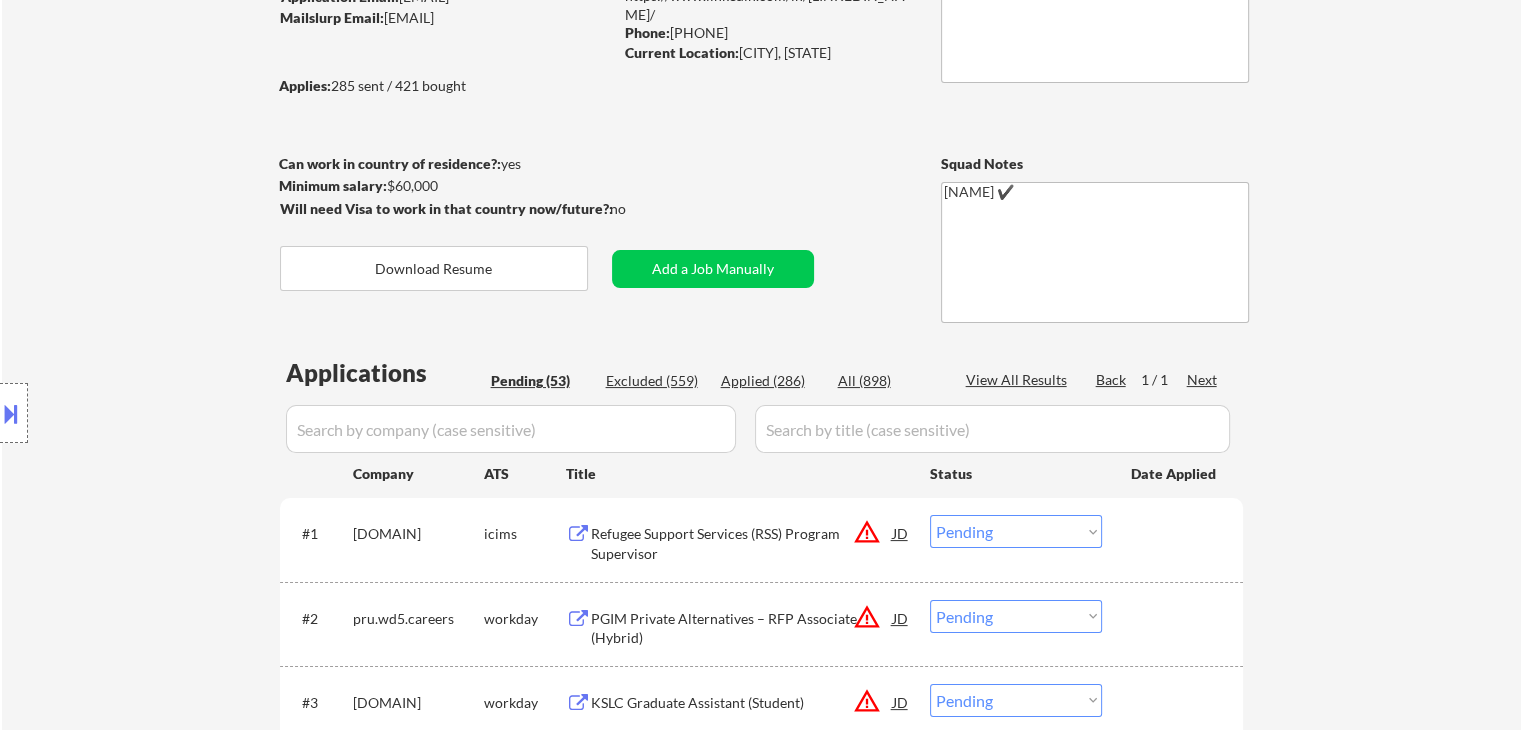 click on "← Return to /applysquad Mailslurp Inbox Job Search Builder [FIRST] [LAST] User Email: [EMAIL] Application Email: [EMAIL] Mailslurp Email: [EMAIL] LinkedIn: https://www.linkedin.com/in/[NAME]/
Phone: [PHONE] Current Location: [CITY], [STATE] Applies: 285 sent / 421 bought Internal Notes Bought 200 more total and giving an extra 20 preemptively for difficult matching so now 421 total 7/29 tf Can work in country of residence?: yes Squad Notes Minimum salary: $60,000 Will need Visa to work in that country now/future?: no Download Resume Add a Job Manually [NAME] ✔️ Applications Pending (53) Excluded (559) Applied (286) All (898) View All Results Back 1 / 1
Next Company ATS Title Status Date Applied #1 careers-cwsglobal icims Refugee Support Services (RSS) Program Supervisor JD warning_amber Choose an option... Pending Applied Excluded (Questions) Excluded (Expired) Excluded (Location) Excluded (Bad Match)" at bounding box center [762, 2439] 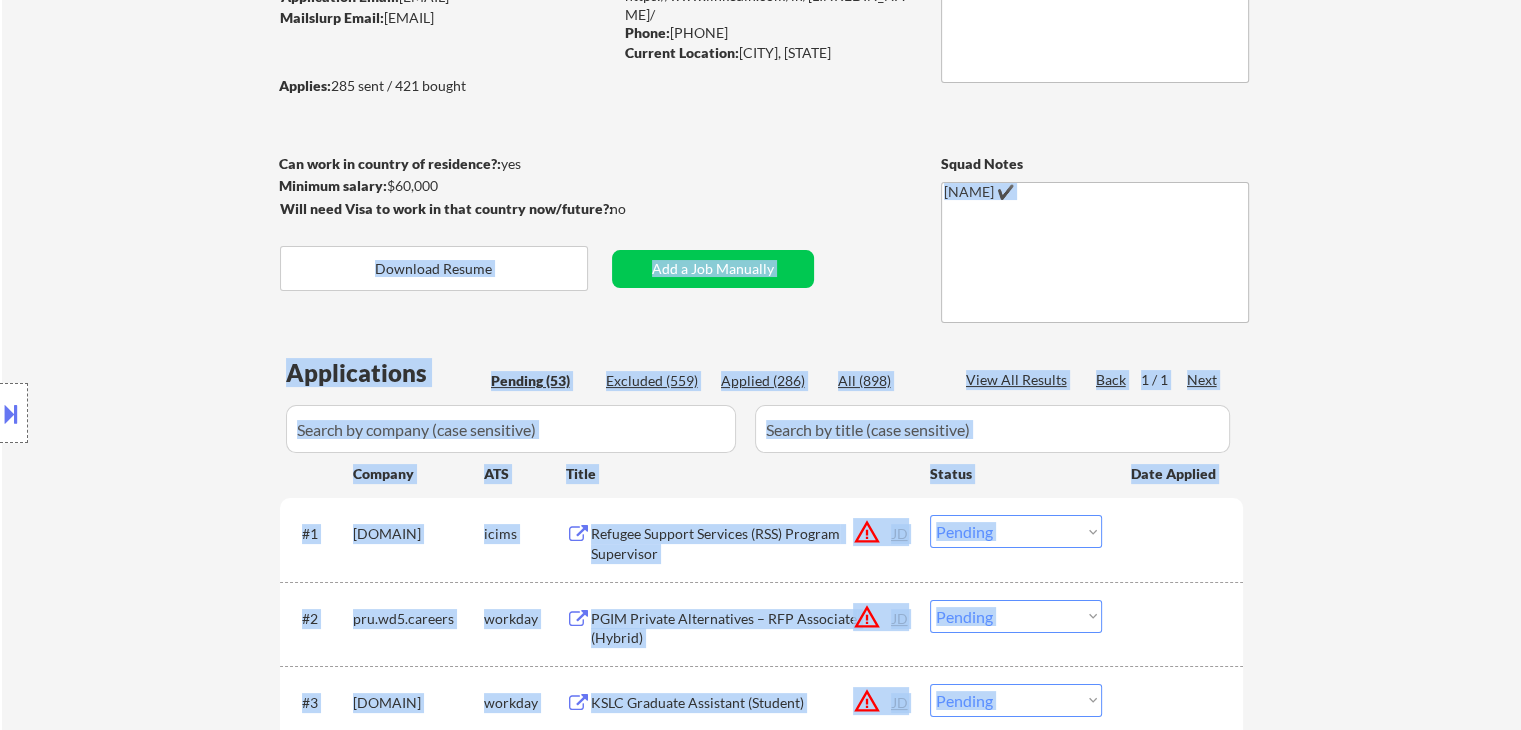 drag, startPoint x: 637, startPoint y: 207, endPoint x: 313, endPoint y: 138, distance: 331.26575 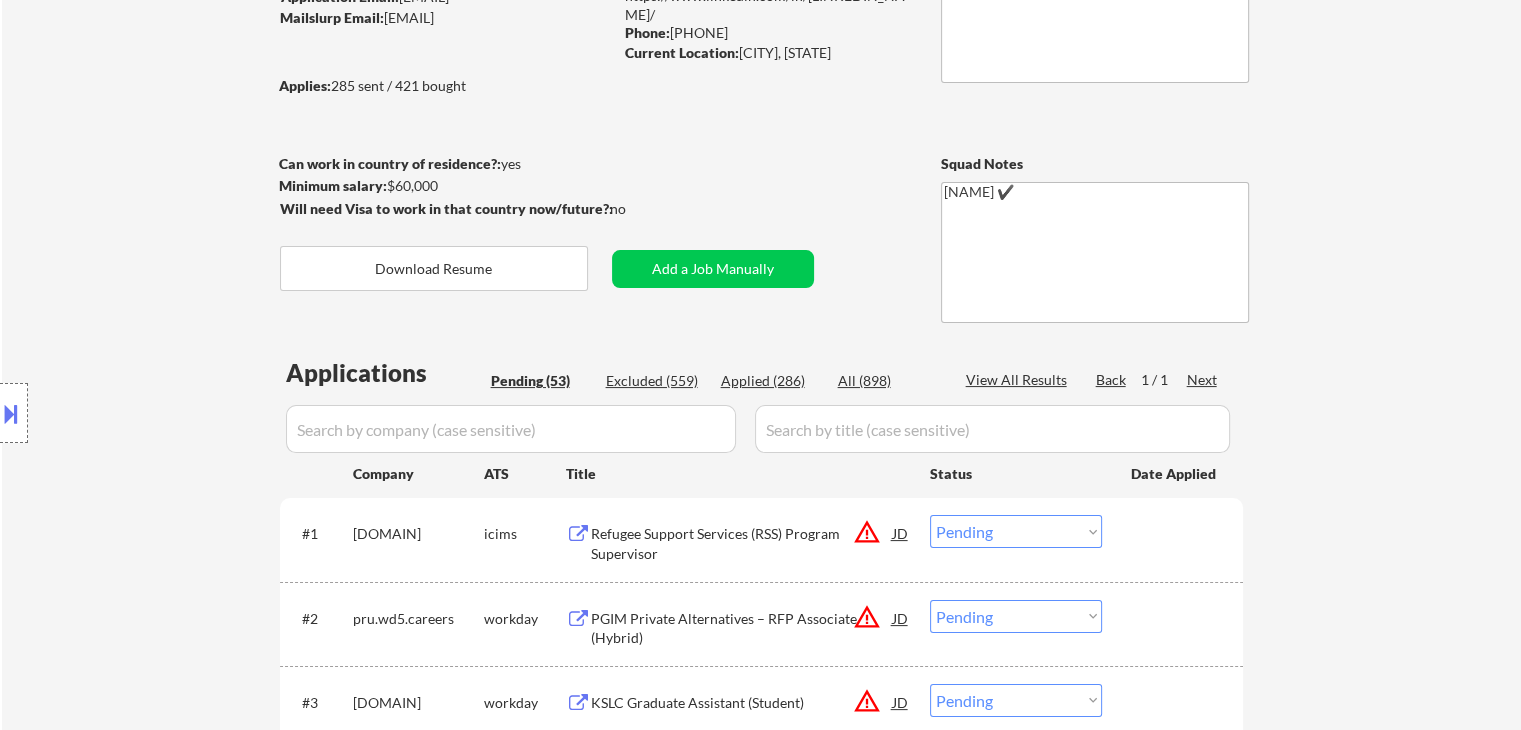 click on "← Return to /applysquad Mailslurp Inbox Job Search Builder [FIRST] [LAST] User Email: [EMAIL] Application Email: [EMAIL] Mailslurp Email: [EMAIL] LinkedIn: https://www.linkedin.com/in/[NAME]/
Phone: [PHONE] Current Location: [CITY], [STATE] Applies: 285 sent / 421 bought Internal Notes Bought 200 more total and giving an extra 20 preemptively for difficult matching so now 421 total 7/29 tf Can work in country of residence?: yes Squad Notes Minimum salary: $60,000 Will need Visa to work in that country now/future?: no Download Resume Add a Job Manually [NAME] ✔️ Applications Pending (53) Excluded (559) Applied (286) All (898) View All Results Back 1 / 1
Next Company ATS Title Status Date Applied #1 careers-cwsglobal icims Refugee Support Services (RSS) Program Supervisor JD warning_amber Choose an option... Pending Applied Excluded (Questions) Excluded (Expired) Excluded (Location) Excluded (Bad Match)" at bounding box center [762, 2439] 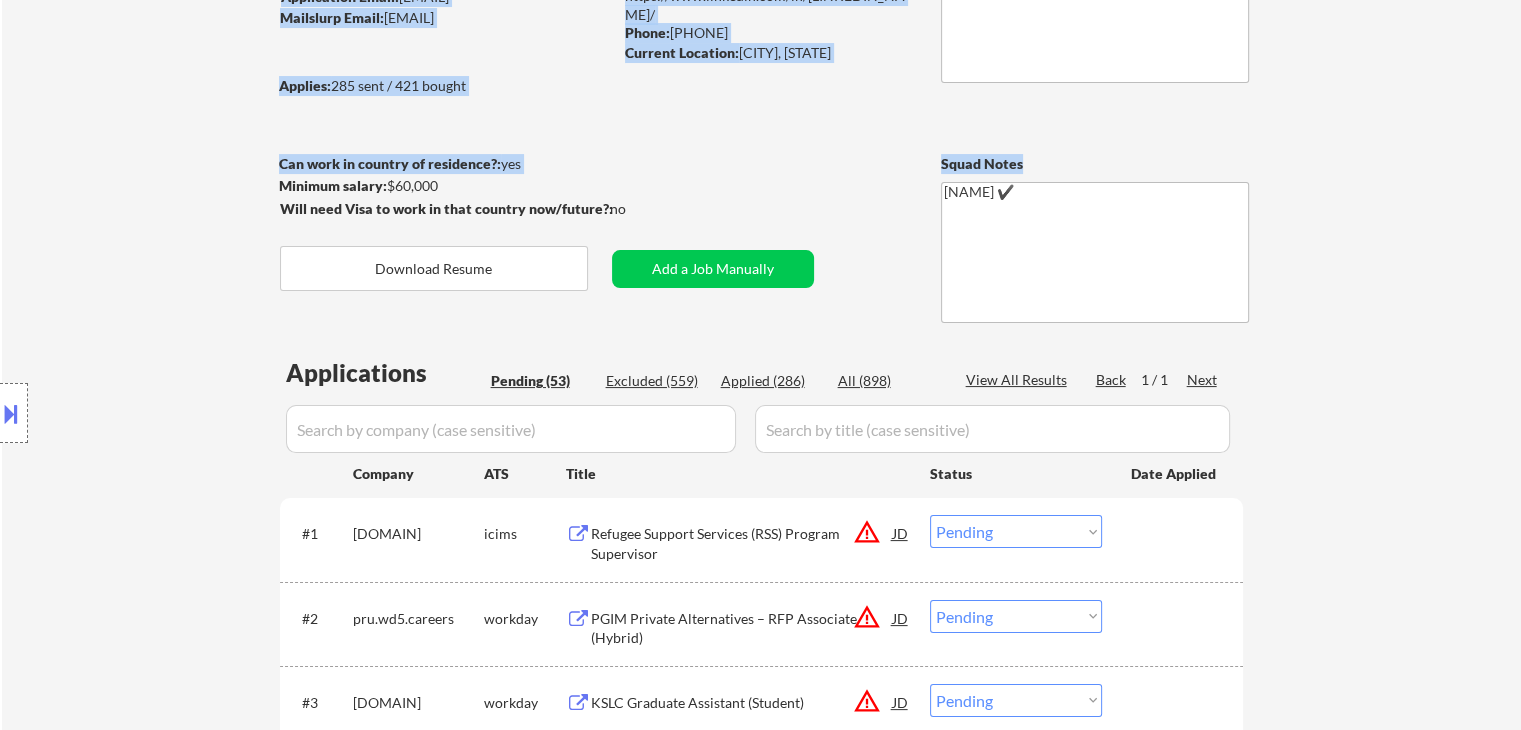 drag, startPoint x: 632, startPoint y: 196, endPoint x: 378, endPoint y: 151, distance: 257.9554 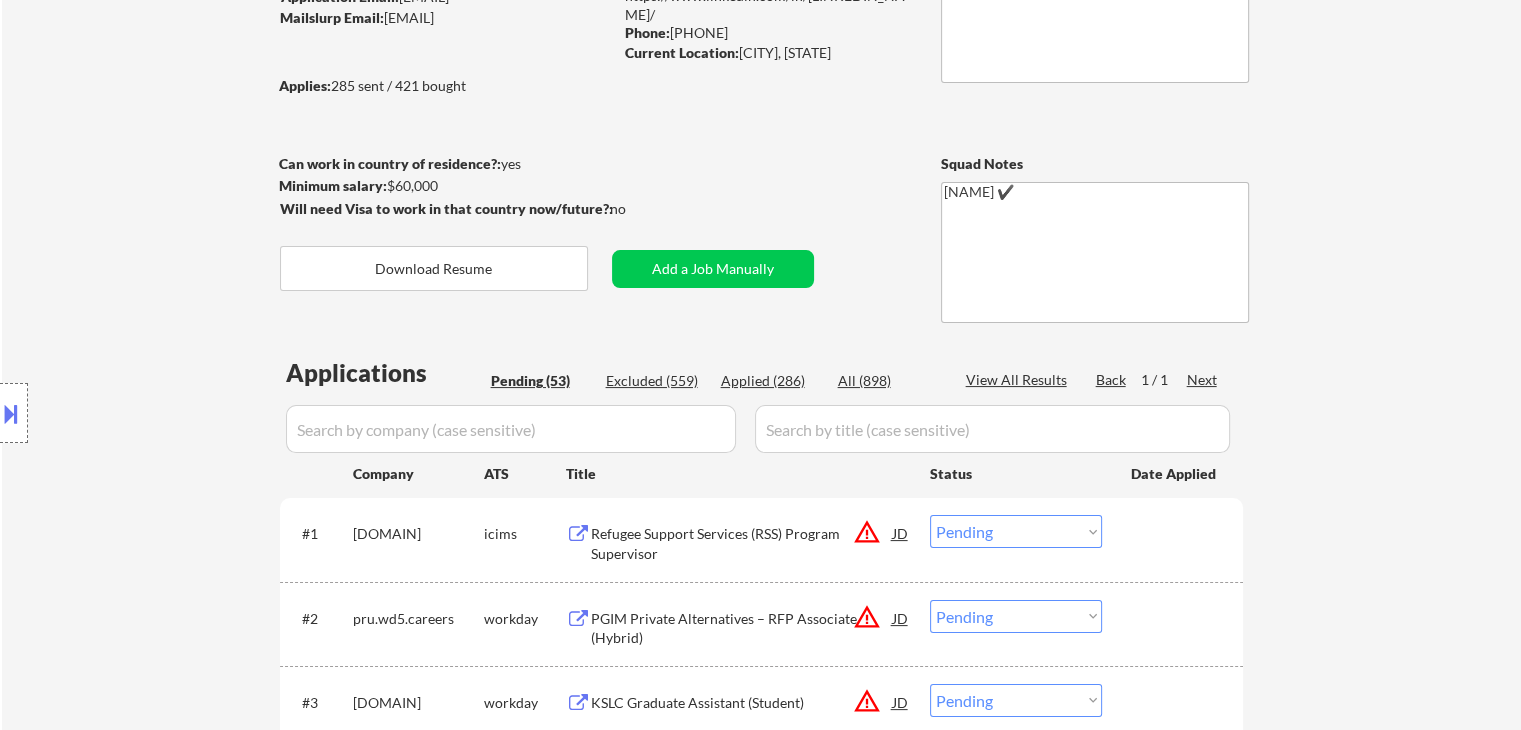 drag, startPoint x: 725, startPoint y: 144, endPoint x: 741, endPoint y: 99, distance: 47.759815 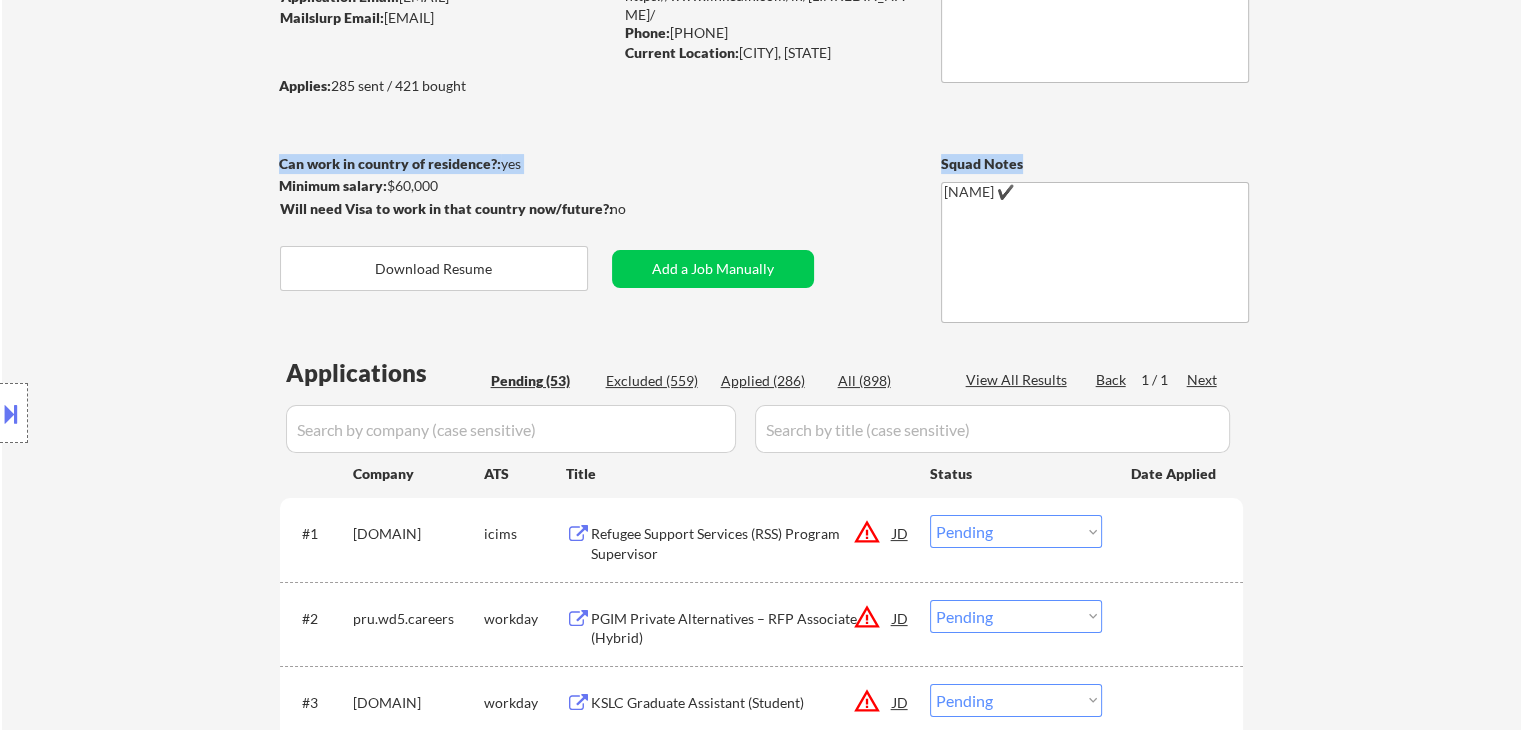 drag, startPoint x: 1027, startPoint y: 149, endPoint x: 727, endPoint y: 197, distance: 303.81573 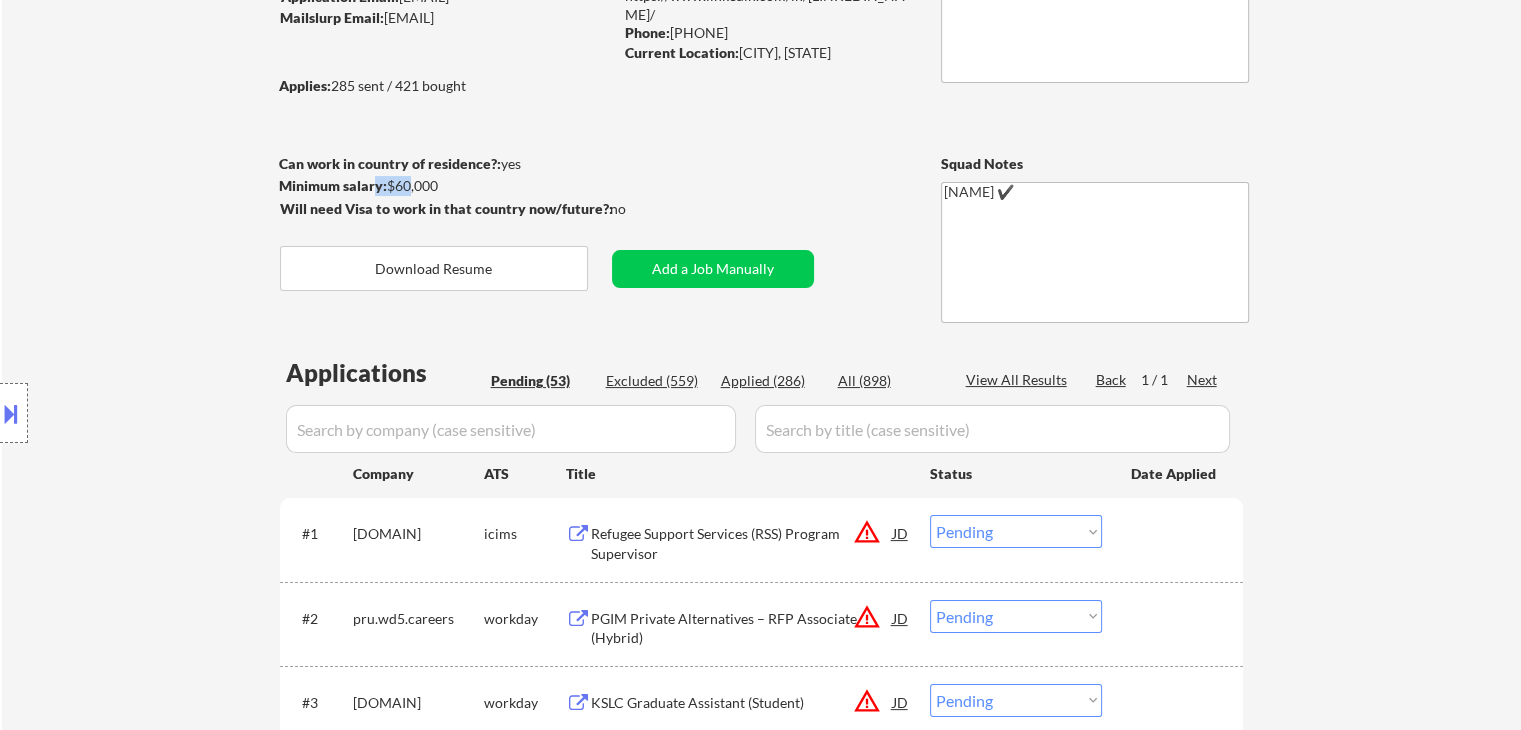 drag, startPoint x: 670, startPoint y: 201, endPoint x: 373, endPoint y: 186, distance: 297.37854 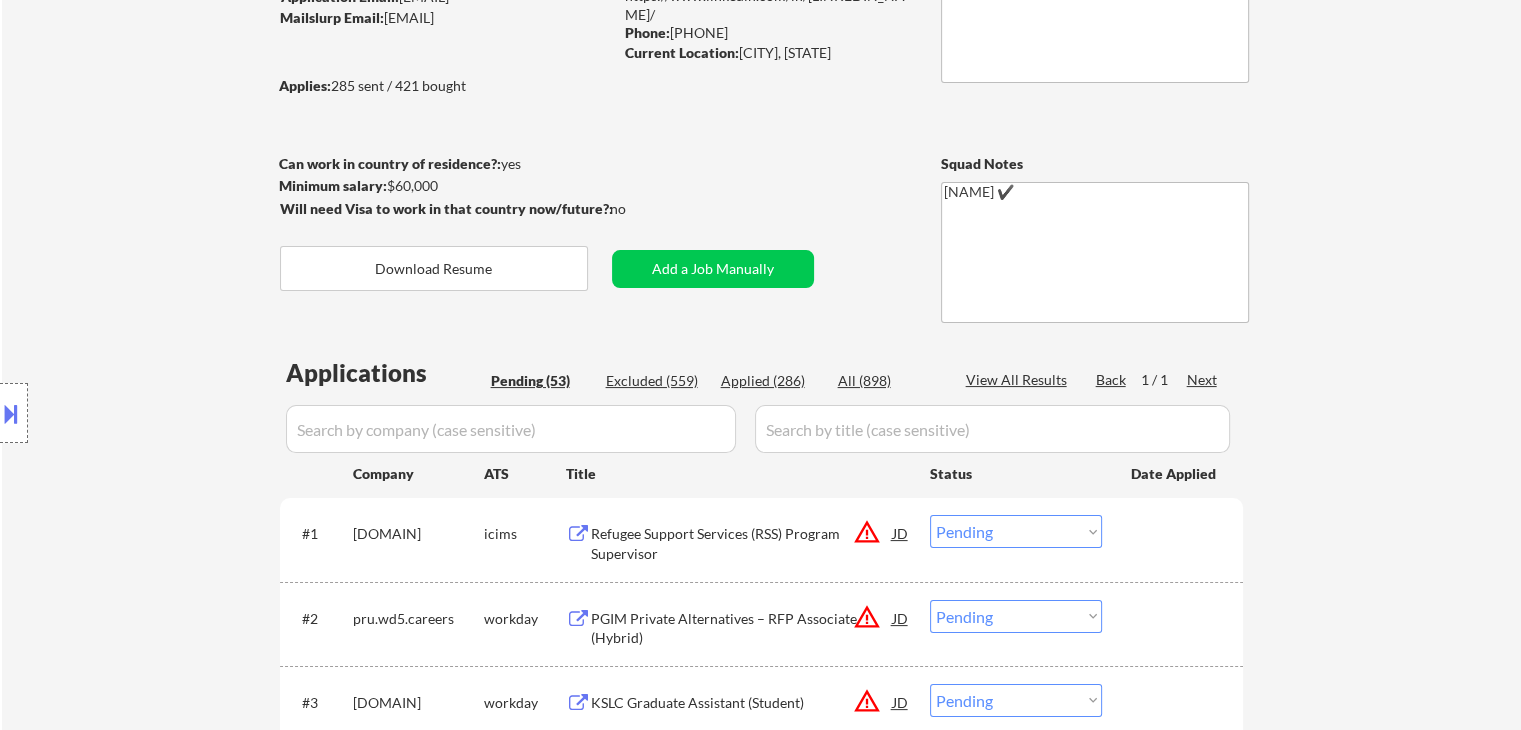 click on "← Return to /applysquad Mailslurp Inbox Job Search Builder [FIRST] [LAST] User Email: [EMAIL] Application Email: [EMAIL] Mailslurp Email: [EMAIL] LinkedIn: https://www.linkedin.com/in/[NAME]/
Phone: [PHONE] Current Location: [CITY], [STATE] Applies: 285 sent / 421 bought Internal Notes Bought 200 more total and giving an extra 20 preemptively for difficult matching so now 421 total 7/29 tf Can work in country of residence?: yes Squad Notes Minimum salary: $60,000 Will need Visa to work in that country now/future?: no Download Resume Add a Job Manually [NAME] ✔️ Applications Pending (53) Excluded (559) Applied (286) All (898) View All Results Back 1 / 1
Next Company ATS Title Status Date Applied #1 careers-cwsglobal icims Refugee Support Services (RSS) Program Supervisor JD warning_amber Choose an option... Pending Applied Excluded (Questions) Excluded (Expired) Excluded (Location) Excluded (Bad Match)" at bounding box center (762, 2439) 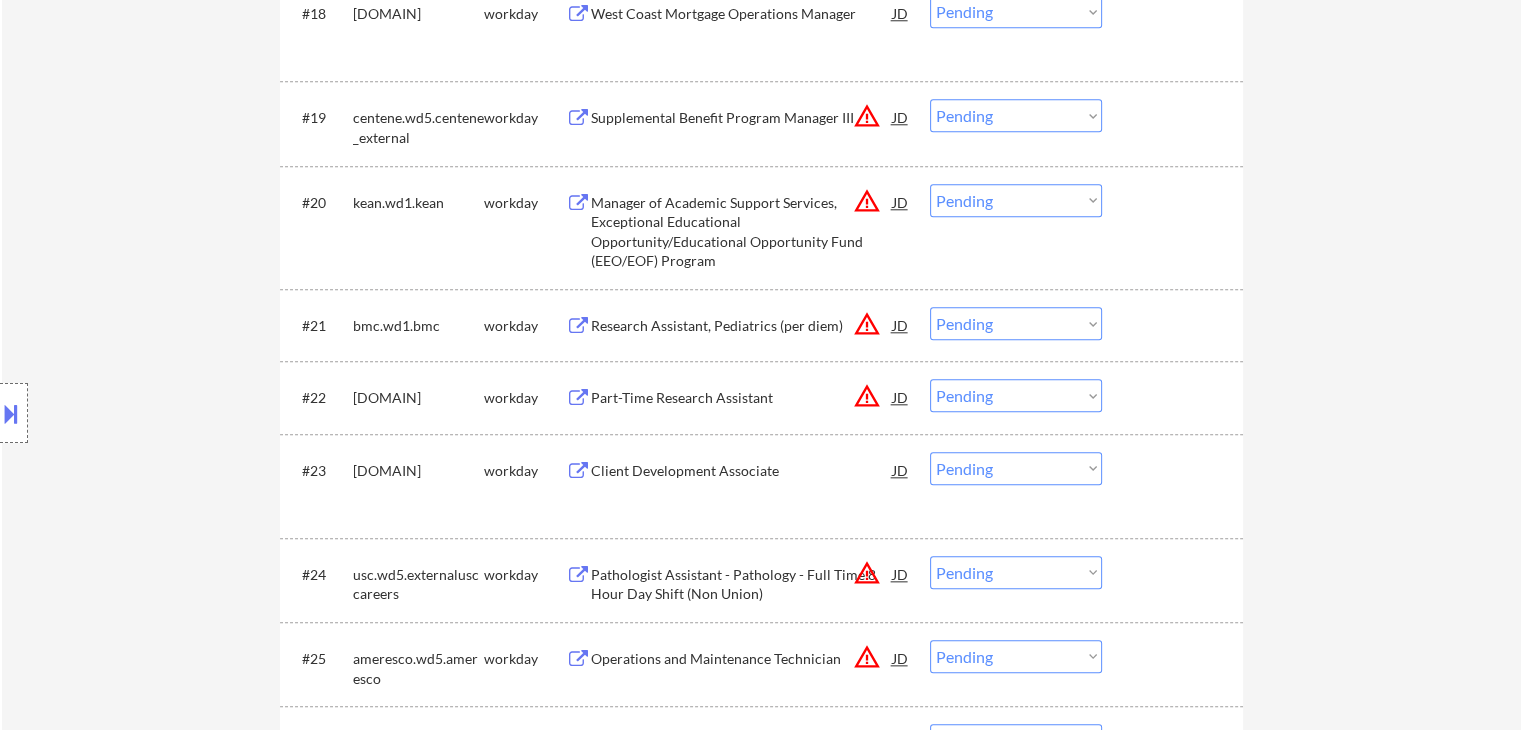 scroll, scrollTop: 2100, scrollLeft: 0, axis: vertical 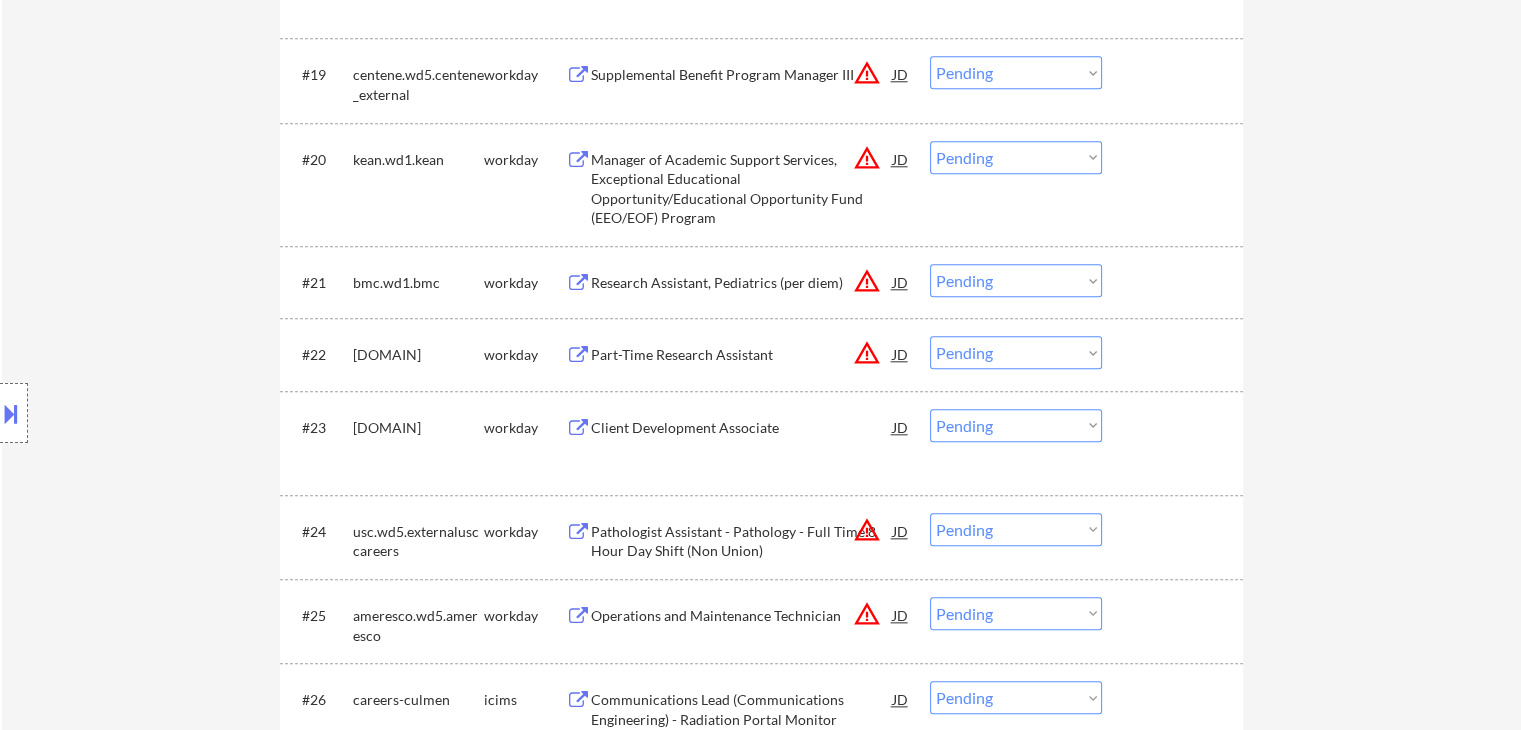 click on "Client Development Associate" at bounding box center [742, 428] 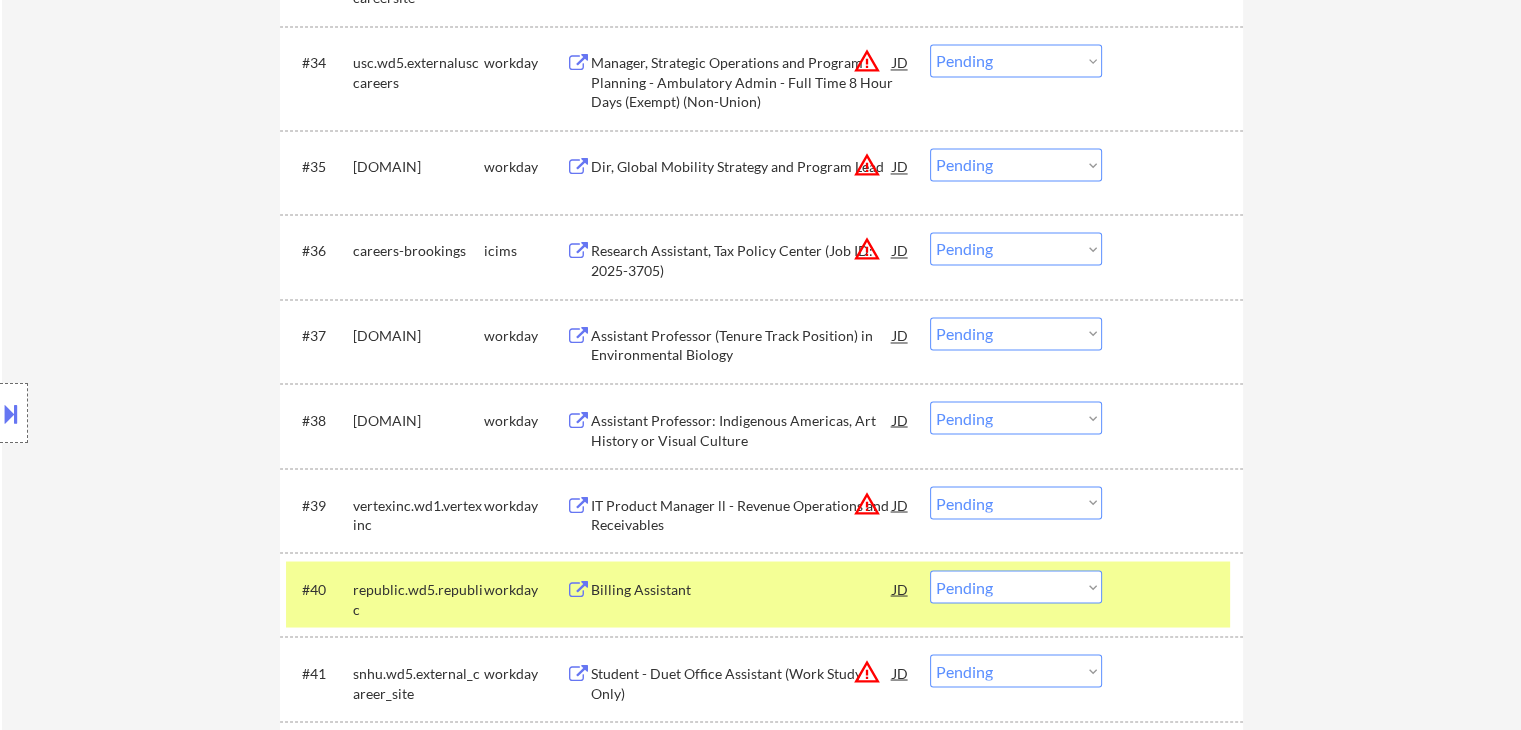scroll, scrollTop: 3500, scrollLeft: 0, axis: vertical 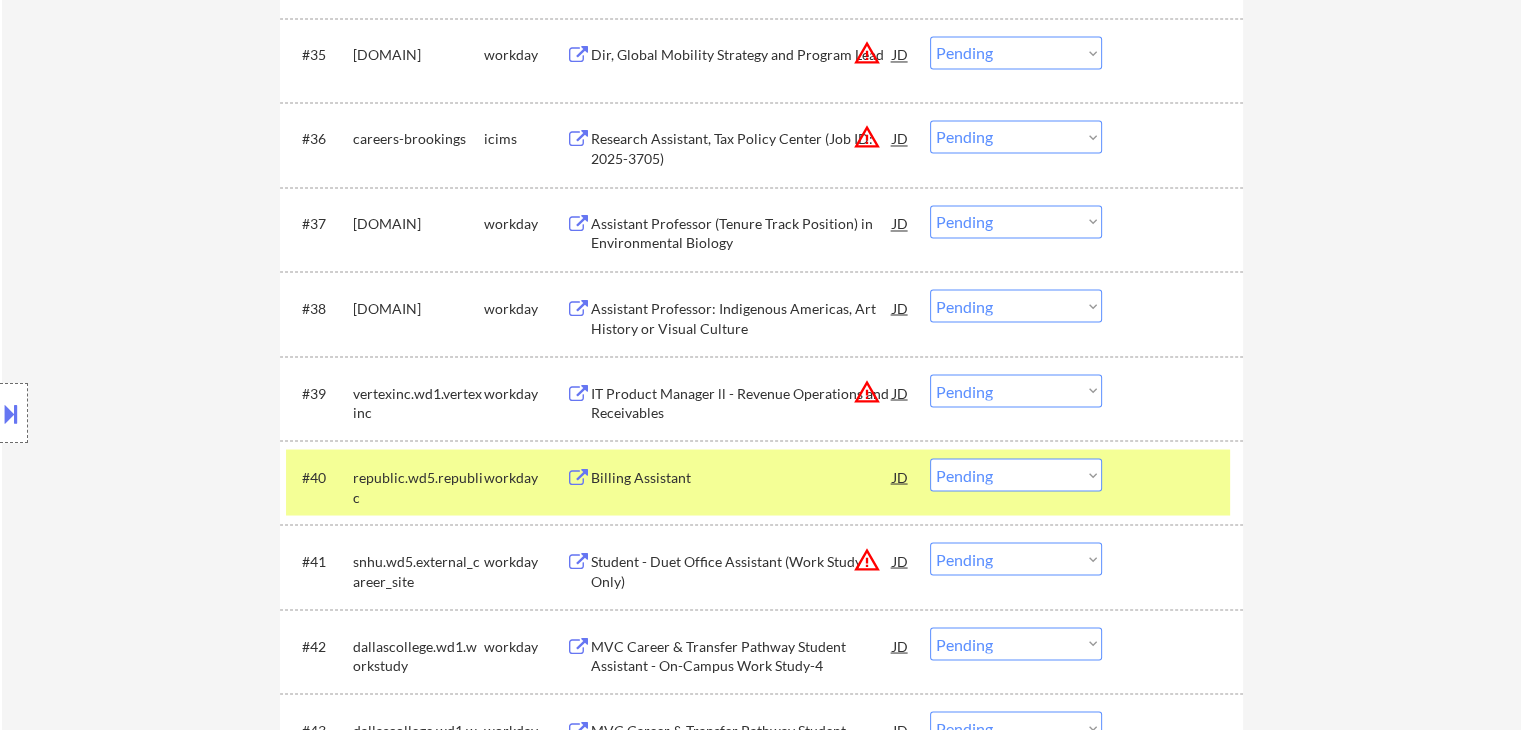 click on "Assistant Professor: Indigenous Americas, Art History or Visual Culture" at bounding box center (742, 317) 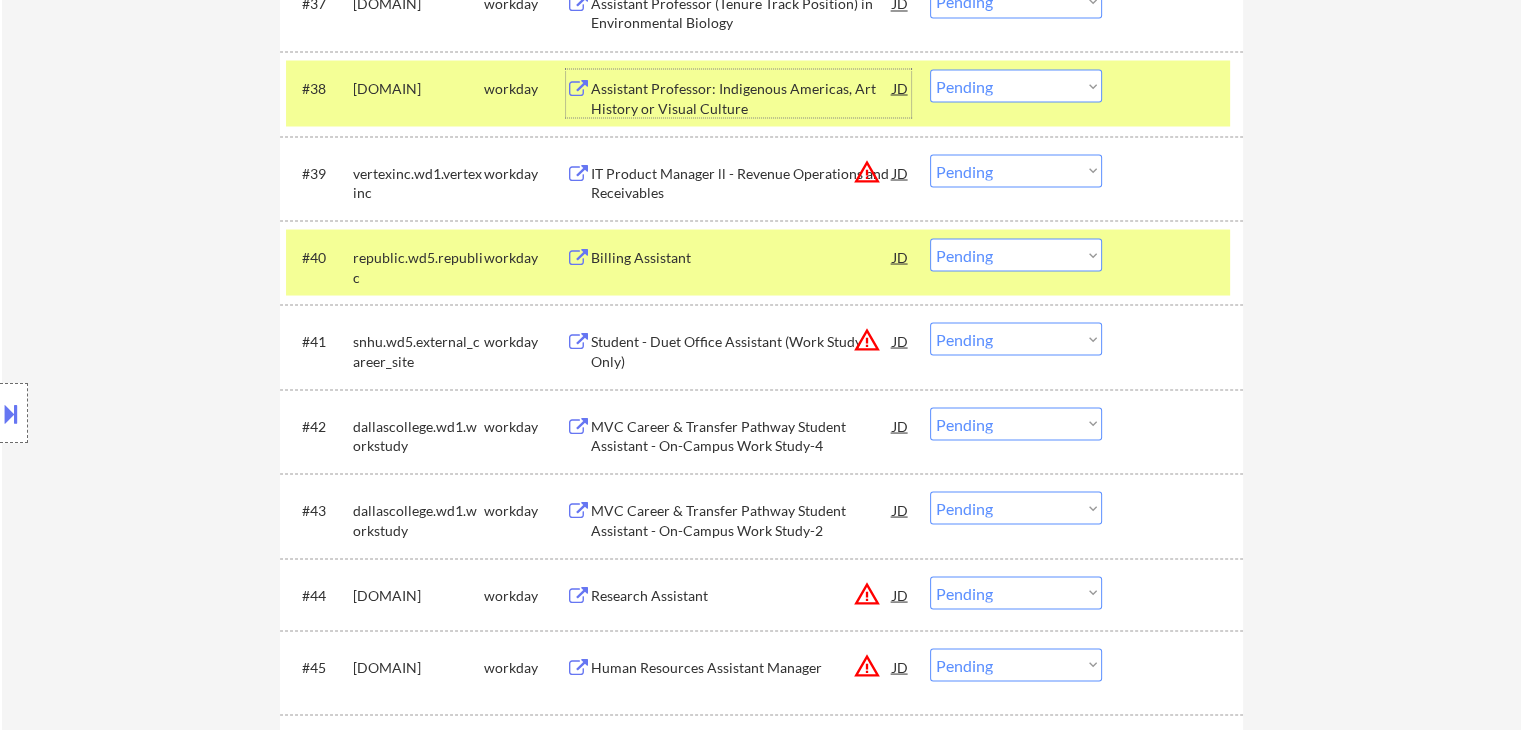 scroll, scrollTop: 3800, scrollLeft: 0, axis: vertical 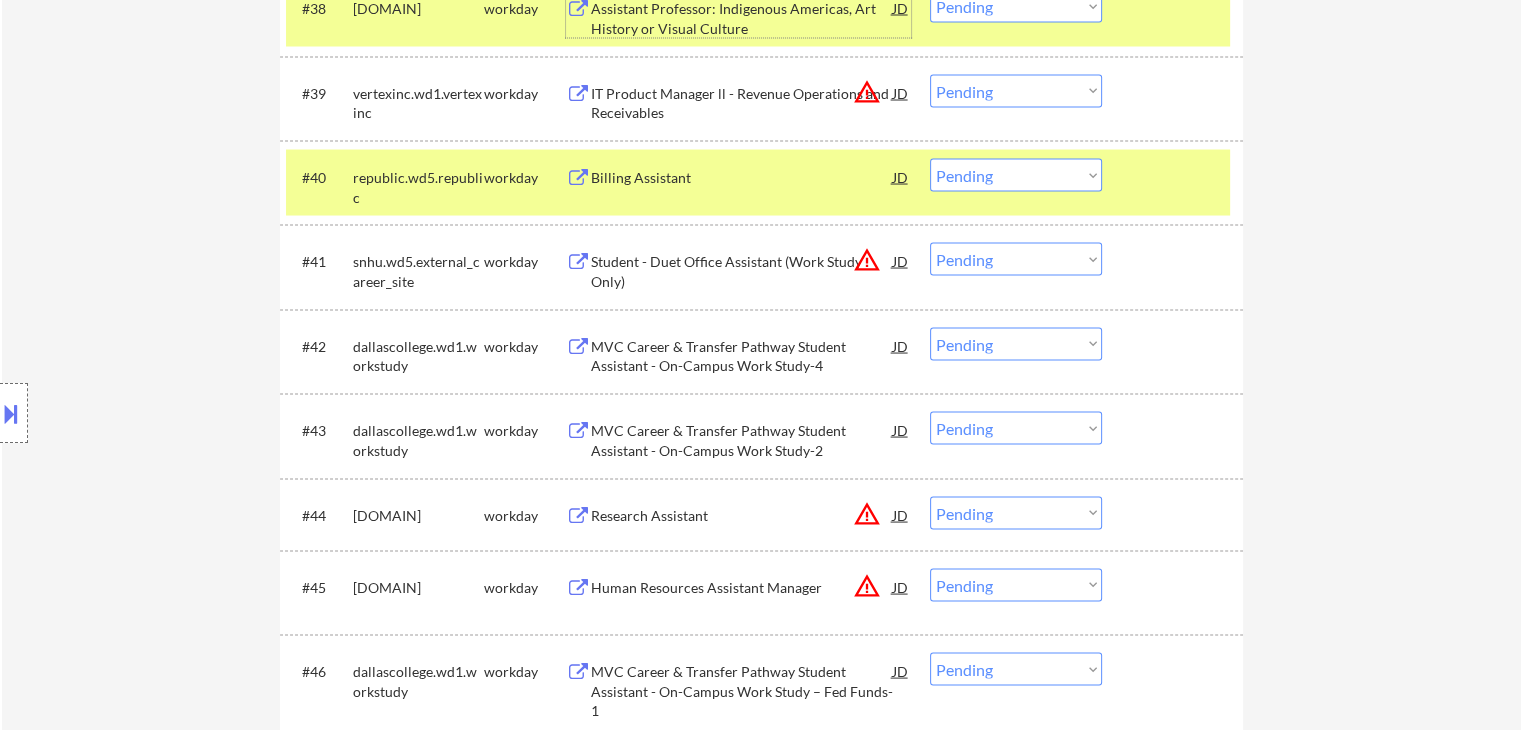 click on "Billing Assistant" at bounding box center (742, 177) 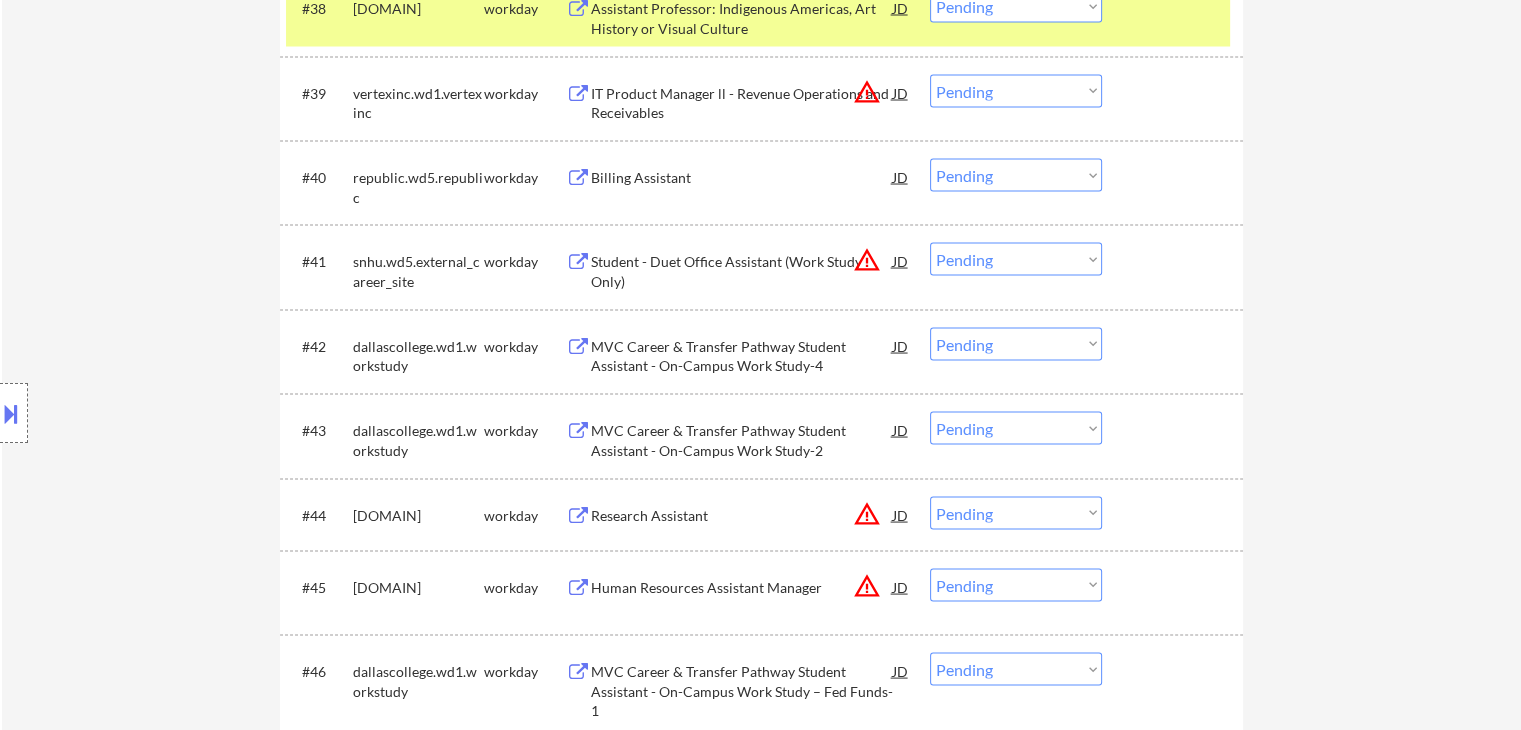 click on "Choose an option... Pending Applied Excluded (Questions) Excluded (Expired) Excluded (Location) Excluded (Bad Match) Excluded (Blocklist) Excluded (Salary) Excluded (Other)" at bounding box center (1016, 174) 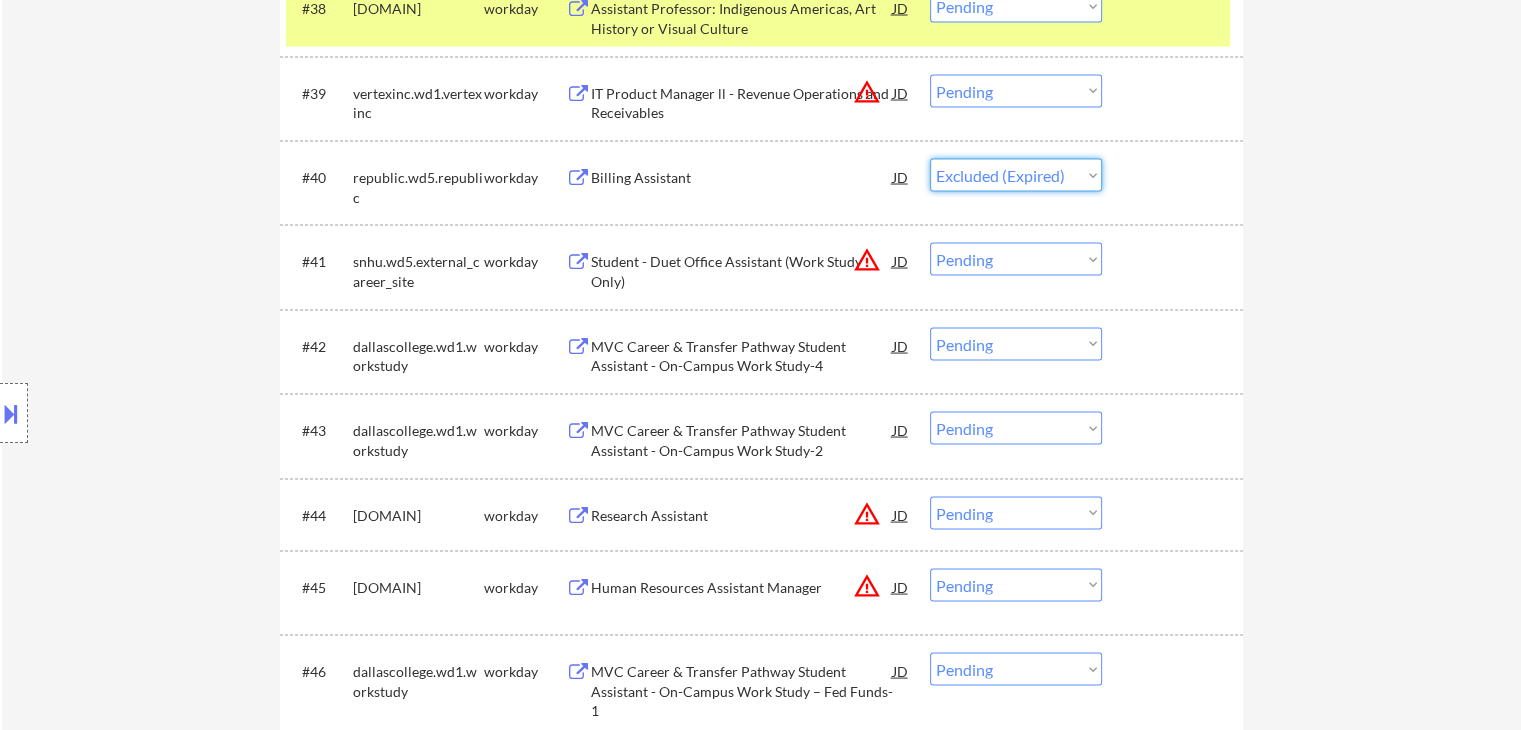 click on "Choose an option... Pending Applied Excluded (Questions) Excluded (Expired) Excluded (Location) Excluded (Bad Match) Excluded (Blocklist) Excluded (Salary) Excluded (Other)" at bounding box center [1016, 174] 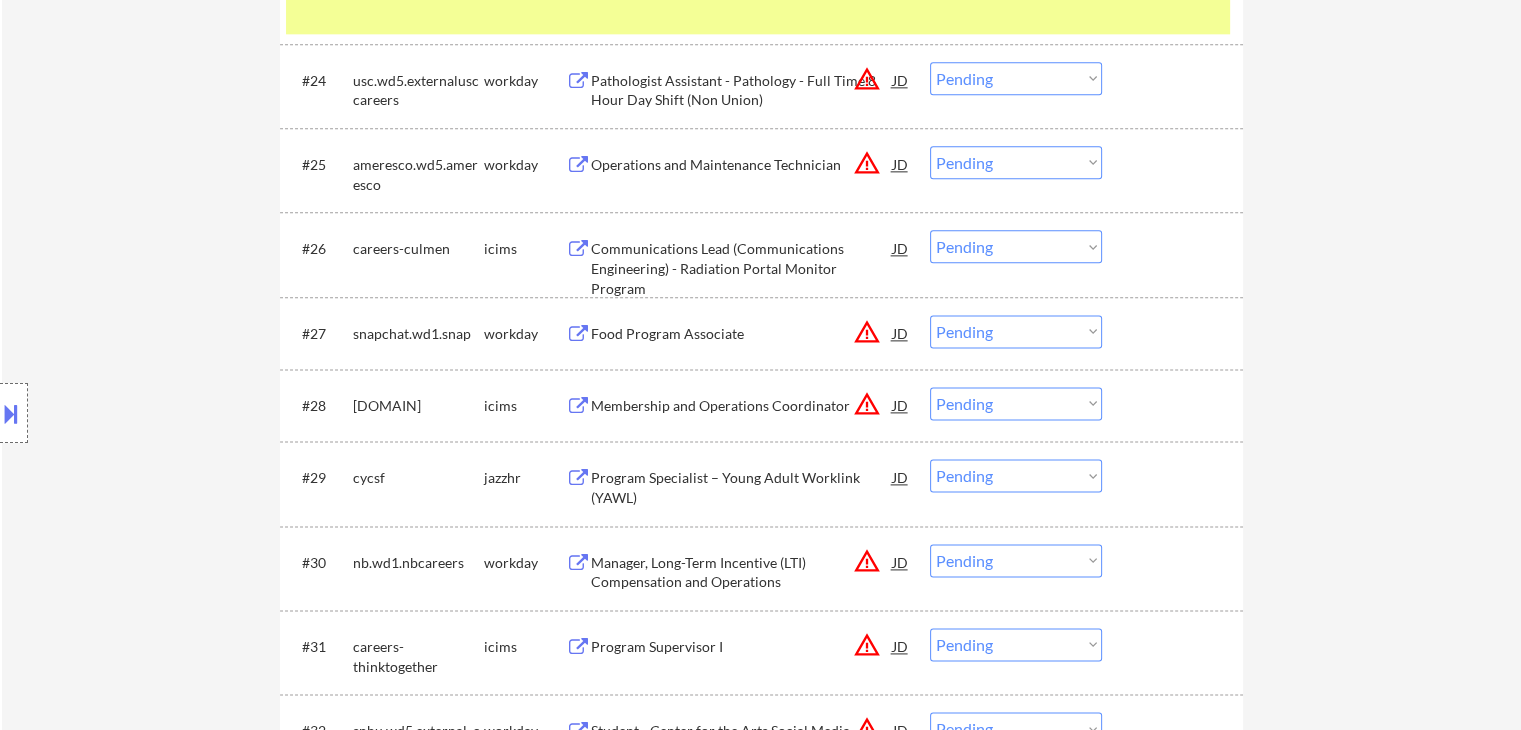 scroll, scrollTop: 2400, scrollLeft: 0, axis: vertical 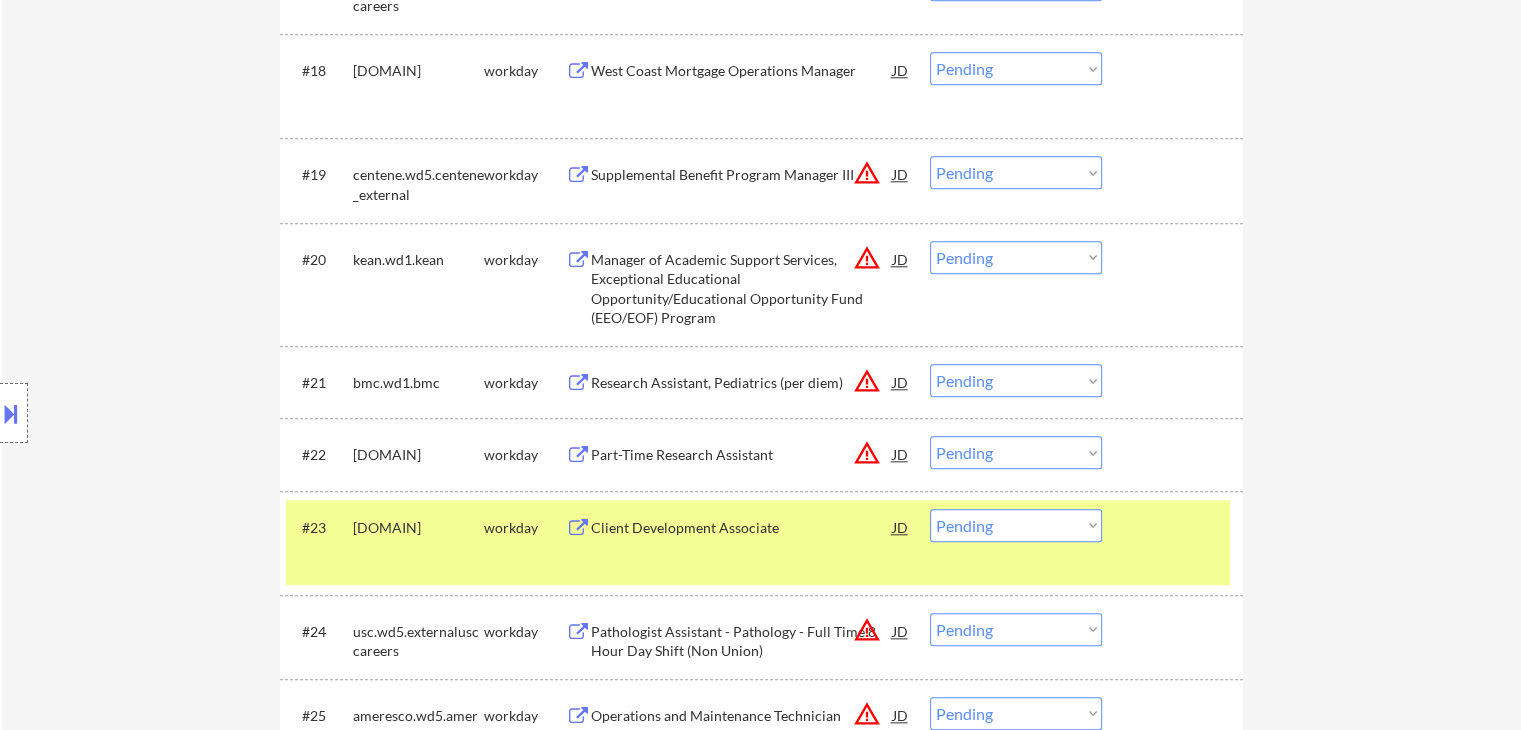 click at bounding box center (1175, 527) 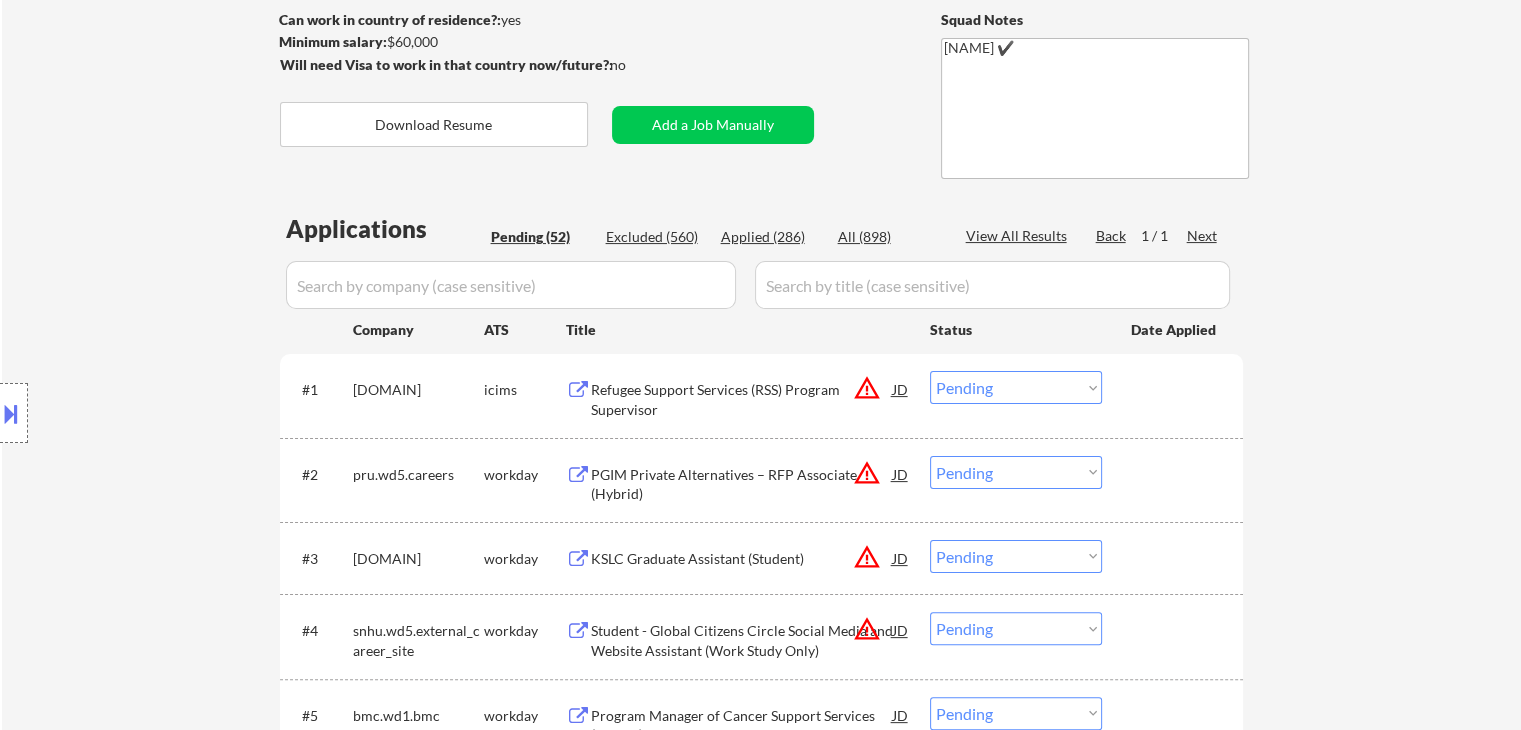 scroll, scrollTop: 500, scrollLeft: 0, axis: vertical 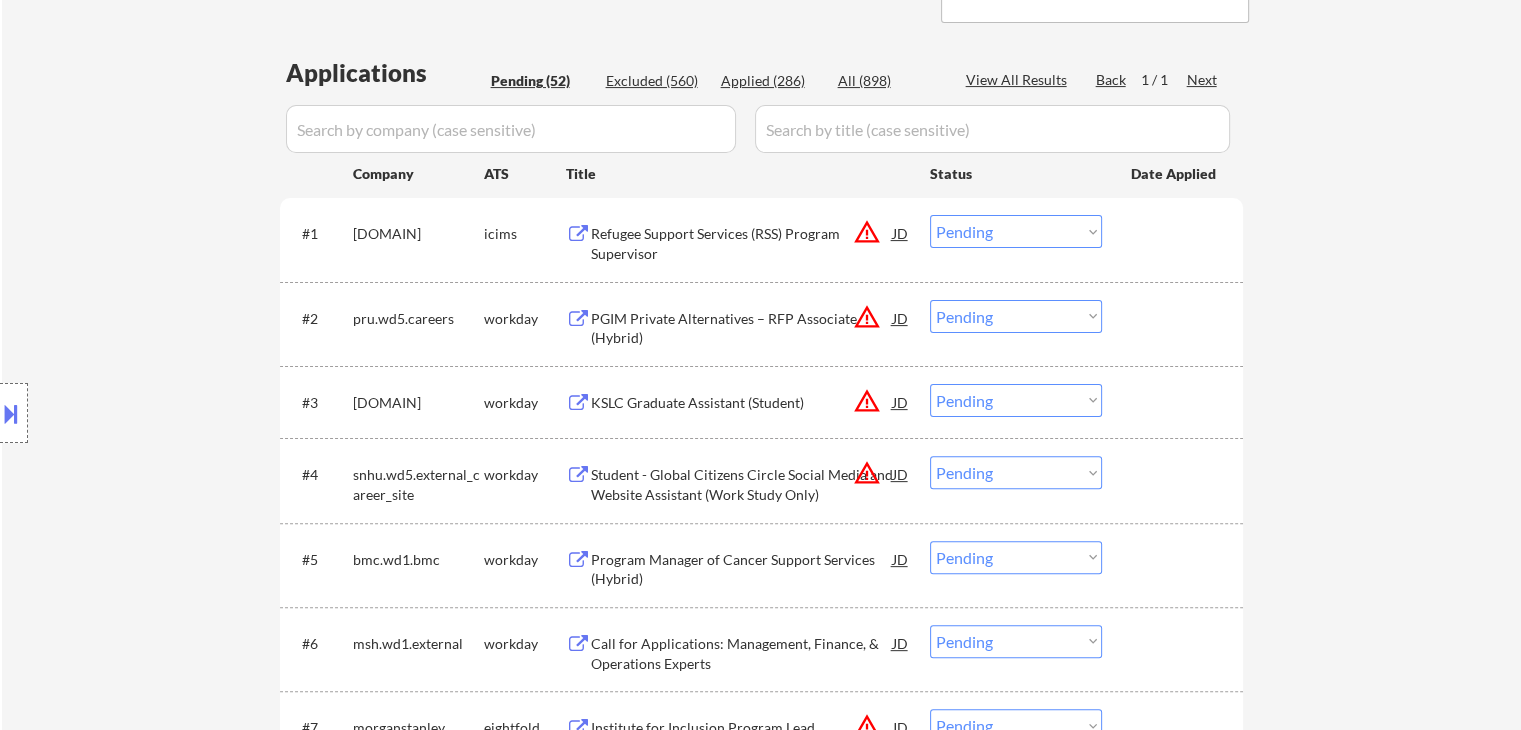 click on "← Return to /applysquad Mailslurp Inbox Job Search Builder [FIRST] [LAST] User Email:  [EMAIL] Application Email:  [EMAIL] Mailslurp Email:  [EMAIL] LinkedIn:   https://www.linkedin.com/in/[LINKEDIN_NAME]/
Phone:  [PHONE] Current Location:  [CITY], [STATE] Applies:  285 sent / 421 bought Internal Notes Bought 200 more total and giving an extra 20 preemptively for difficult matching so now 421 total 7/29 tf Can work in country of residence?:  yes Squad Notes Minimum salary:  $60,000 Will need Visa to work in that country now/future?:   no Download Resume Add a Job Manually Shah ✔️ Applications Pending (52) Excluded (560) Applied (286) All (898) View All Results Back 1 / 1
Next Company ATS Title Status Date Applied #1 careers-cwsglobal icims Refugee Support Services (RSS) Program Supervisor JD warning_amber Choose an option... Pending Applied Excluded (Questions) Excluded (Expired) Excluded (Location) Excluded (Bad Match)" at bounding box center (761, 2105) 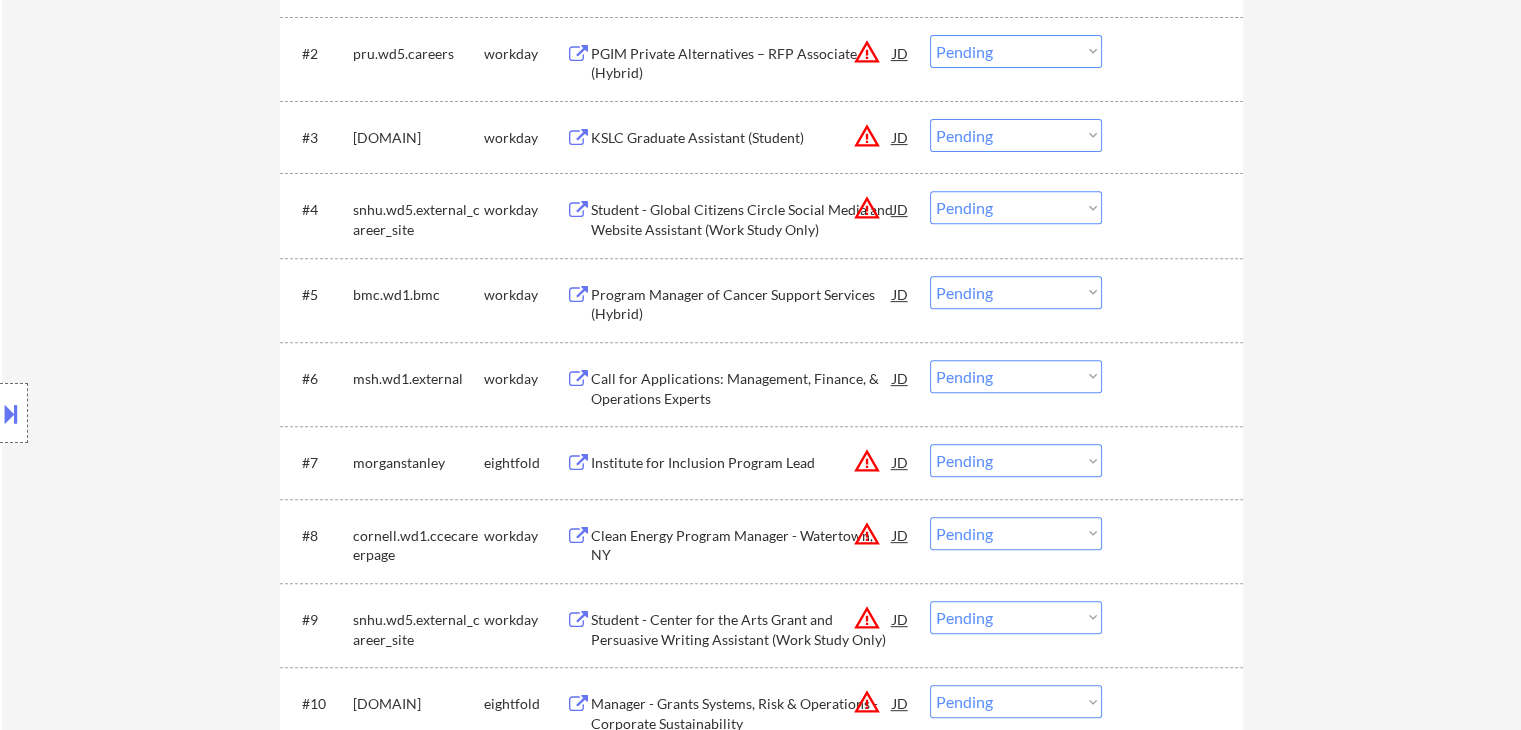 scroll, scrollTop: 800, scrollLeft: 0, axis: vertical 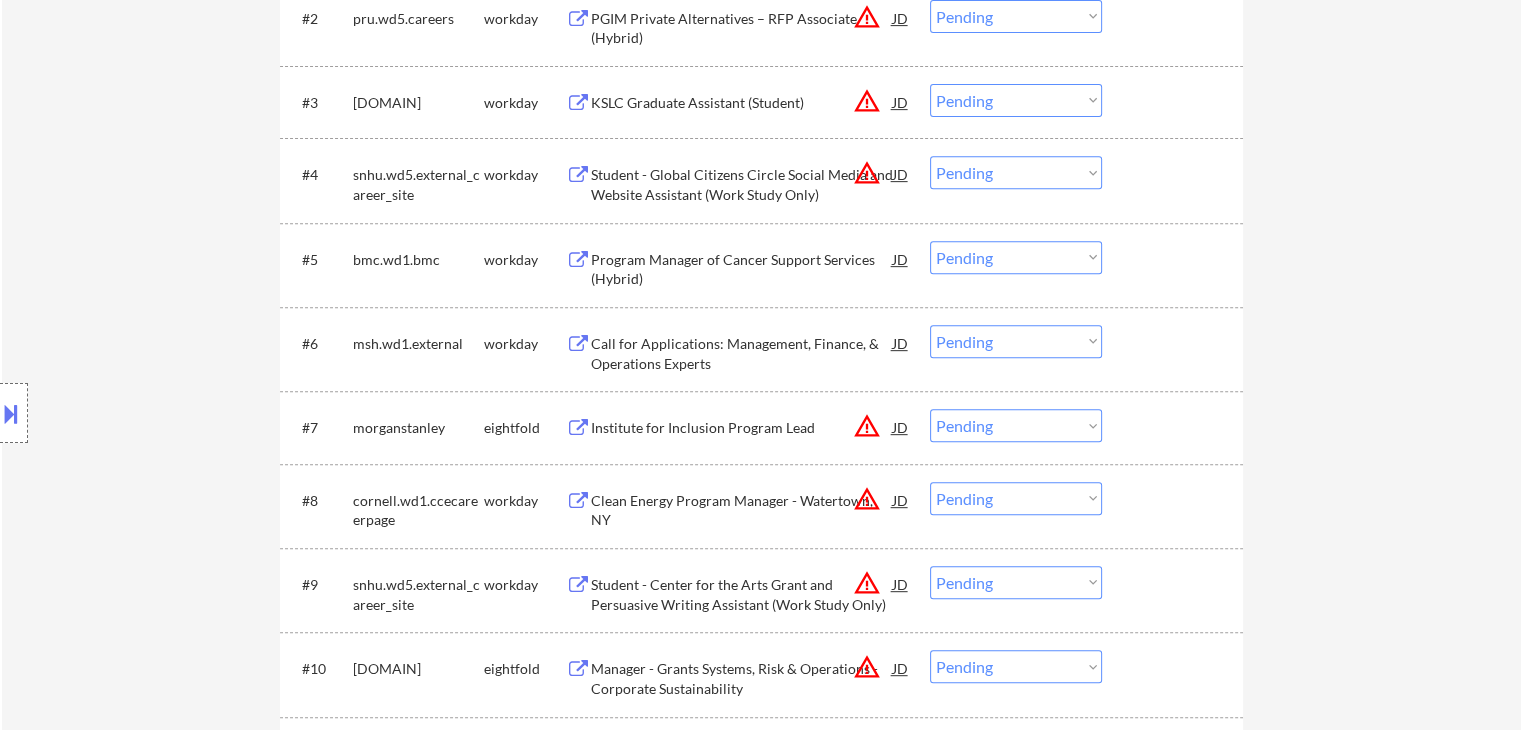 drag, startPoint x: 1243, startPoint y: 341, endPoint x: 847, endPoint y: 399, distance: 400.22495 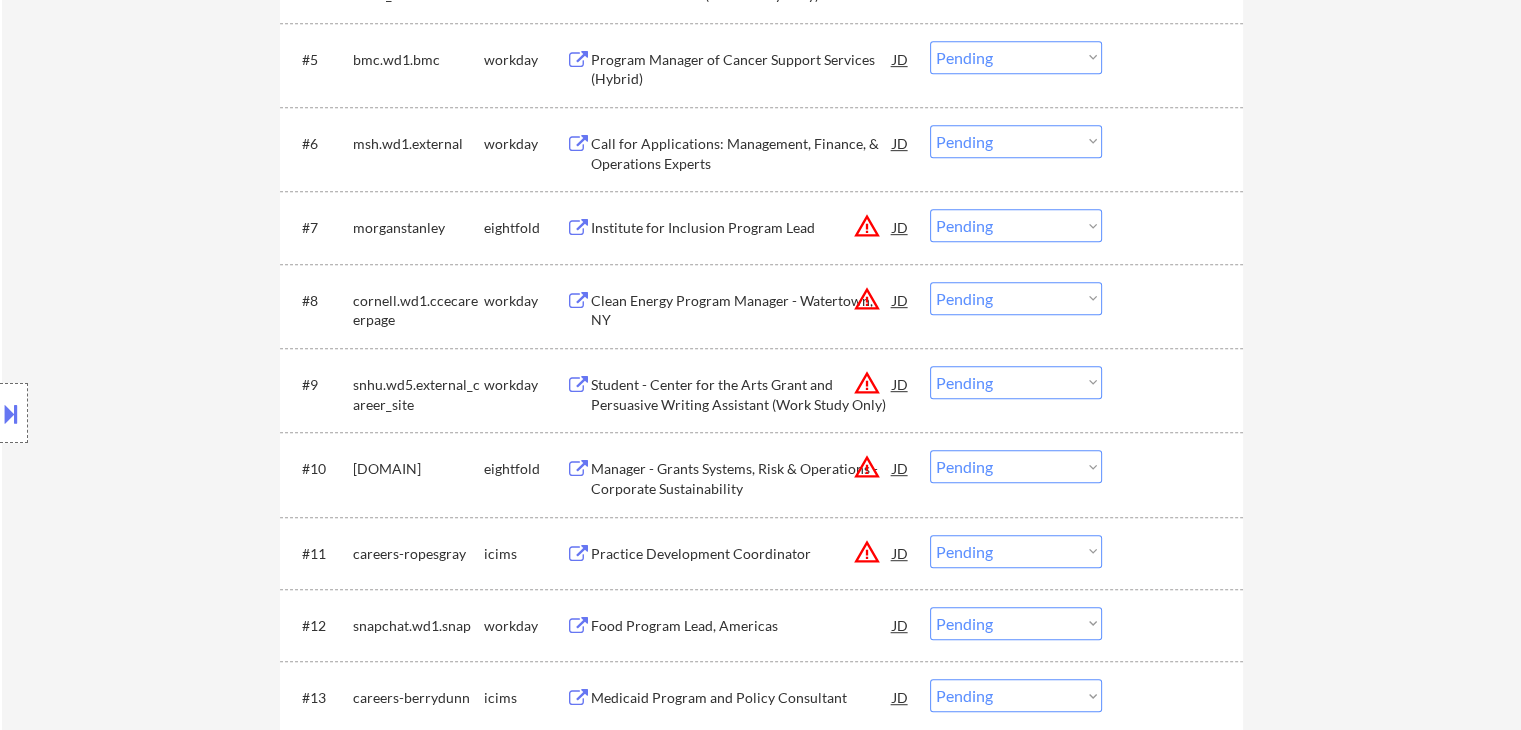 click on "← Return to /applysquad Mailslurp Inbox Job Search Builder [FIRST] [LAST] User Email:  [EMAIL] Application Email:  [EMAIL] Mailslurp Email:  [EMAIL] LinkedIn:   https://www.linkedin.com/in/[LINKEDIN_NAME]/
Phone:  [PHONE] Current Location:  [CITY], [STATE] Applies:  285 sent / 421 bought Internal Notes Bought 200 more total and giving an extra 20 preemptively for difficult matching so now 421 total 7/29 tf Can work in country of residence?:  yes Squad Notes Minimum salary:  $60,000 Will need Visa to work in that country now/future?:   no Download Resume Add a Job Manually Shah ✔️ Applications Pending (52) Excluded (560) Applied (286) All (898) View All Results Back 1 / 1
Next Company ATS Title Status Date Applied #1 careers-cwsglobal icims Refugee Support Services (RSS) Program Supervisor JD warning_amber Choose an option... Pending Applied Excluded (Questions) Excluded (Expired) Excluded (Location) Excluded (Bad Match)" at bounding box center [761, 1605] 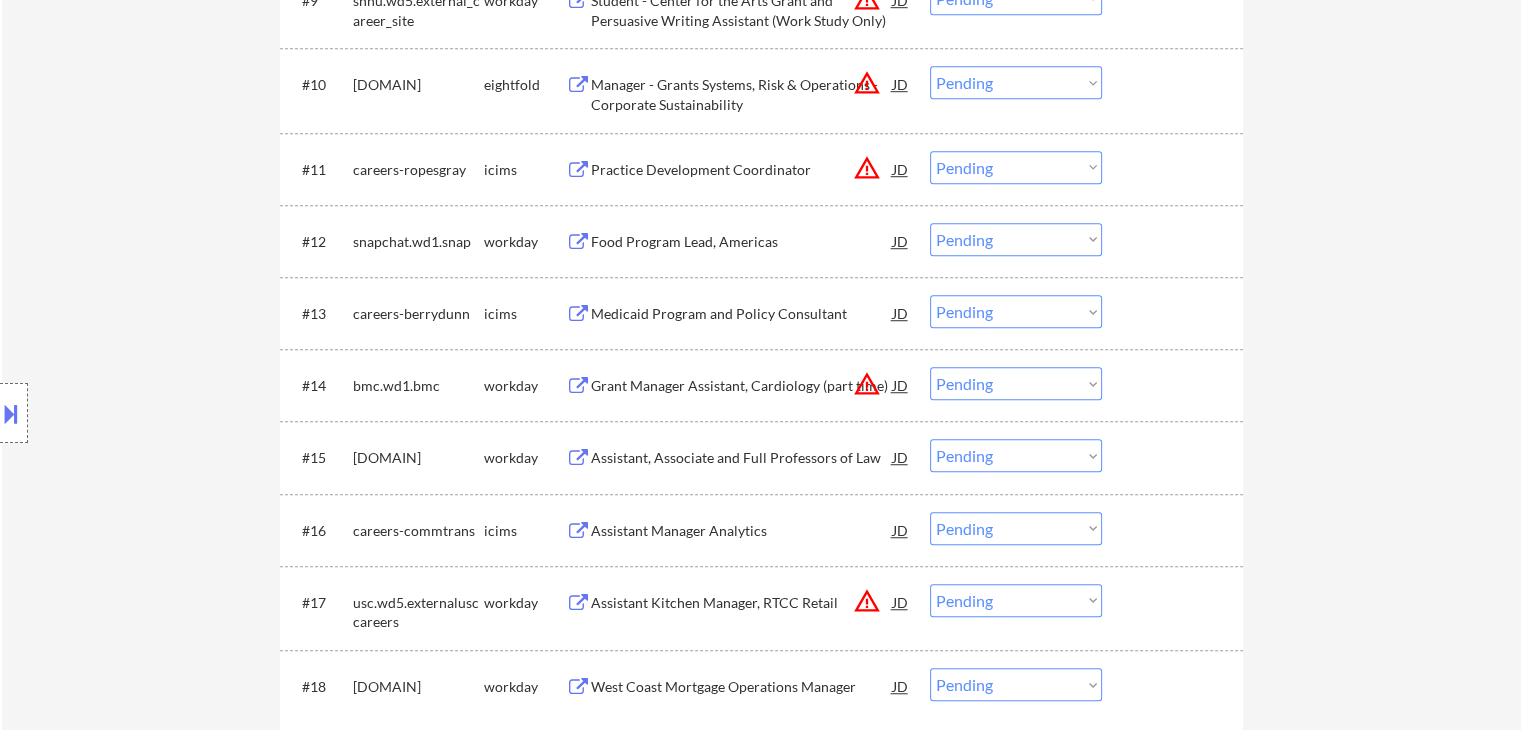 scroll, scrollTop: 1500, scrollLeft: 0, axis: vertical 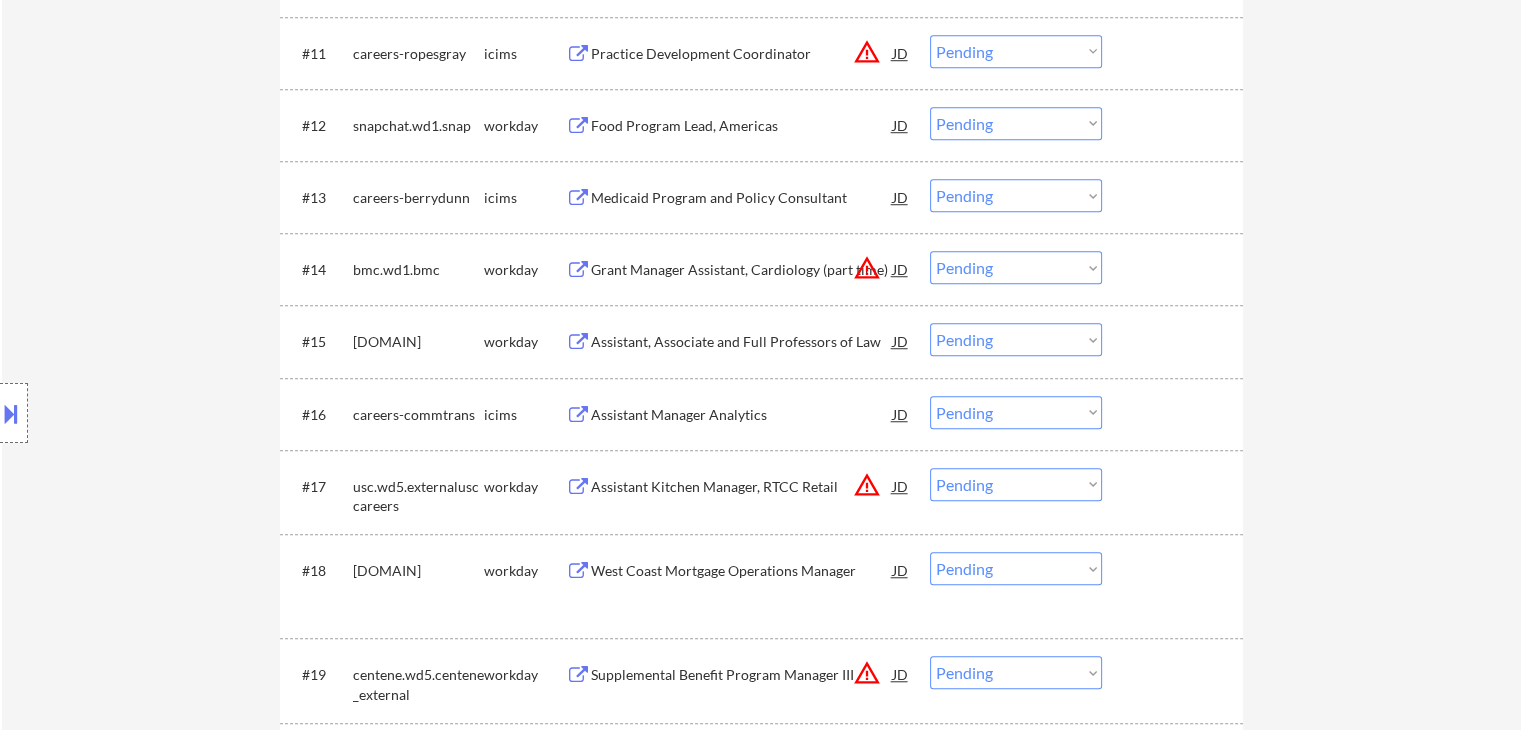click on "Assistant Manager Analytics" at bounding box center (742, 415) 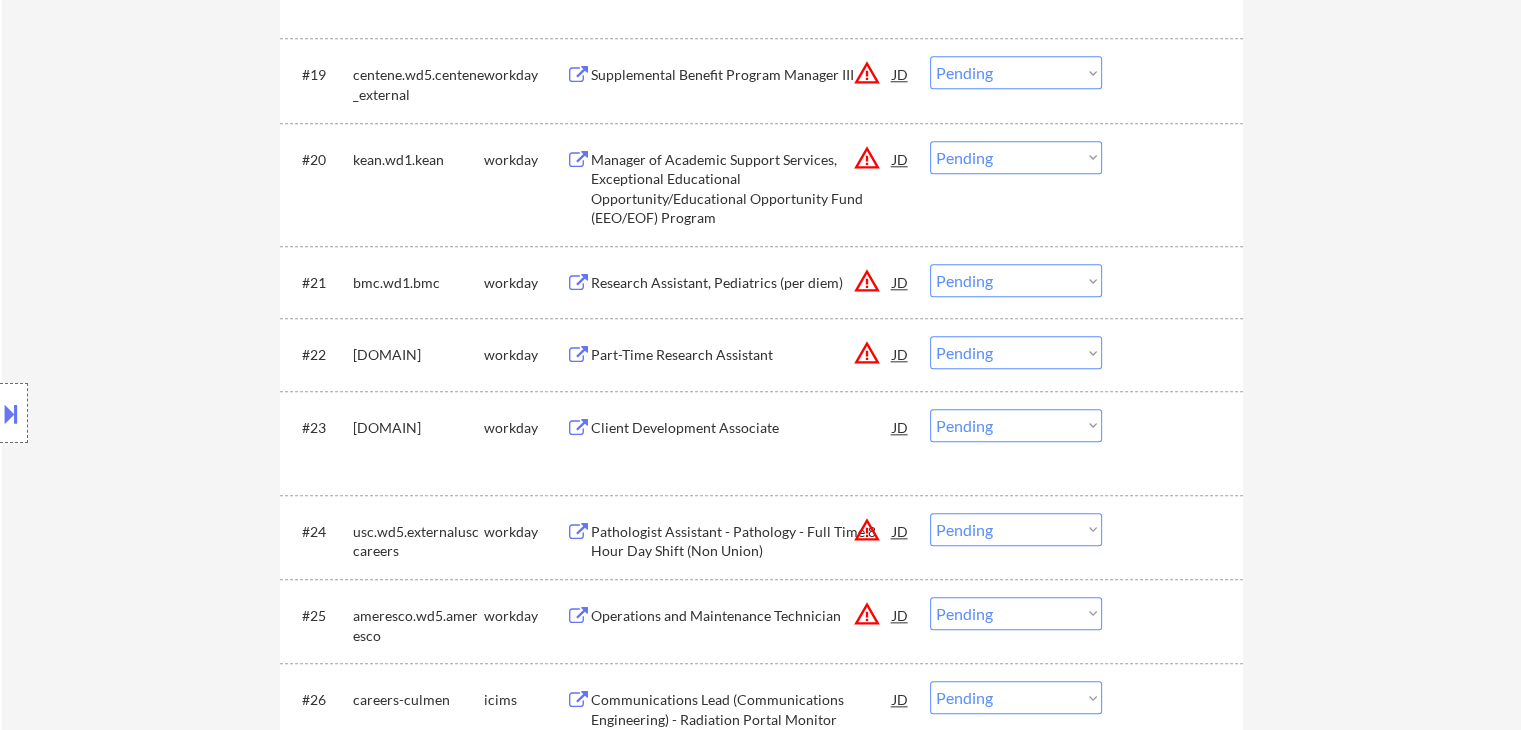 scroll, scrollTop: 2300, scrollLeft: 0, axis: vertical 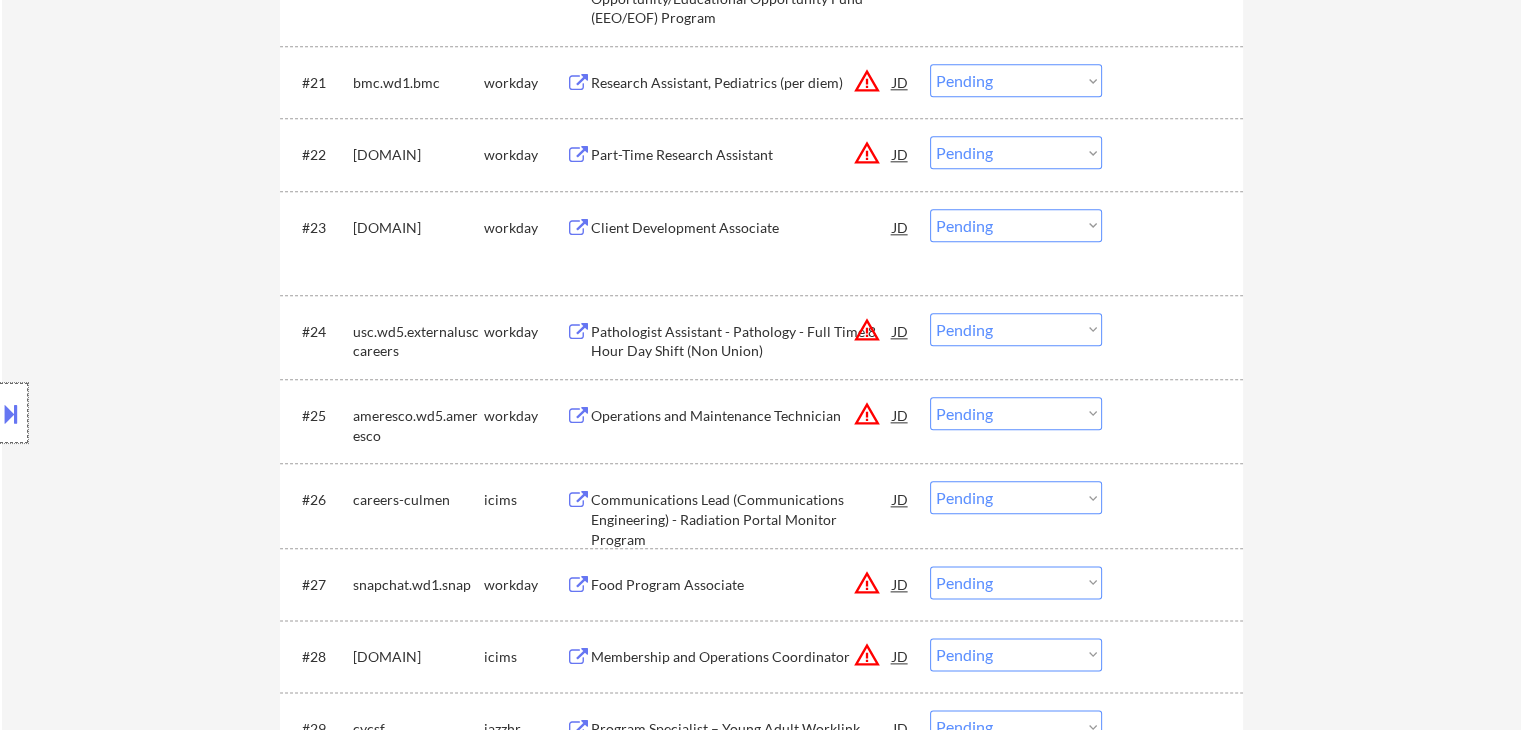 click at bounding box center [14, 413] 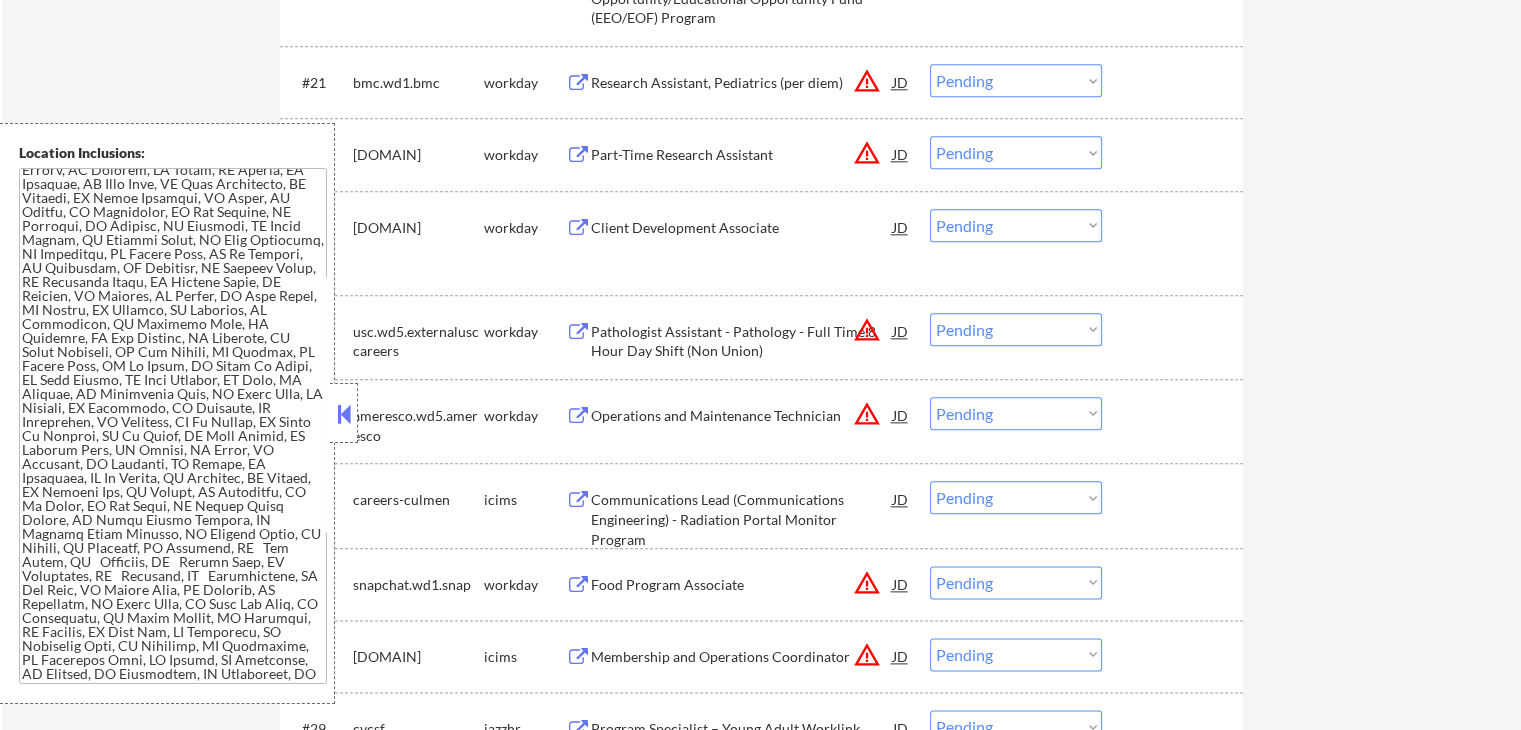 click at bounding box center (173, 426) 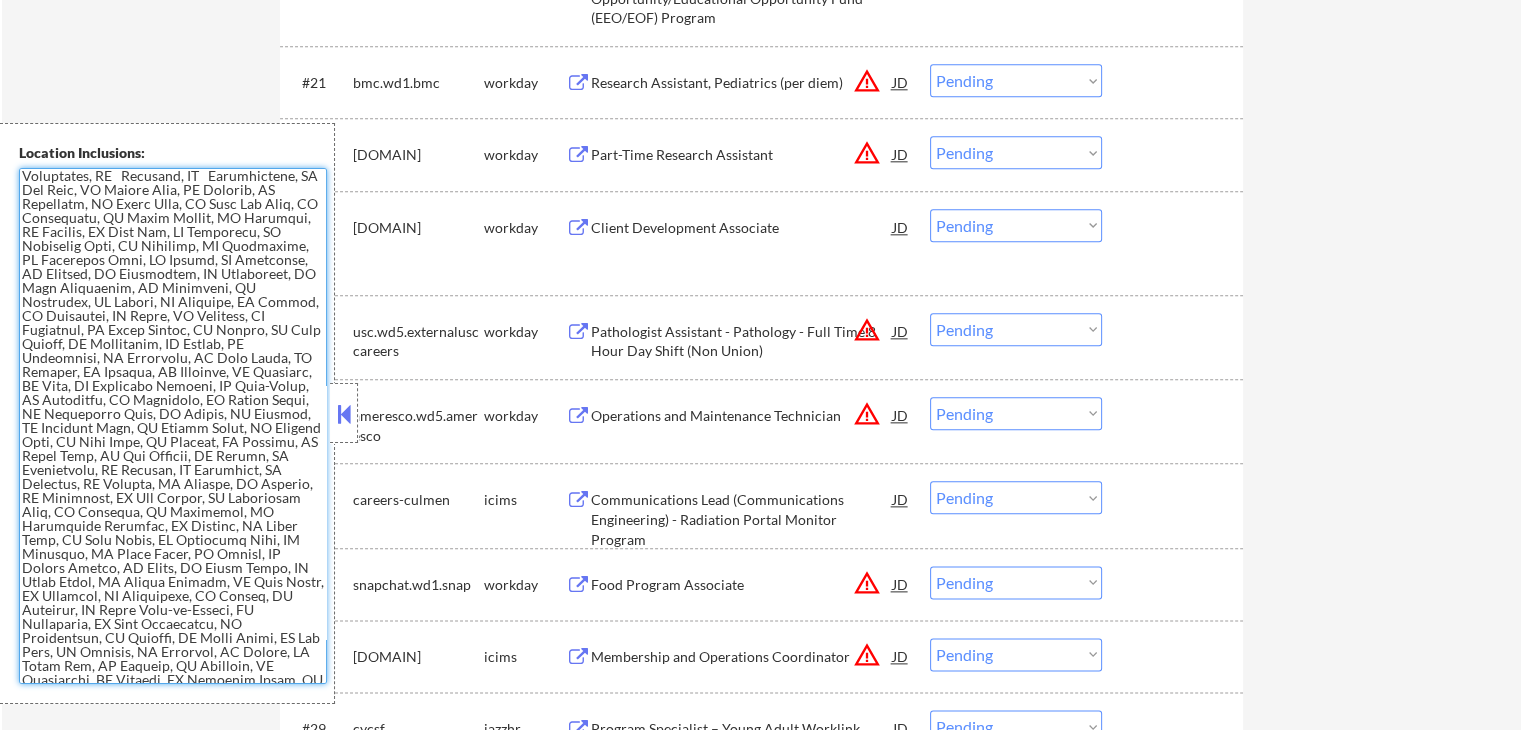 scroll, scrollTop: 1071, scrollLeft: 0, axis: vertical 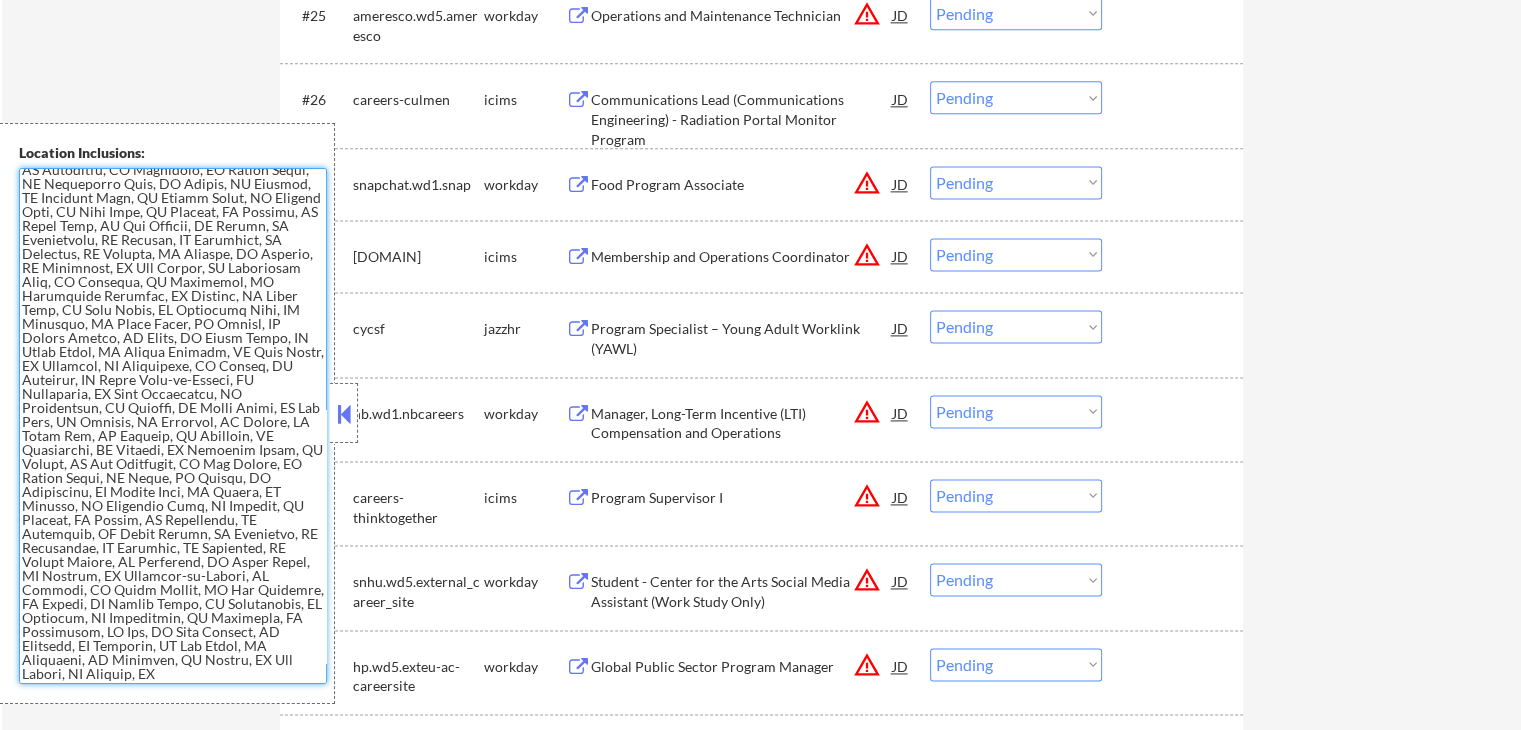 click at bounding box center (173, 426) 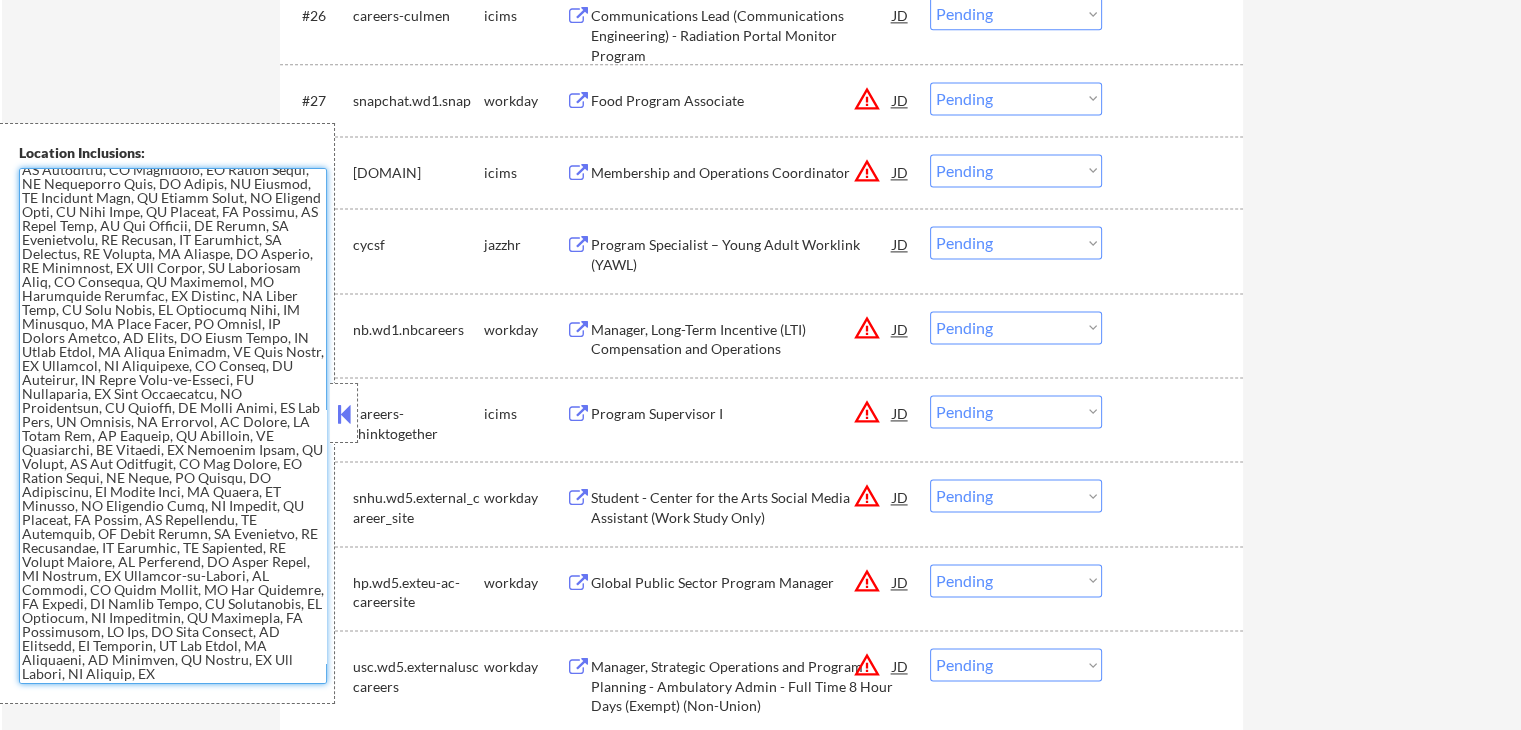 scroll, scrollTop: 3100, scrollLeft: 0, axis: vertical 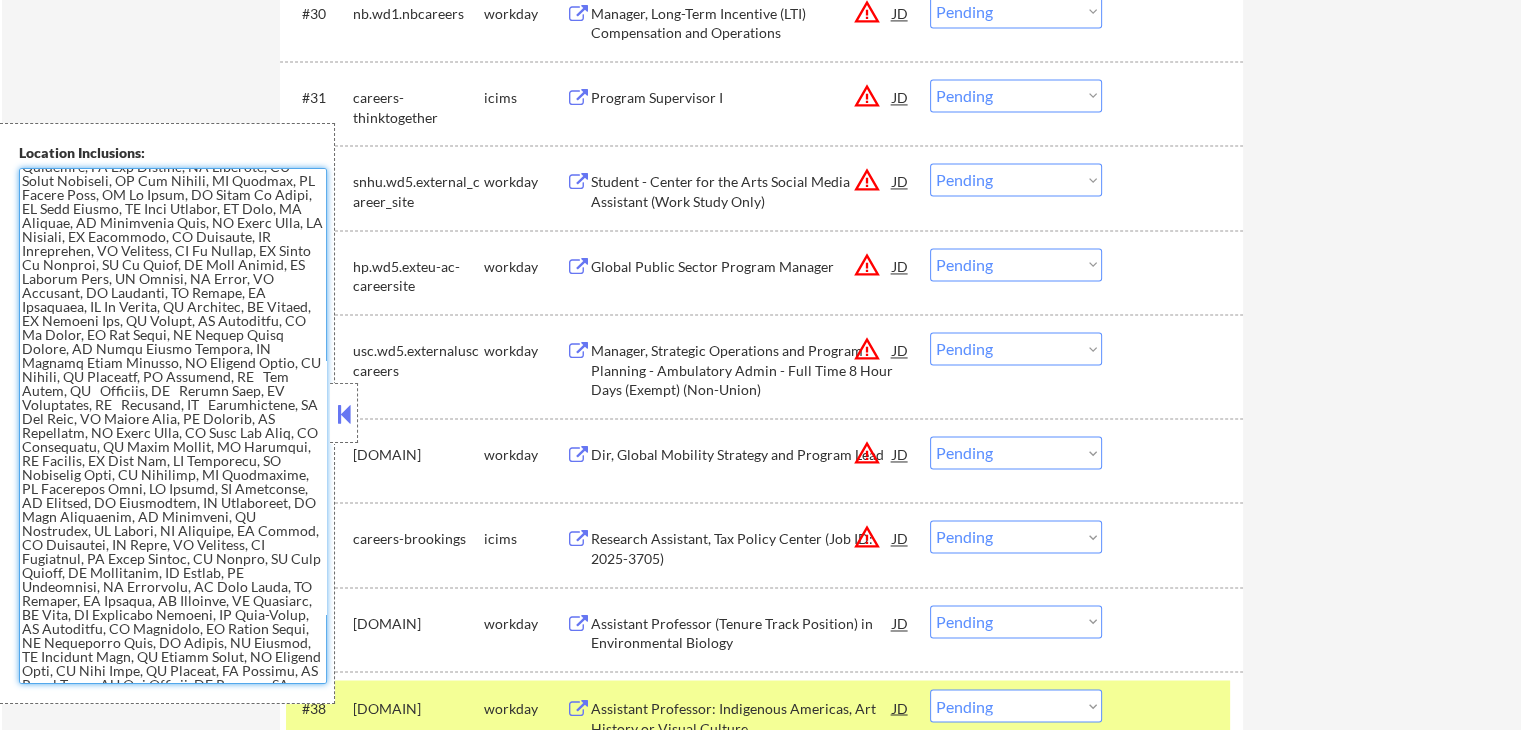 click at bounding box center [173, 426] 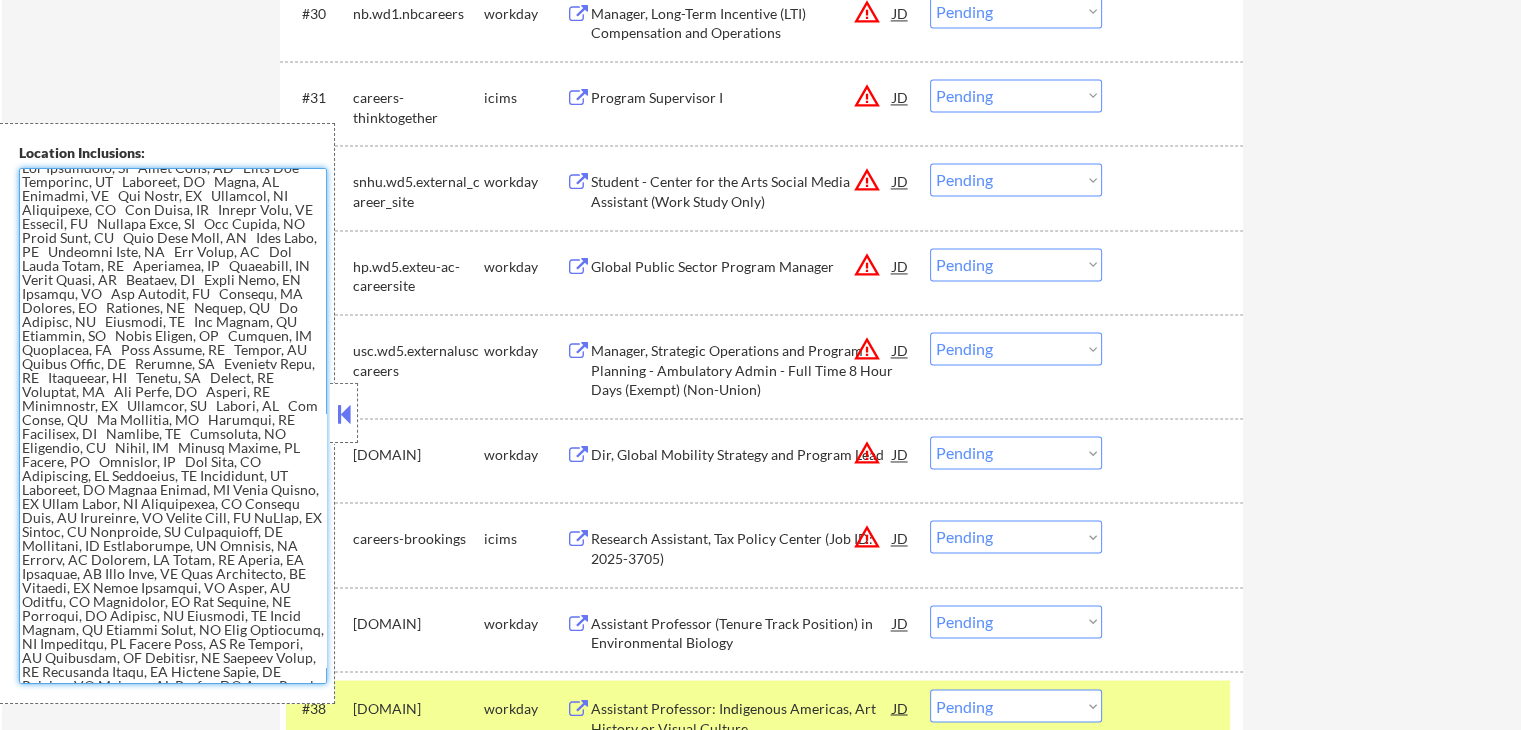 scroll, scrollTop: 0, scrollLeft: 0, axis: both 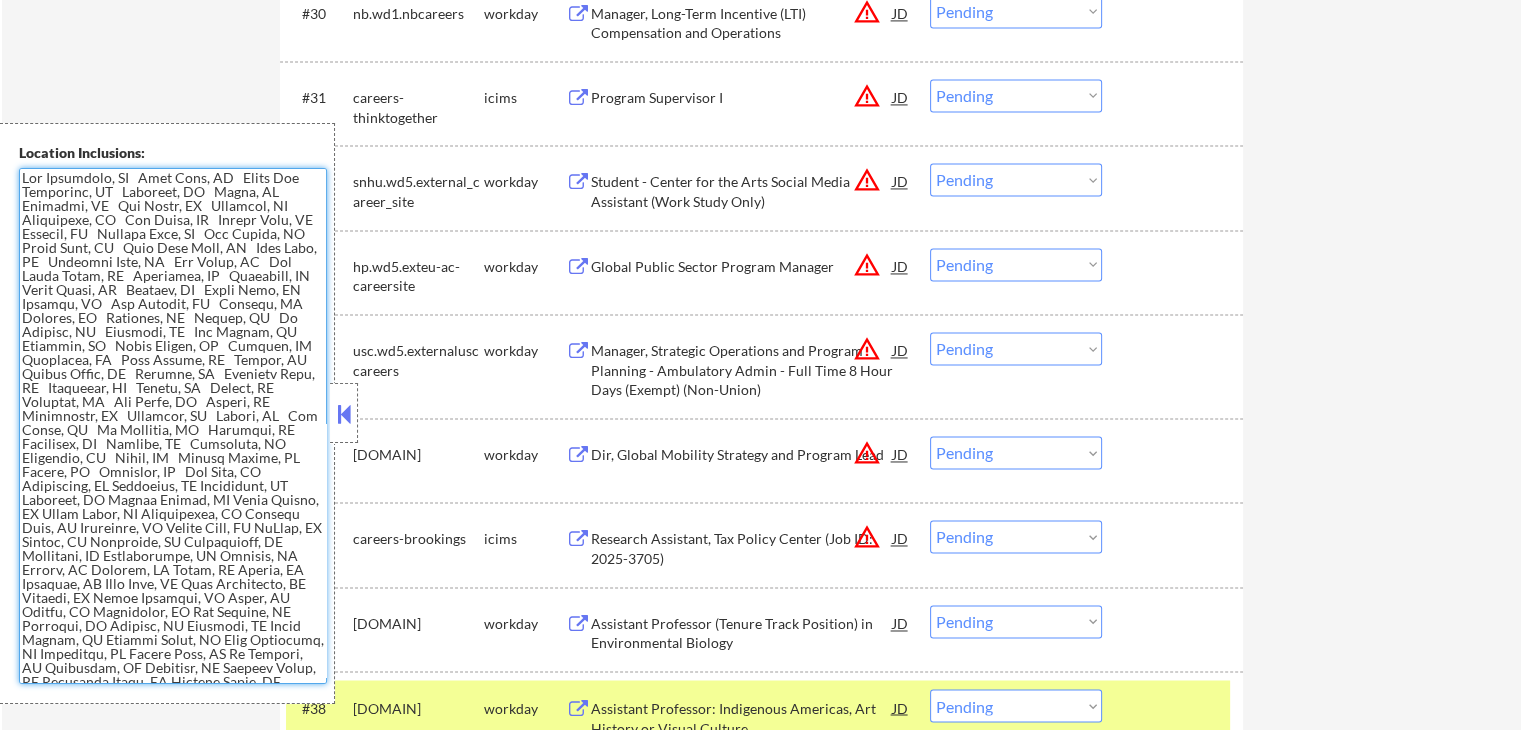 click at bounding box center [173, 426] 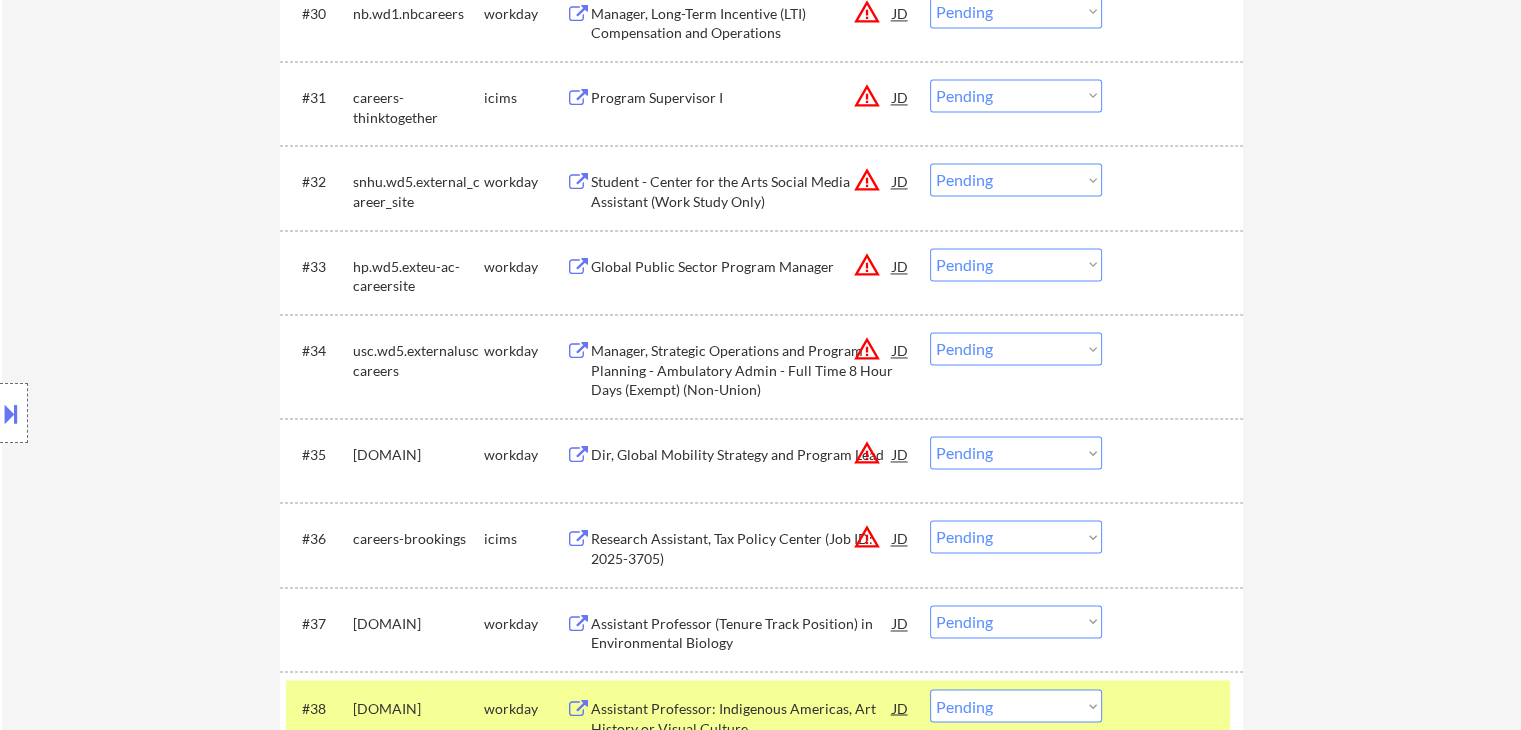 drag, startPoint x: 1354, startPoint y: 466, endPoint x: 1222, endPoint y: 522, distance: 143.38759 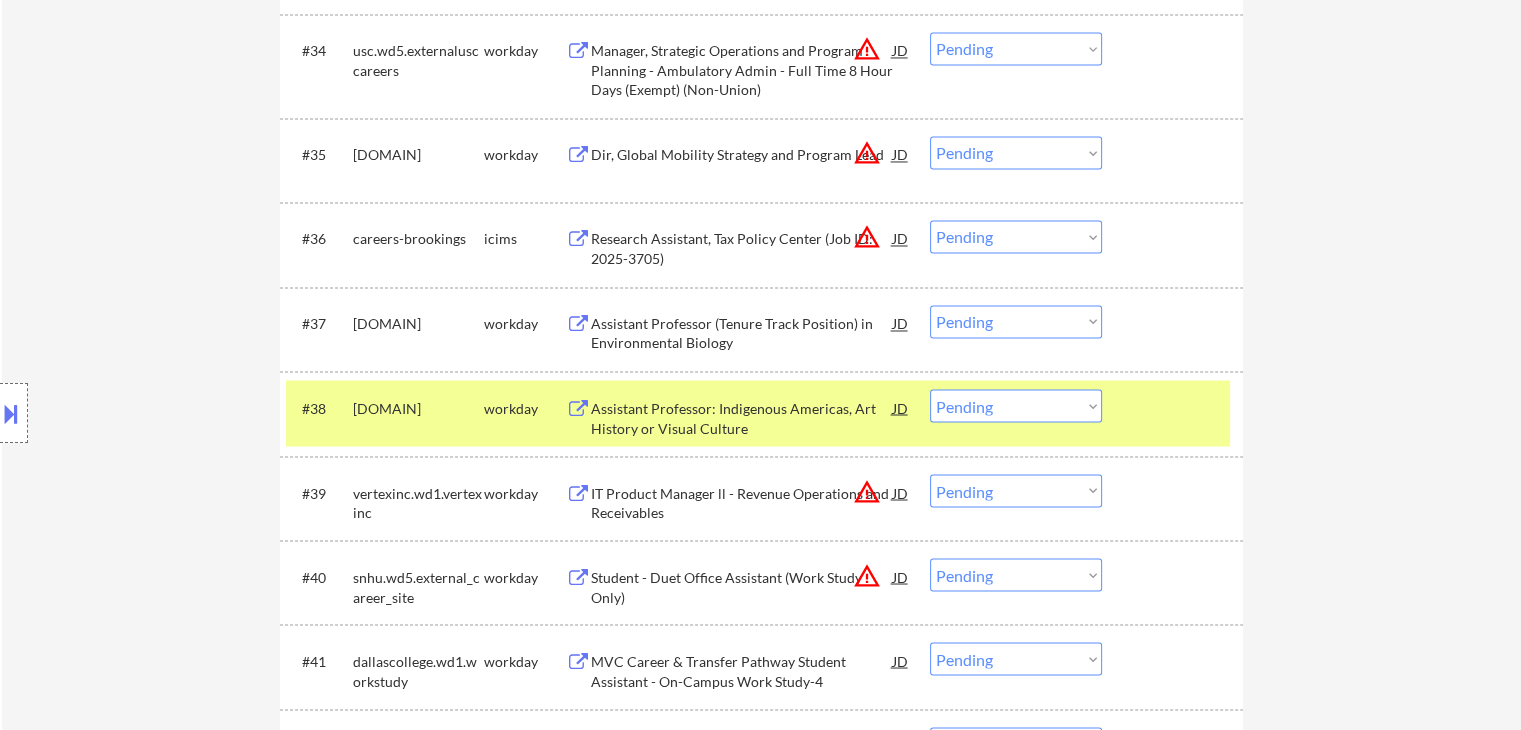 click at bounding box center [1175, 407] 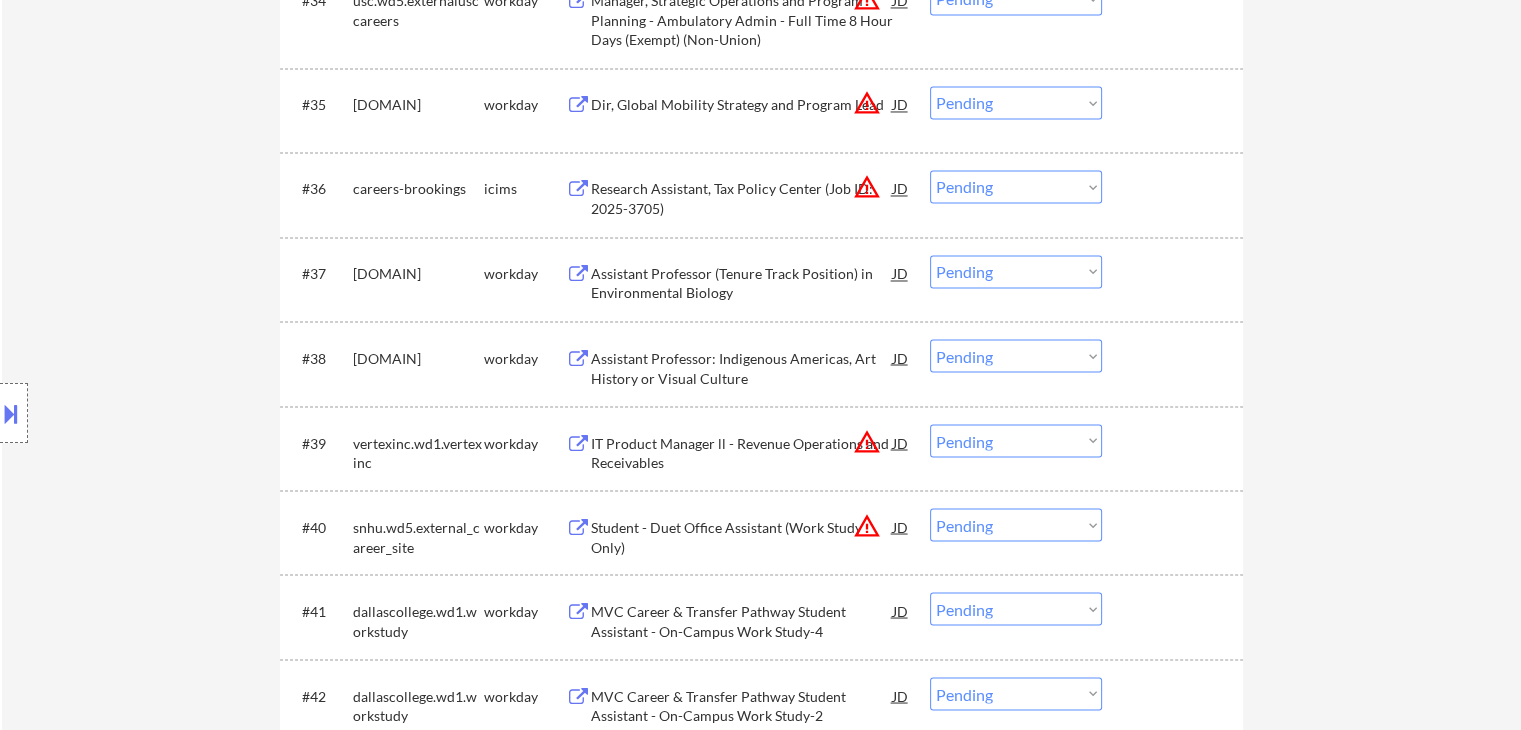 scroll, scrollTop: 3800, scrollLeft: 0, axis: vertical 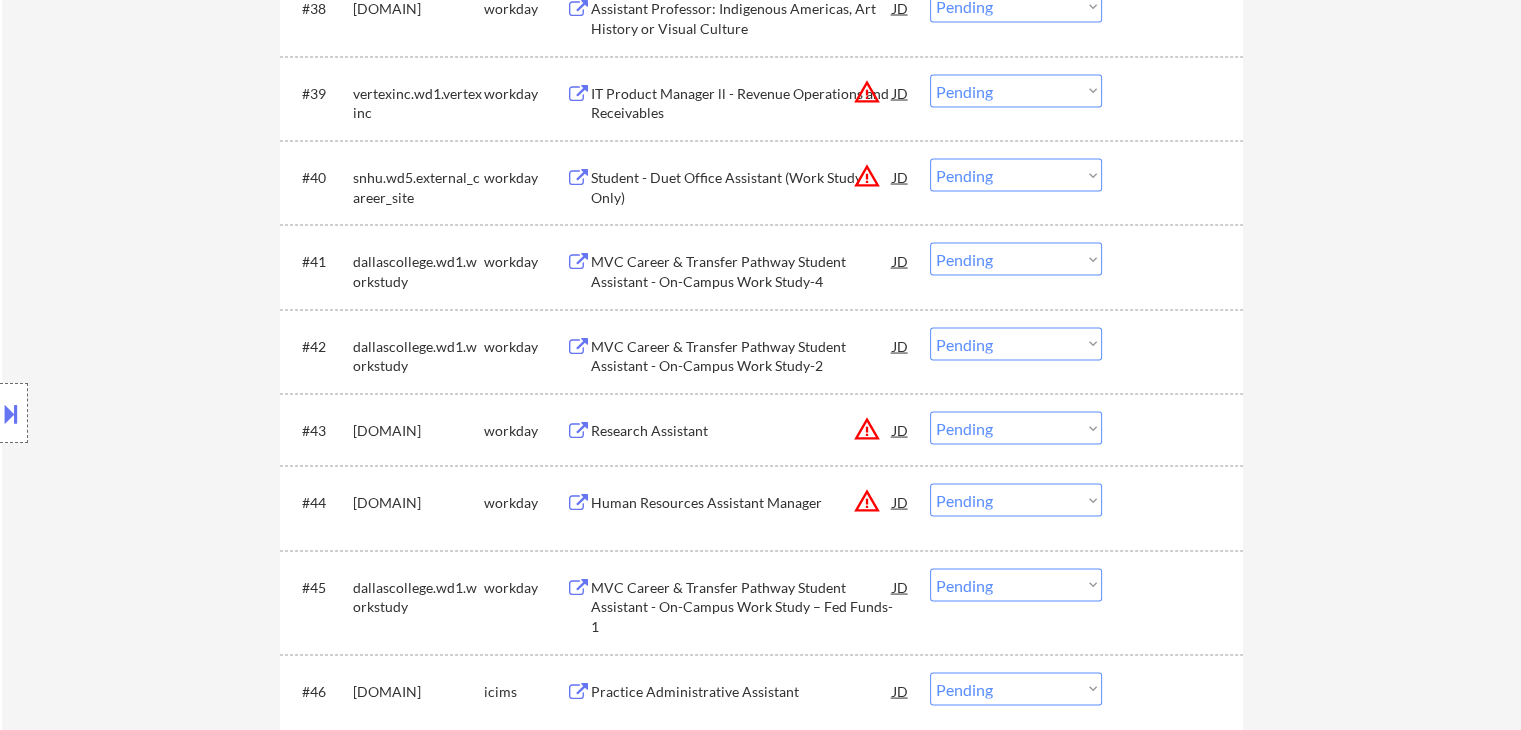 click on "MVC Career & Transfer Pathway Student Assistant - On-Campus Work Study-2" at bounding box center [742, 355] 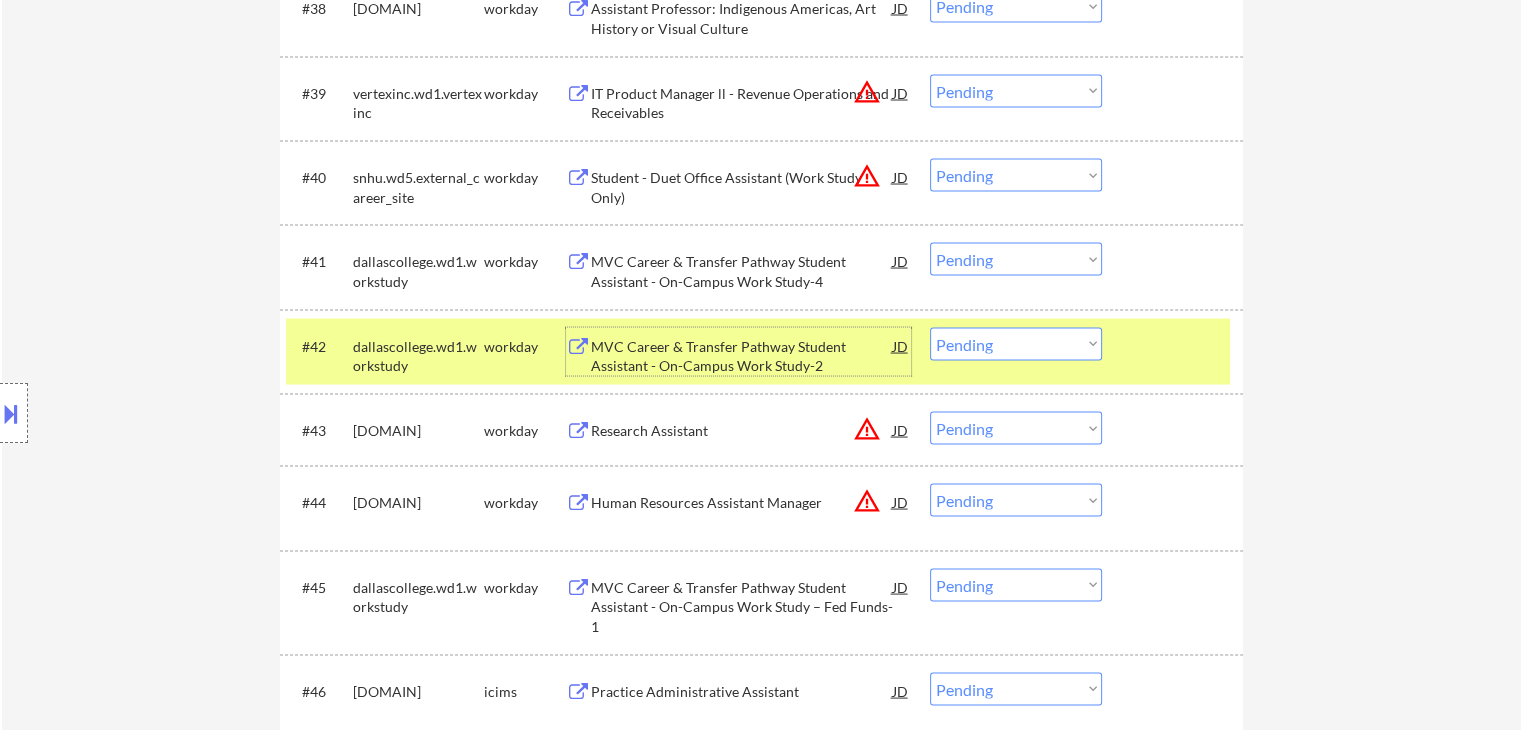 scroll, scrollTop: 4200, scrollLeft: 0, axis: vertical 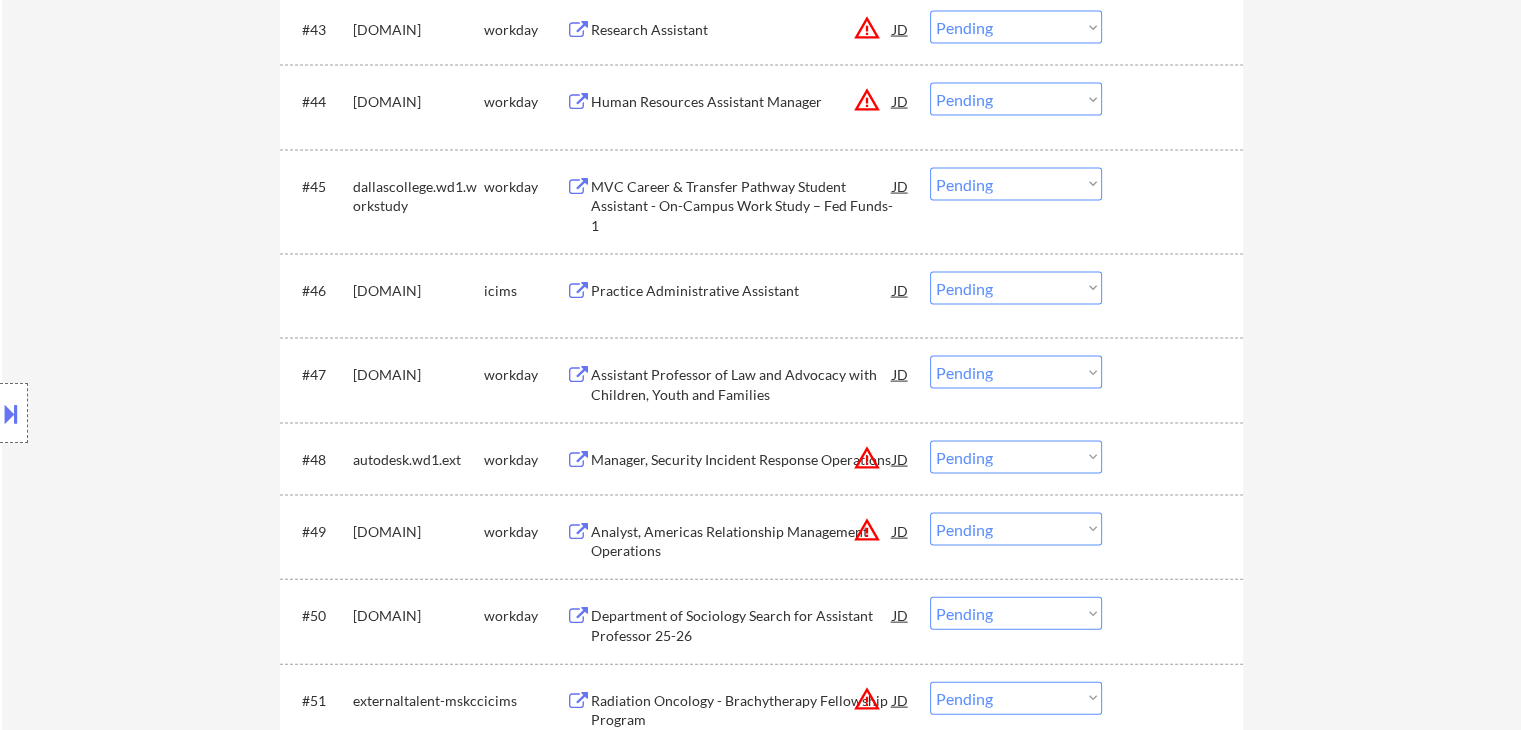 click on "Practice Administrative Assistant" at bounding box center [742, 291] 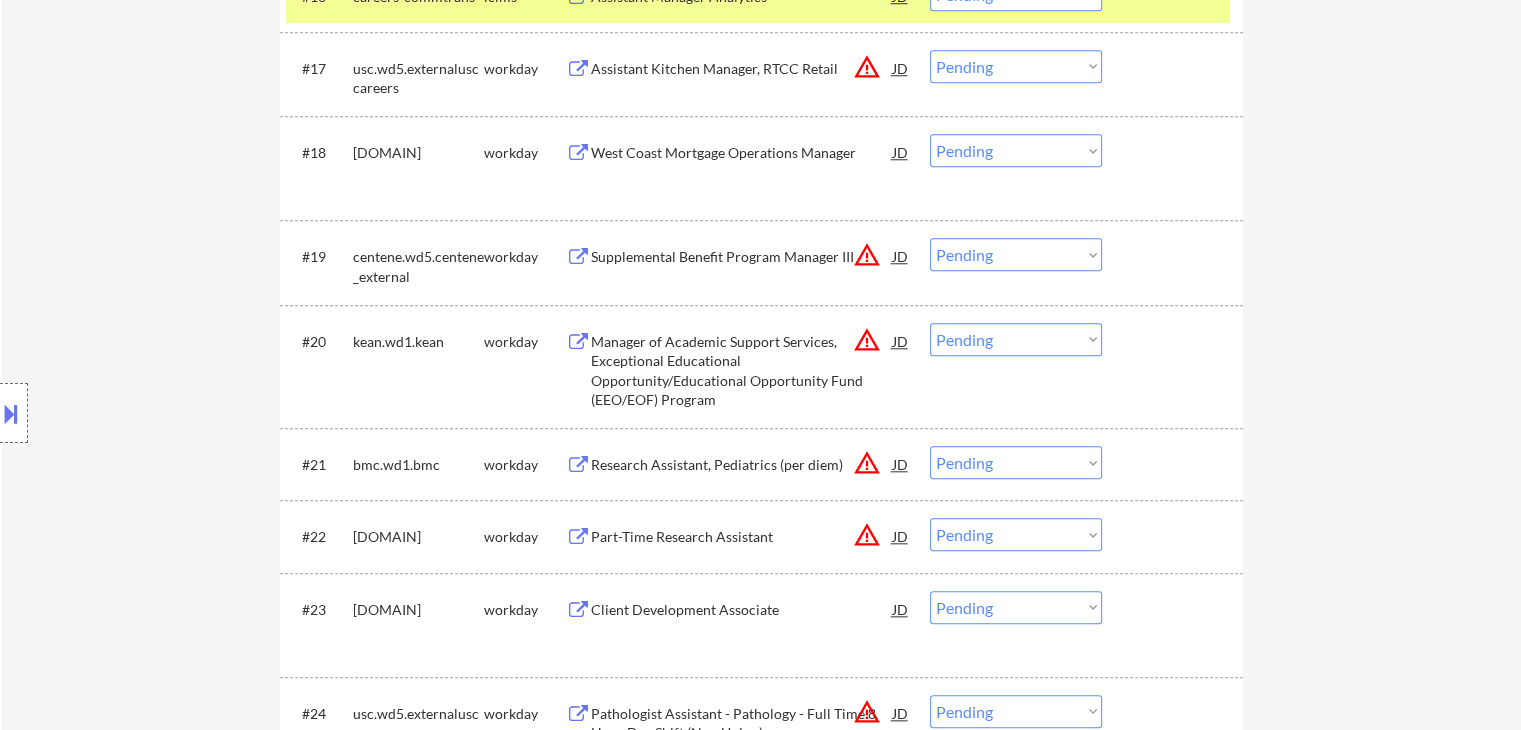 scroll, scrollTop: 1200, scrollLeft: 0, axis: vertical 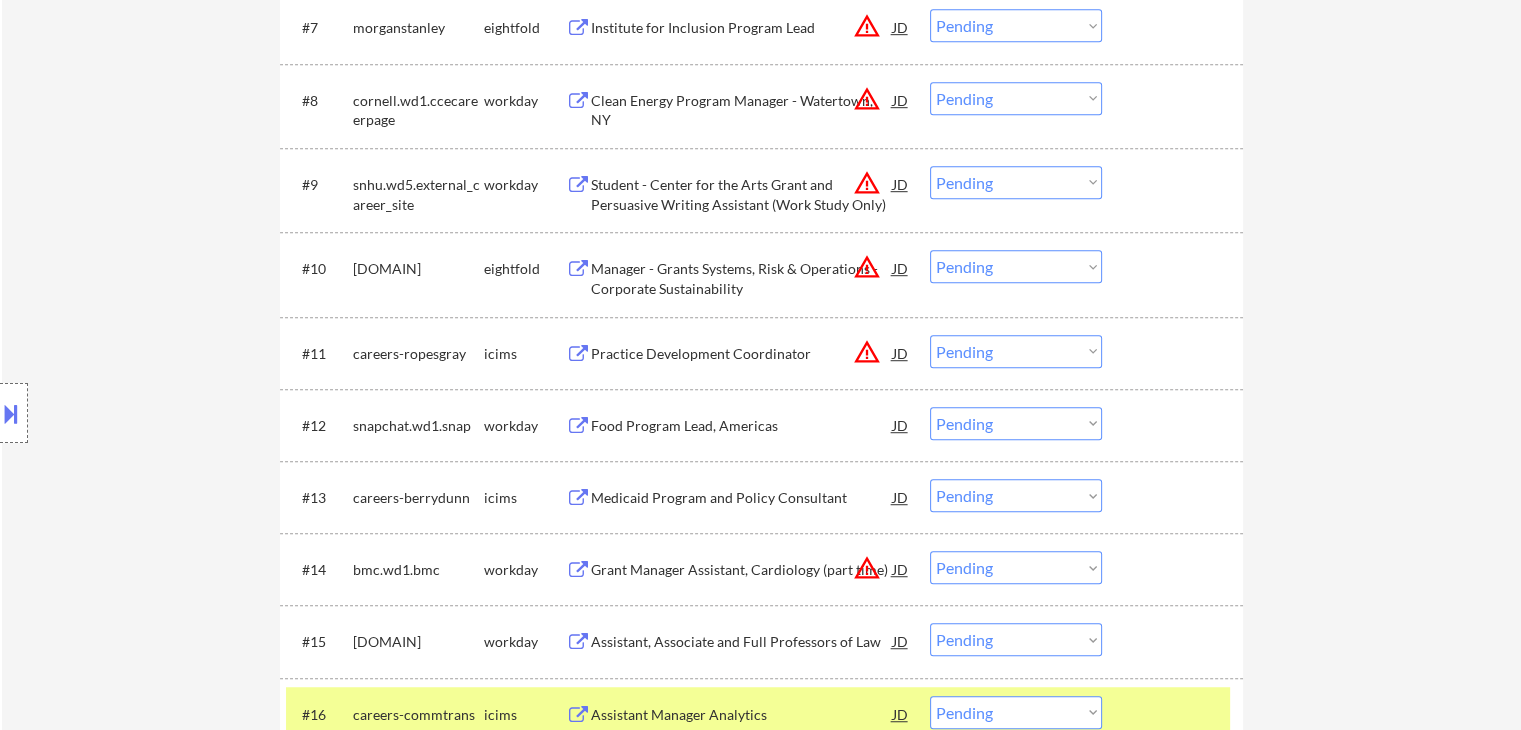 click on "Food Program Lead, Americas" at bounding box center (742, 426) 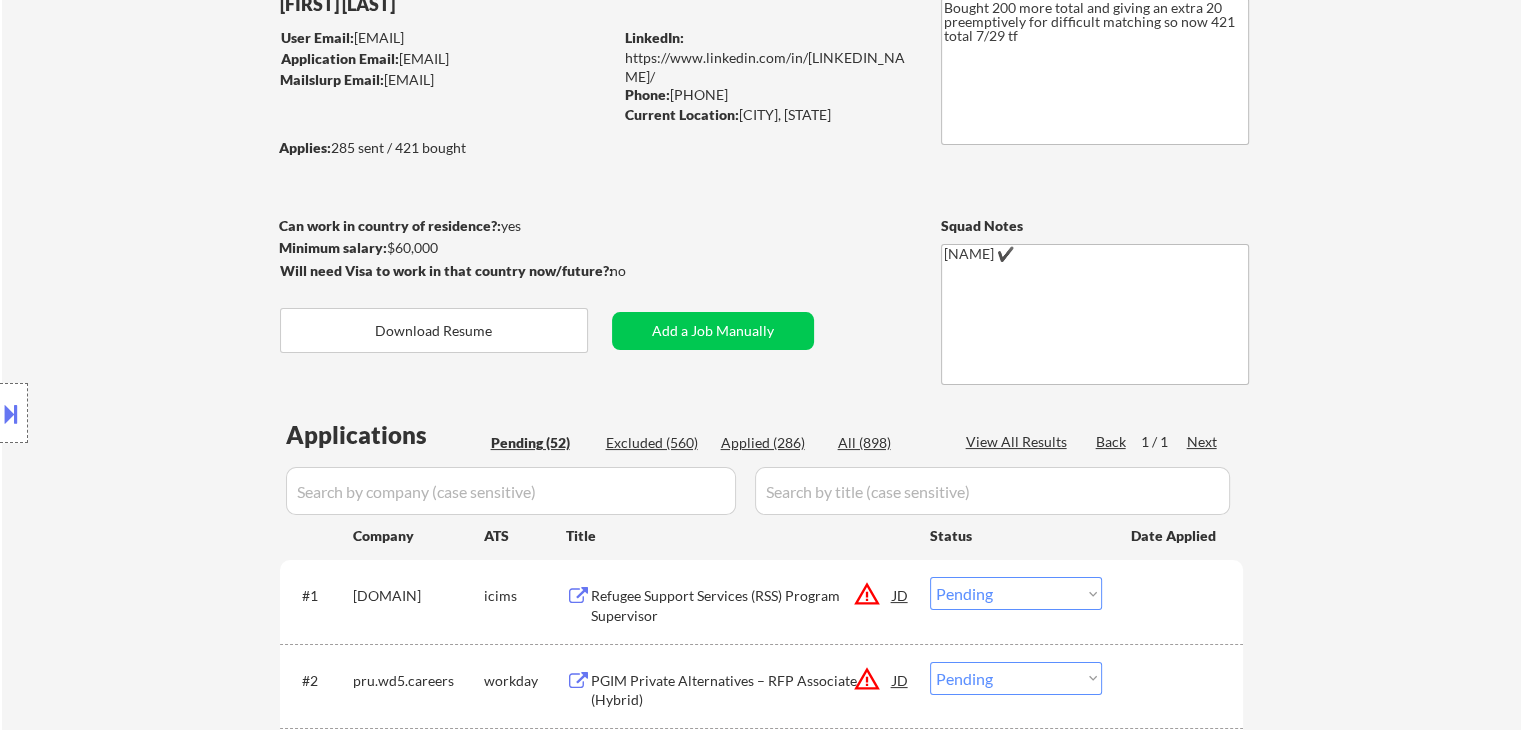 scroll, scrollTop: 200, scrollLeft: 0, axis: vertical 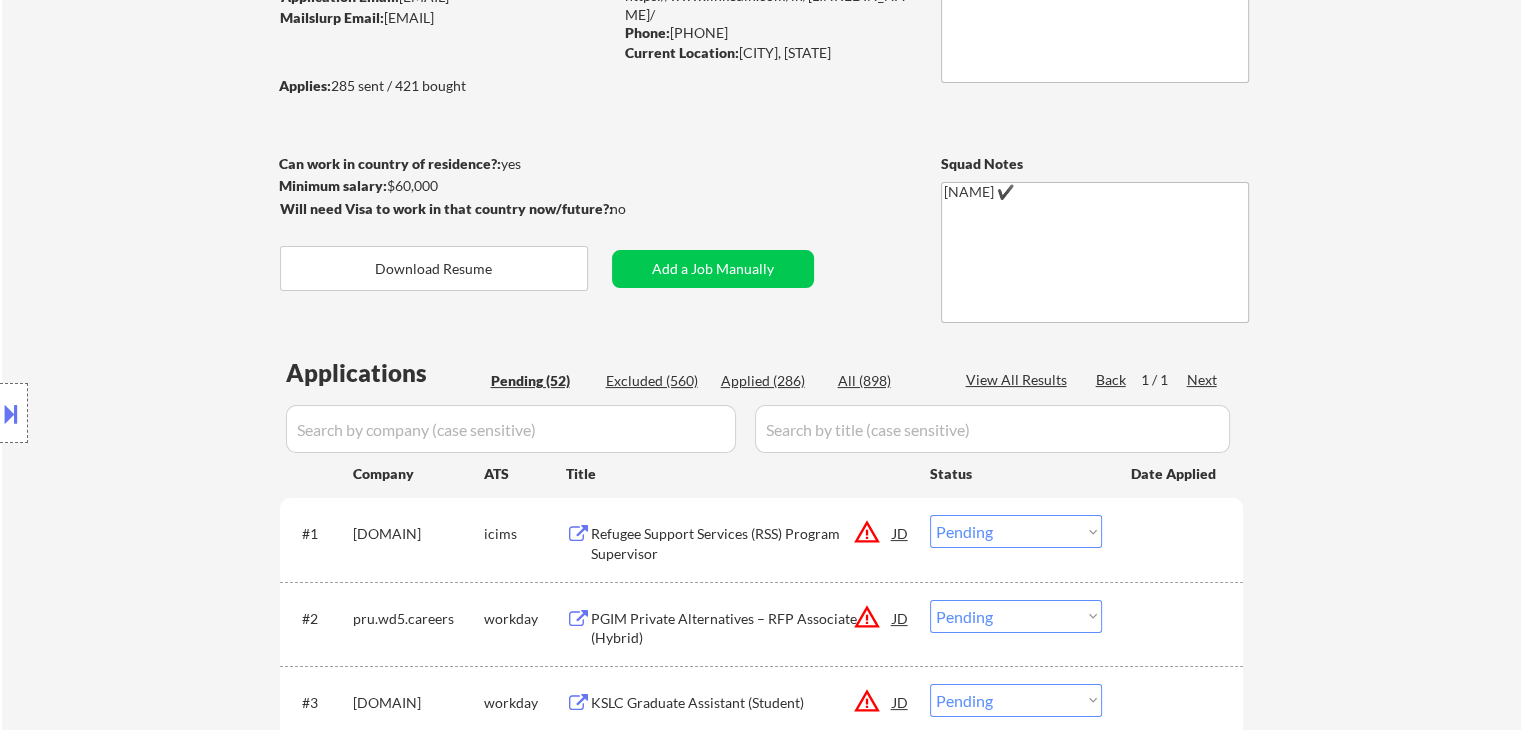 click on "Excluded (560)" at bounding box center (656, 381) 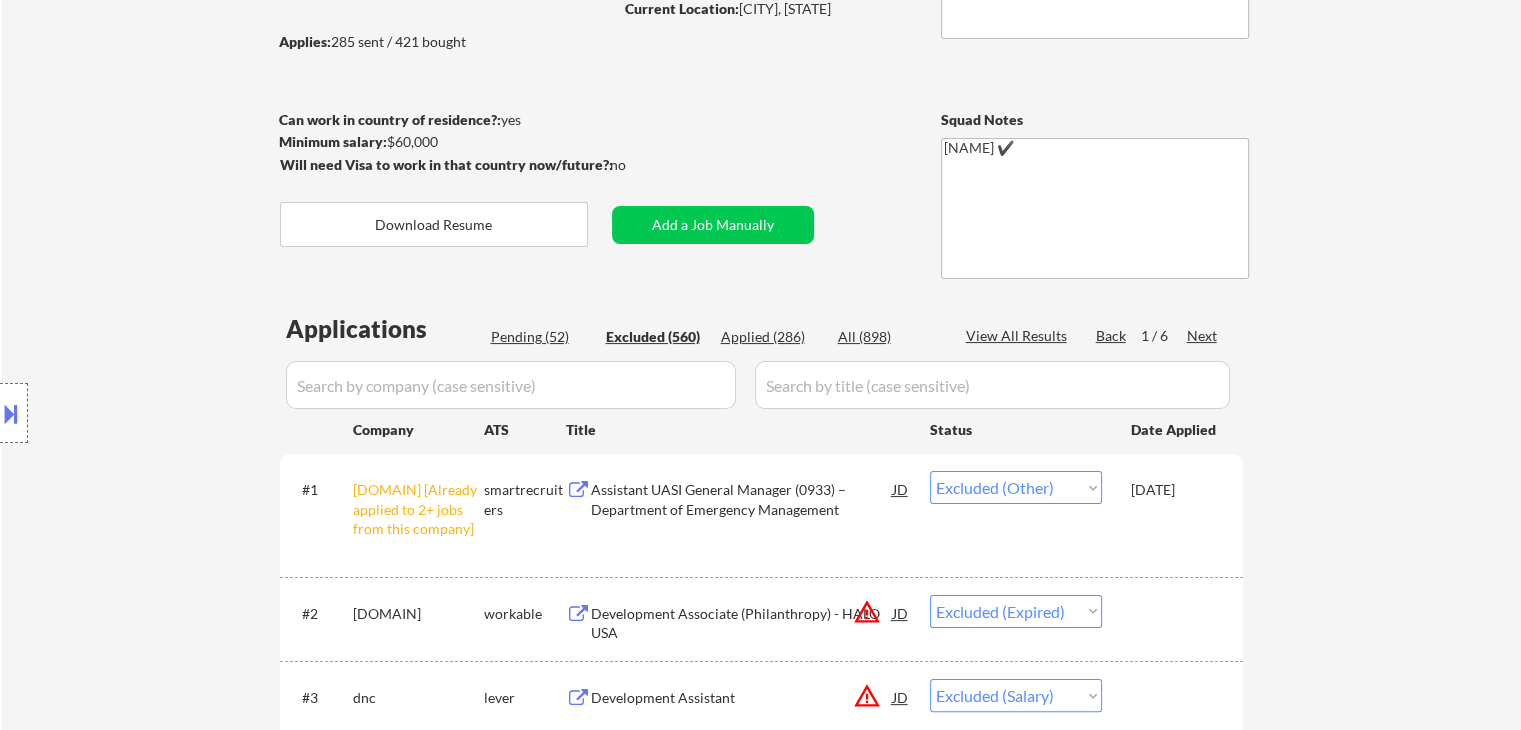 scroll, scrollTop: 300, scrollLeft: 0, axis: vertical 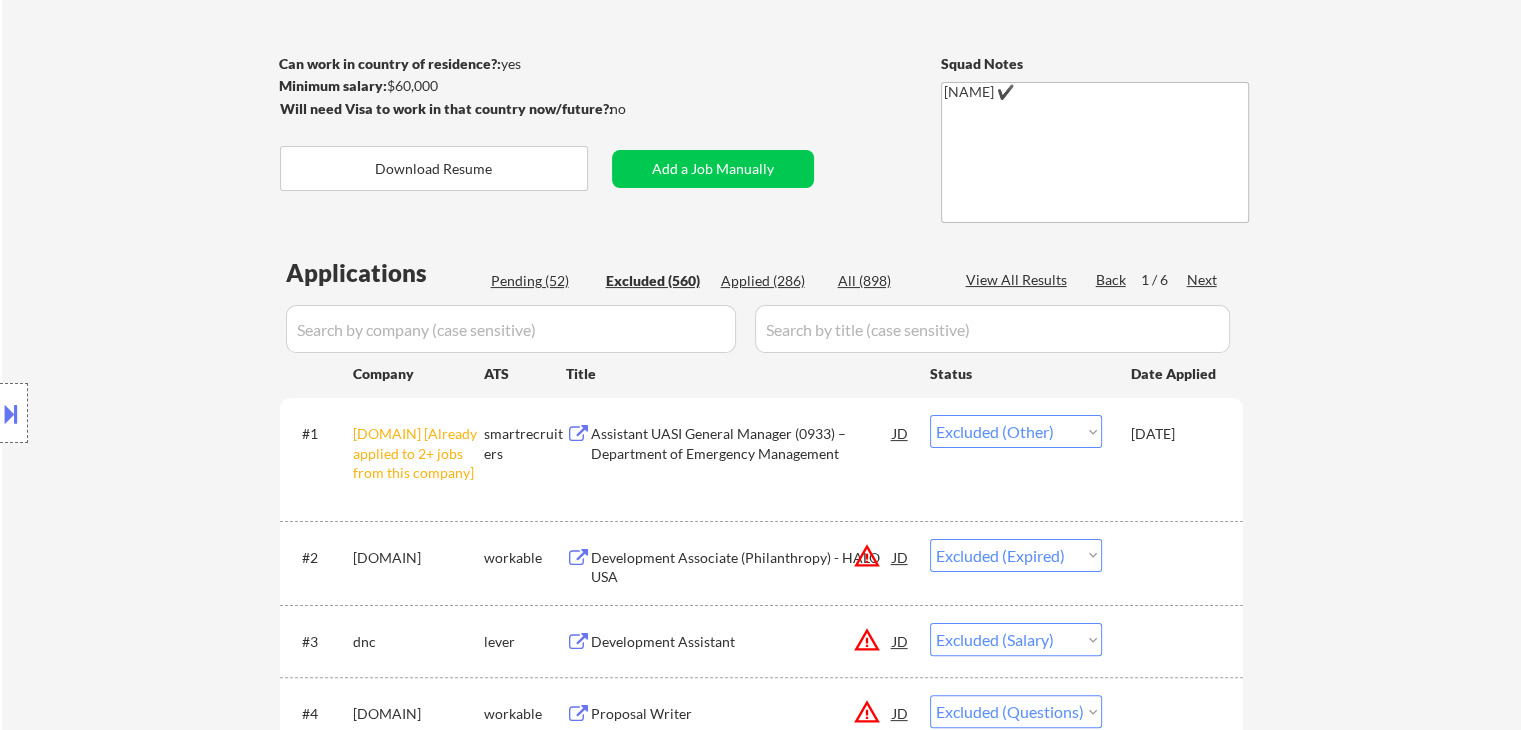 click on "Pending (52)" at bounding box center [541, 281] 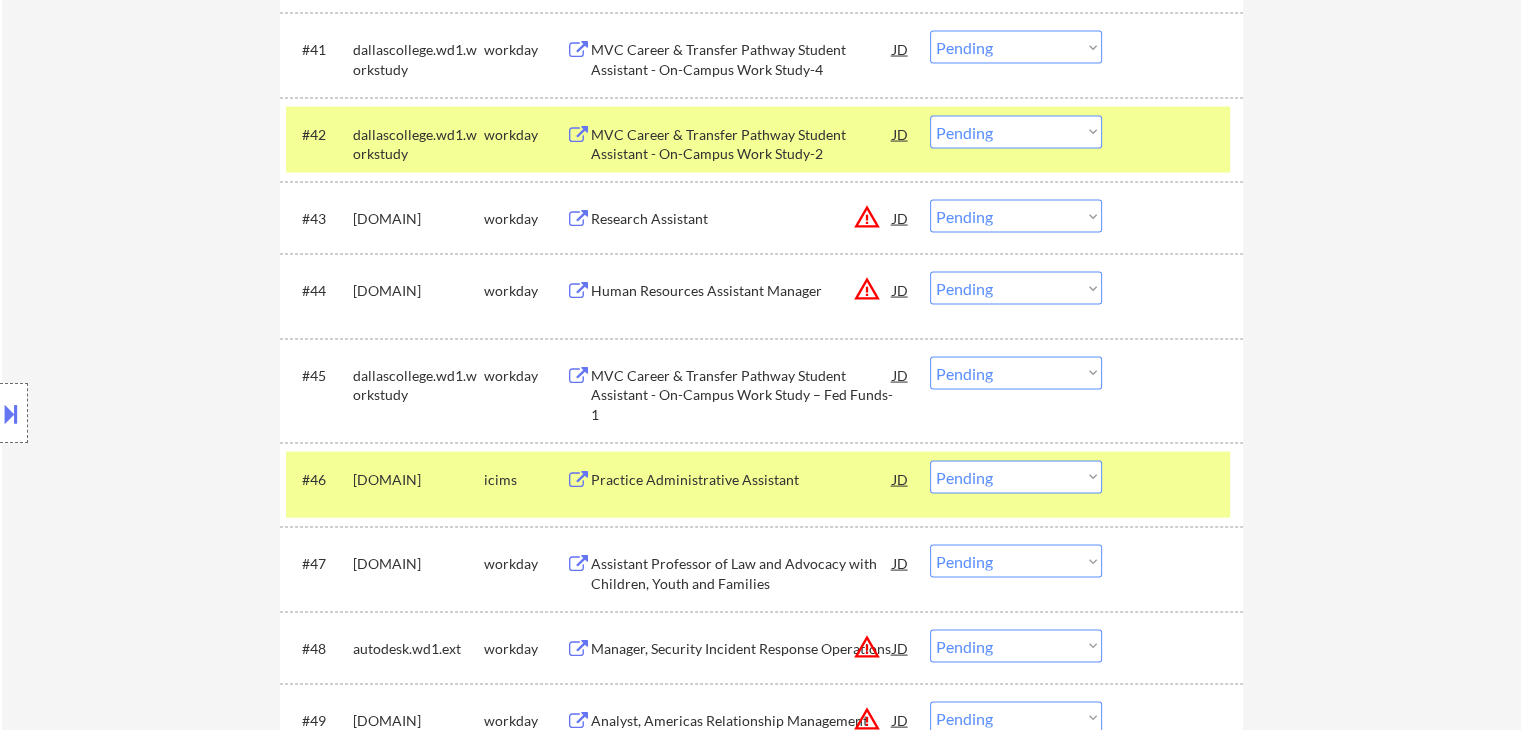 scroll, scrollTop: 3925, scrollLeft: 0, axis: vertical 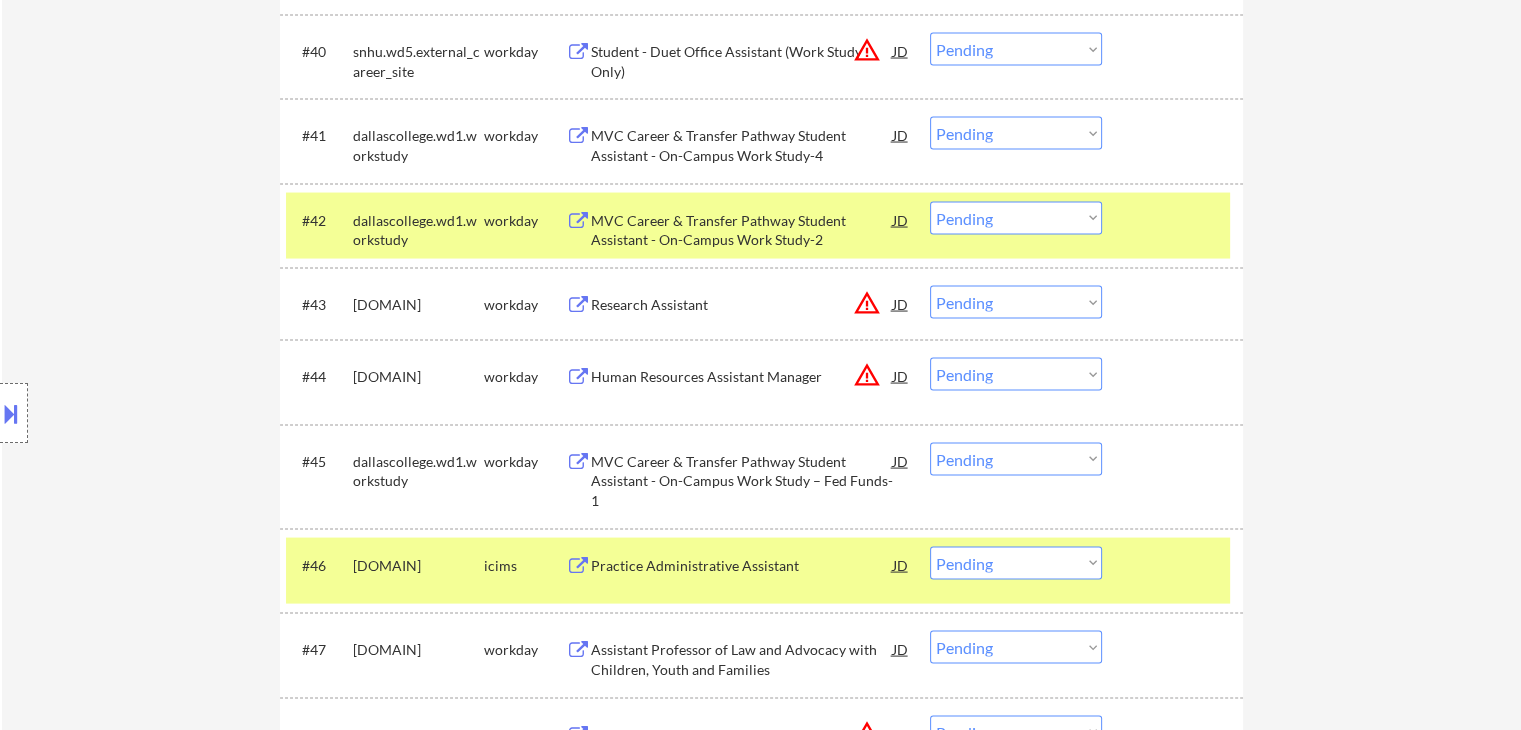 click on "#42 dallascollege.wd1.workstudy workday MVC Career & Transfer Pathway Student Assistant - On-Campus Work Study-2 JD warning_amber Choose an option... Pending Applied Excluded (Questions) Excluded (Expired) Excluded (Location) Excluded (Bad Match) Excluded (Blocklist) Excluded (Salary) Excluded (Other)" at bounding box center [758, 226] 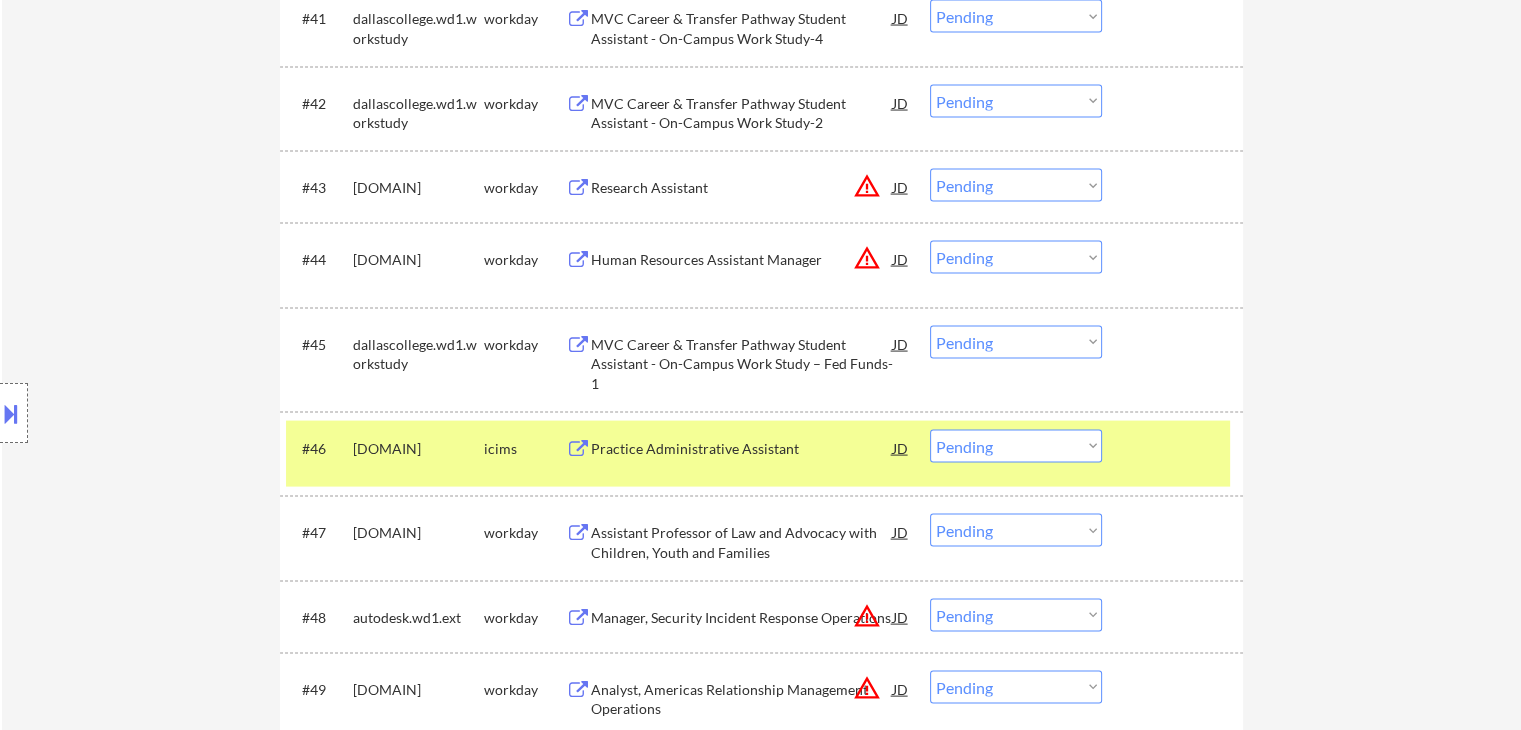 scroll, scrollTop: 4125, scrollLeft: 0, axis: vertical 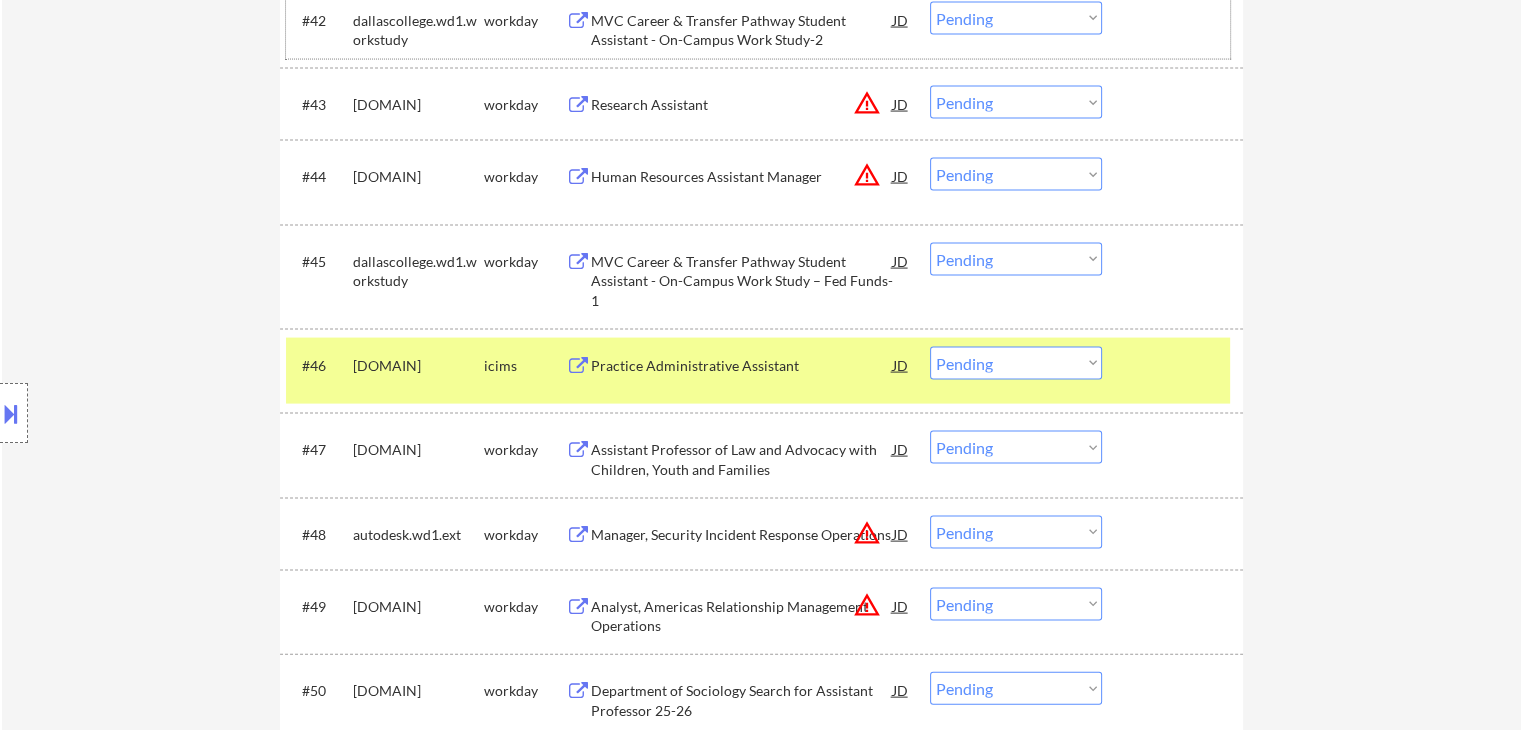 click on "Choose an option... Pending Applied Excluded (Questions) Excluded (Expired) Excluded (Location) Excluded (Bad Match) Excluded (Blocklist) Excluded (Salary) Excluded (Other)" at bounding box center (1016, 363) 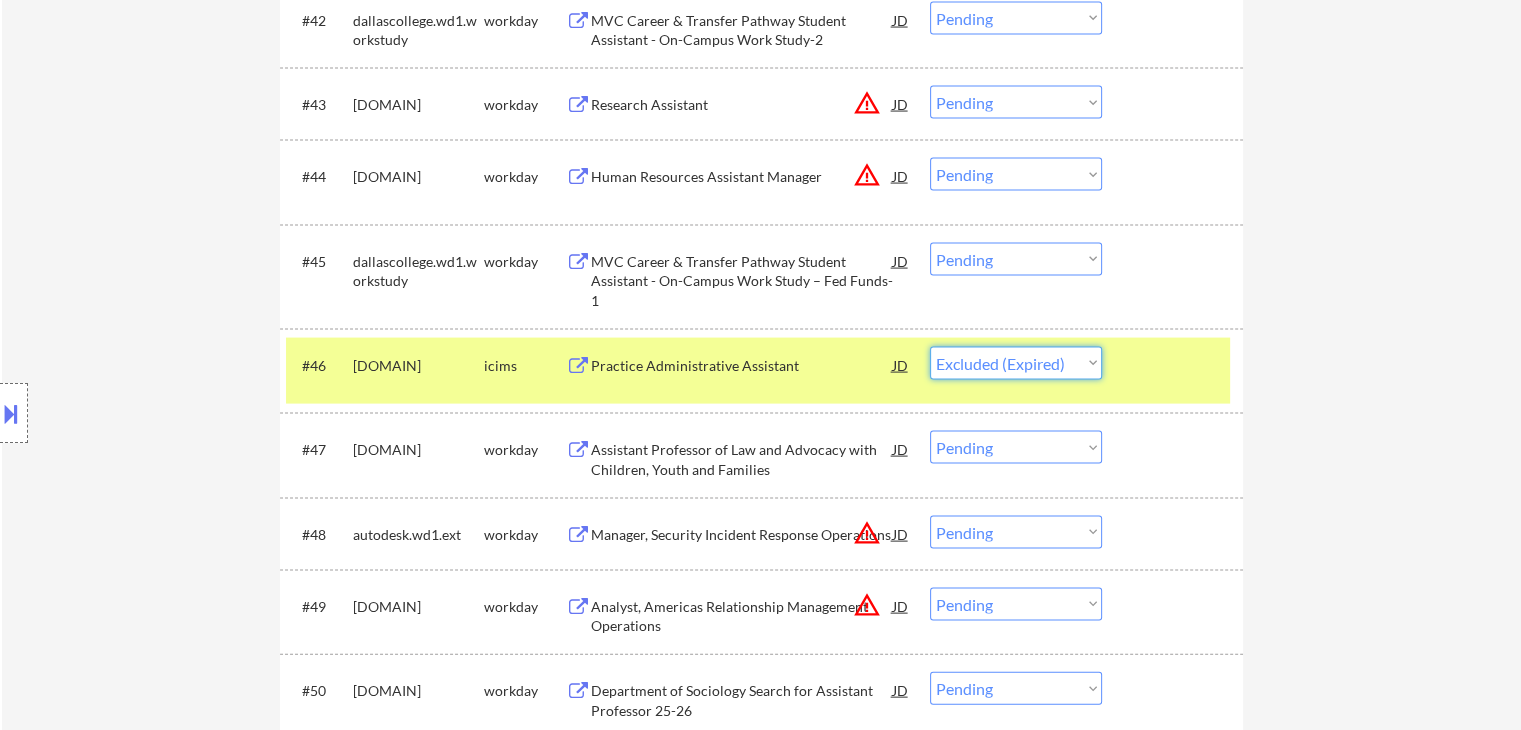 click on "Choose an option... Pending Applied Excluded (Questions) Excluded (Expired) Excluded (Location) Excluded (Bad Match) Excluded (Blocklist) Excluded (Salary) Excluded (Other)" at bounding box center [1016, 363] 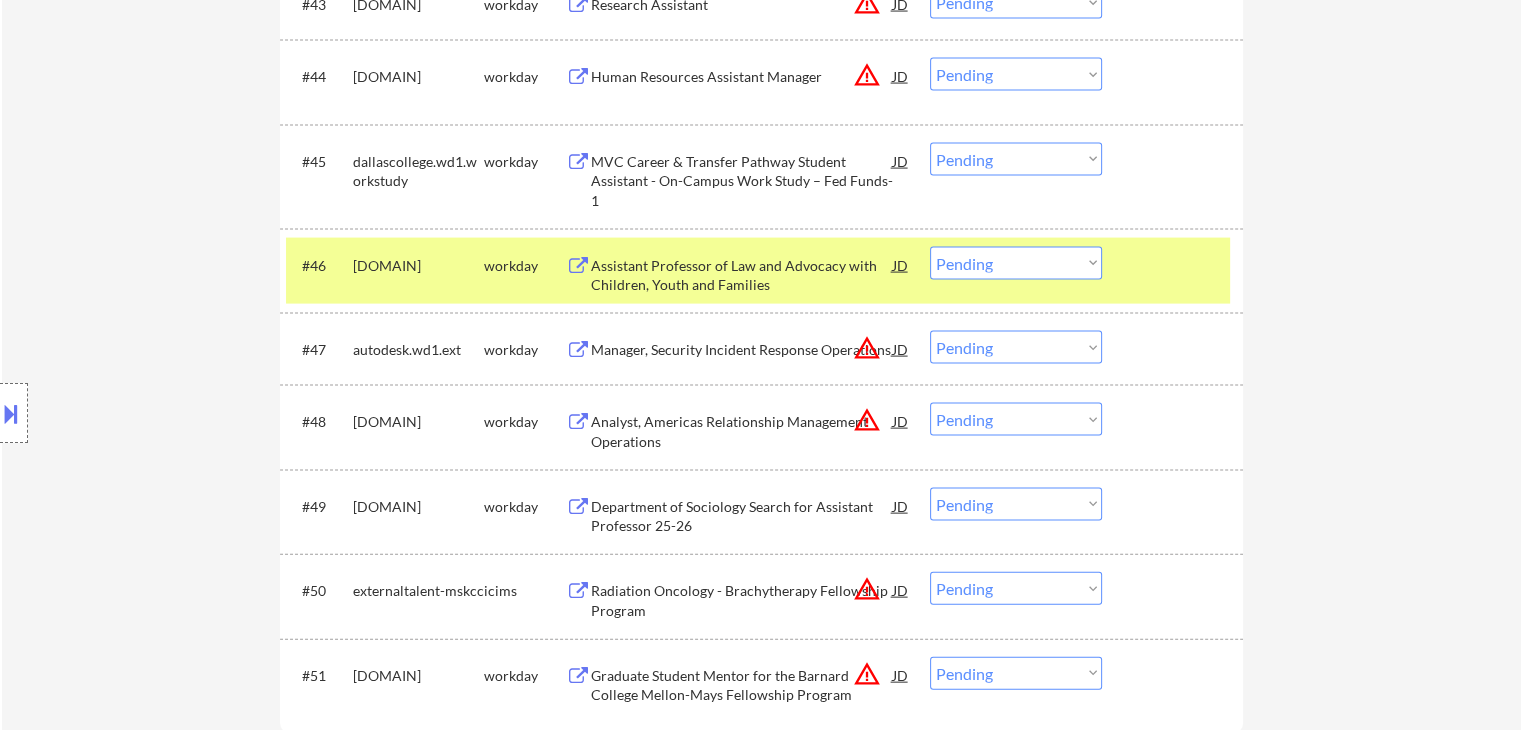 scroll, scrollTop: 2519, scrollLeft: 0, axis: vertical 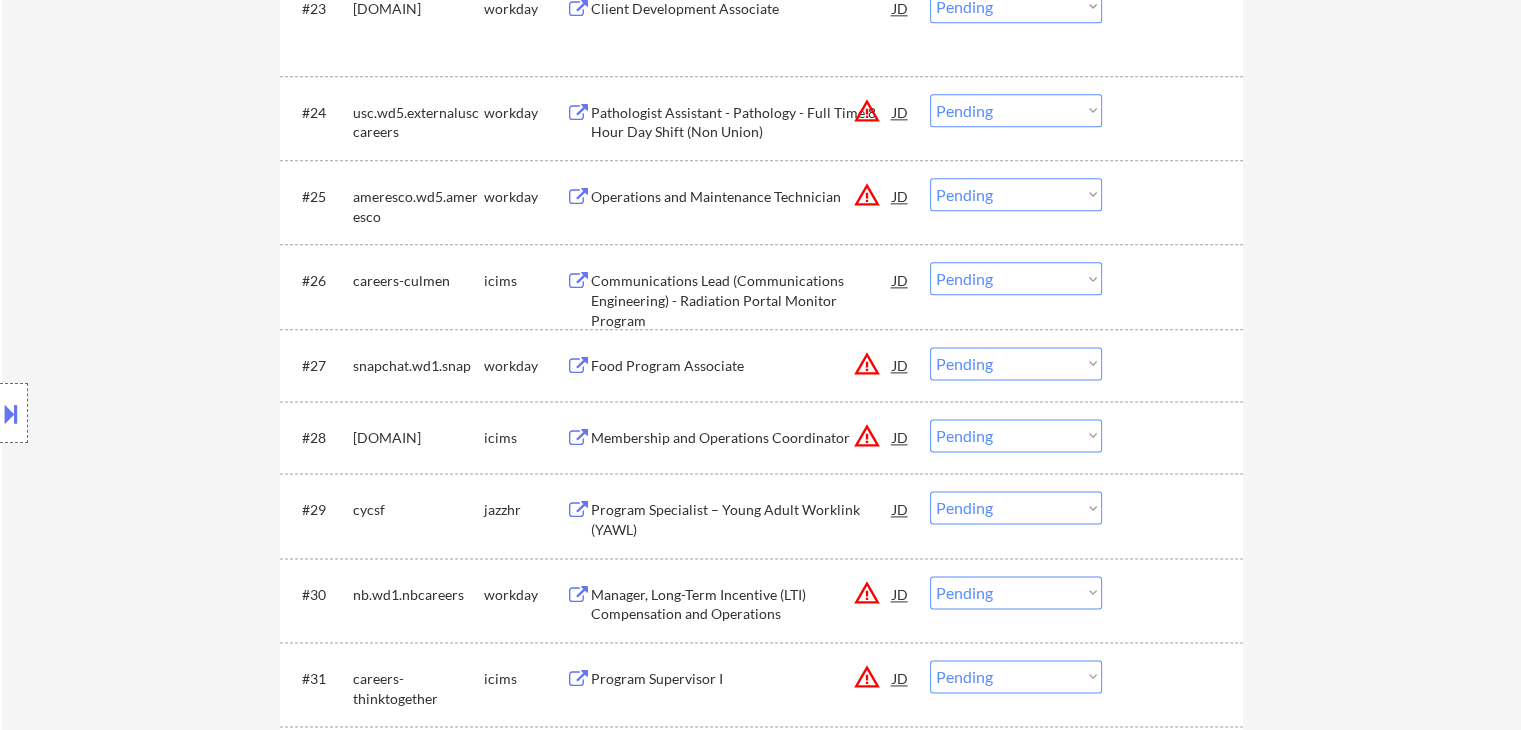 click on "Choose an option... Pending Applied Excluded (Questions) Excluded (Expired) Excluded (Location) Excluded (Bad Match) Excluded (Blocklist) Excluded (Salary) Excluded (Other)" at bounding box center [1016, 363] 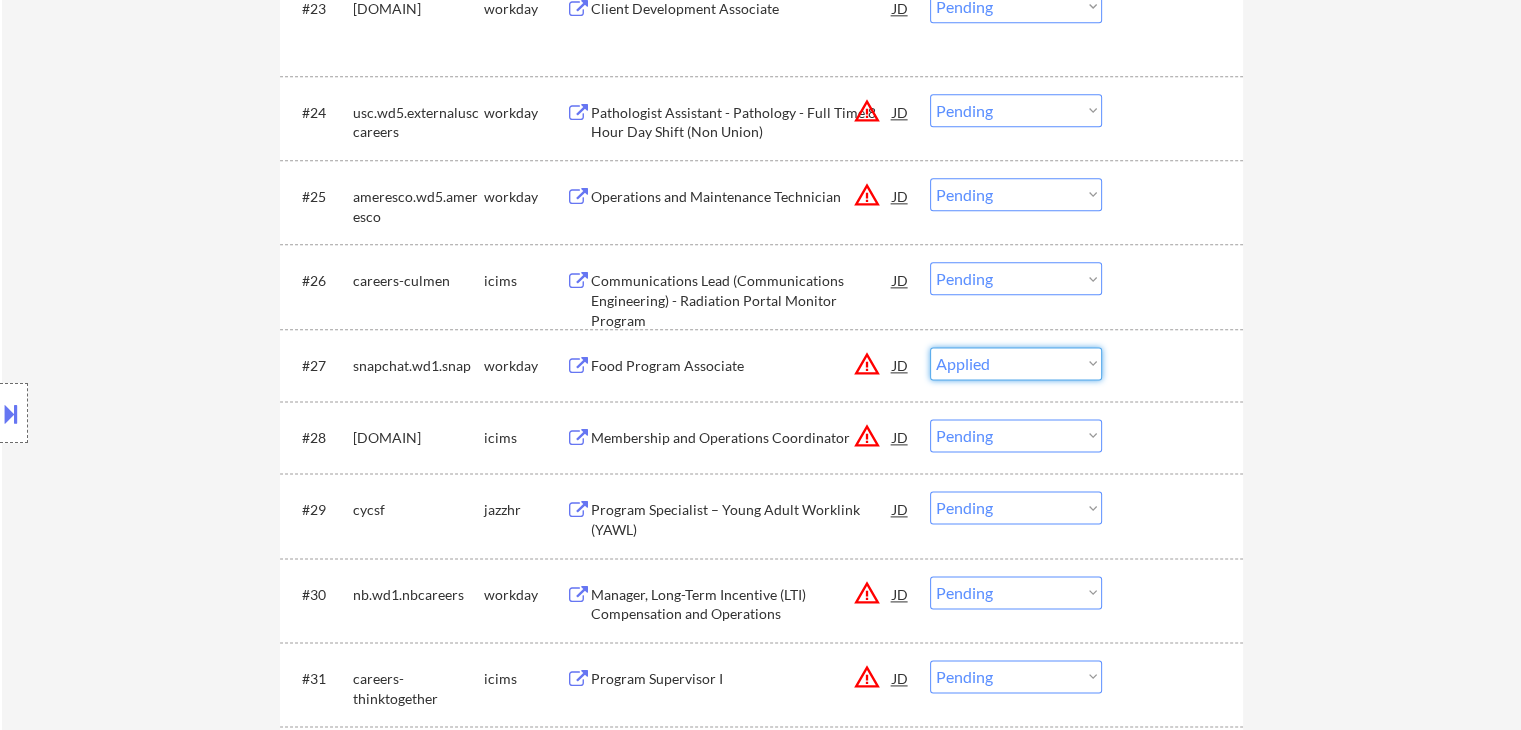 click on "Choose an option... Pending Applied Excluded (Questions) Excluded (Expired) Excluded (Location) Excluded (Bad Match) Excluded (Blocklist) Excluded (Salary) Excluded (Other)" at bounding box center (1016, 363) 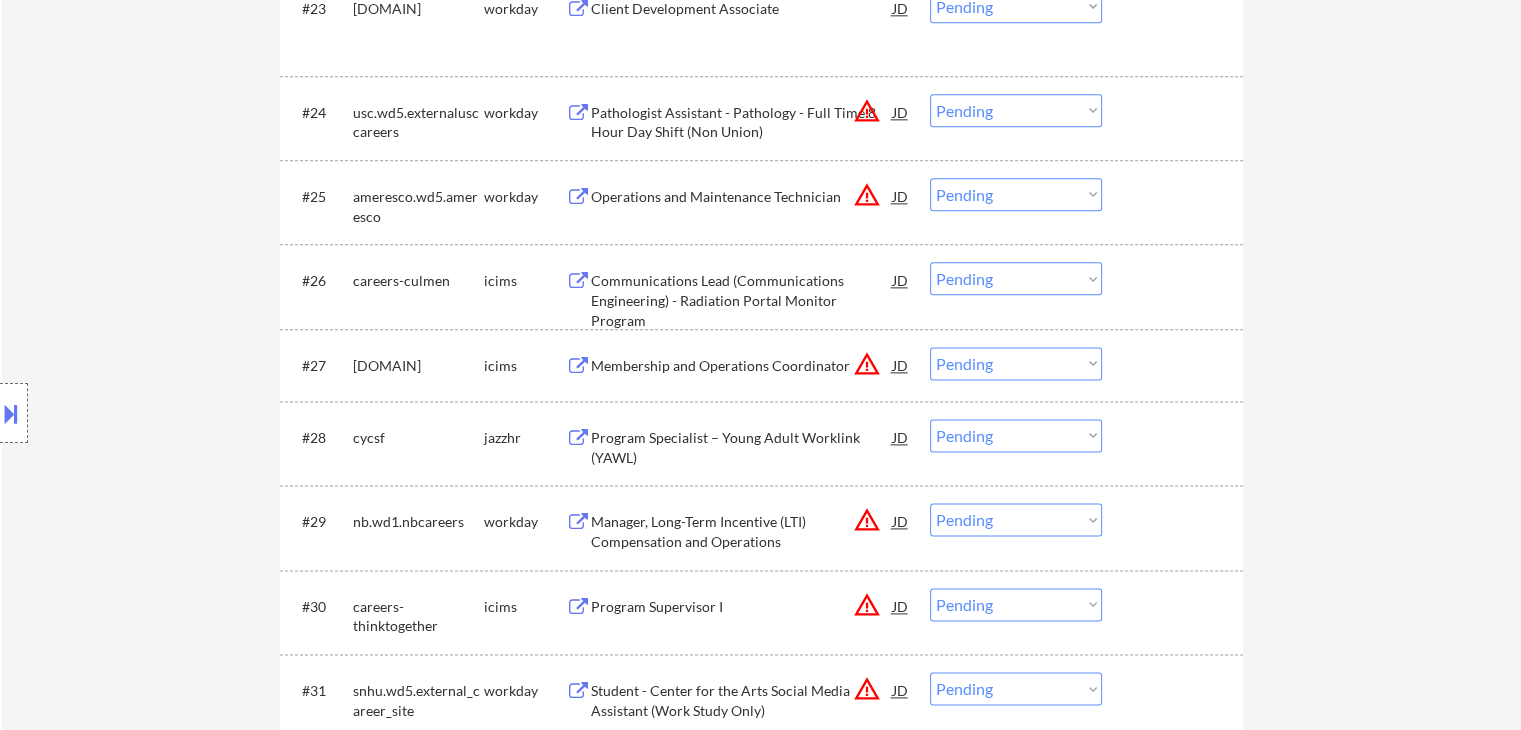 click on "← Return to /applysquad Mailslurp Inbox Job Search Builder [FIRST] [LAST] User Email: [EMAIL] Application Email: [EMAIL] Mailslurp Email: [EMAIL] LinkedIn: https://www.linkedin.com/in/[NAME]/
Phone: [PHONE] Current Location: [CITY], [STATE] Applies: 285 sent / 421 bought Internal Notes Bought 200 more total and giving an extra 20 preemptively for difficult matching so now 421 total 7/29 tf Can work in country of residence?: yes Squad Notes Minimum salary: $60,000 Will need Visa to work in that country now/future?: no Download Resume Add a Job Manually [NAME] ✔️ Applications Pending (50) Excluded (561) Applied (287) All (898) View All Results Back 1 / 1
Next Company ATS Title Status Date Applied #1 careers-cwsglobal icims Refugee Support Services (RSS) Program Supervisor JD warning_amber Choose an option... Pending Applied Excluded (Questions) Excluded (Expired) Excluded (Location) Excluded (Bad Match)" at bounding box center [761, 7] 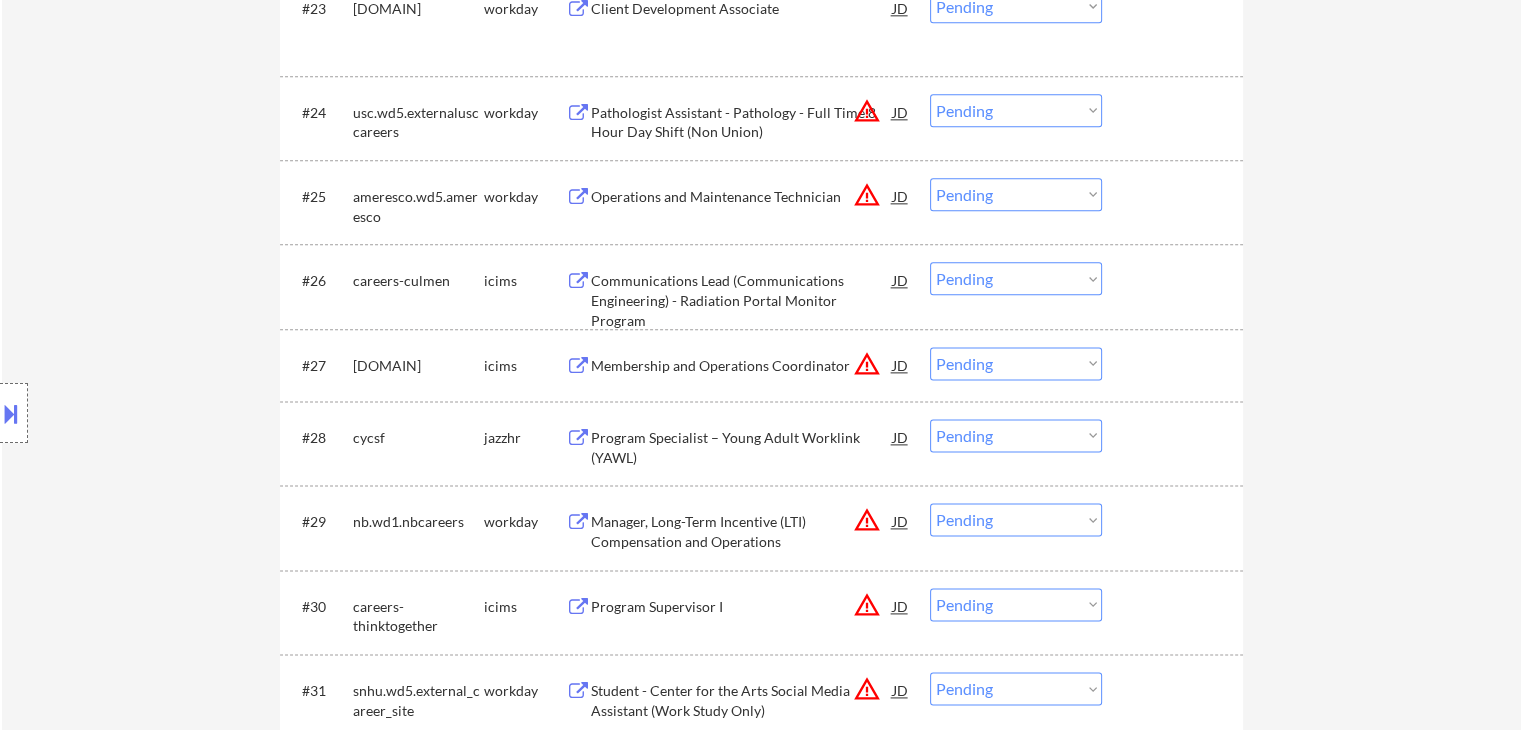 scroll, scrollTop: 2619, scrollLeft: 0, axis: vertical 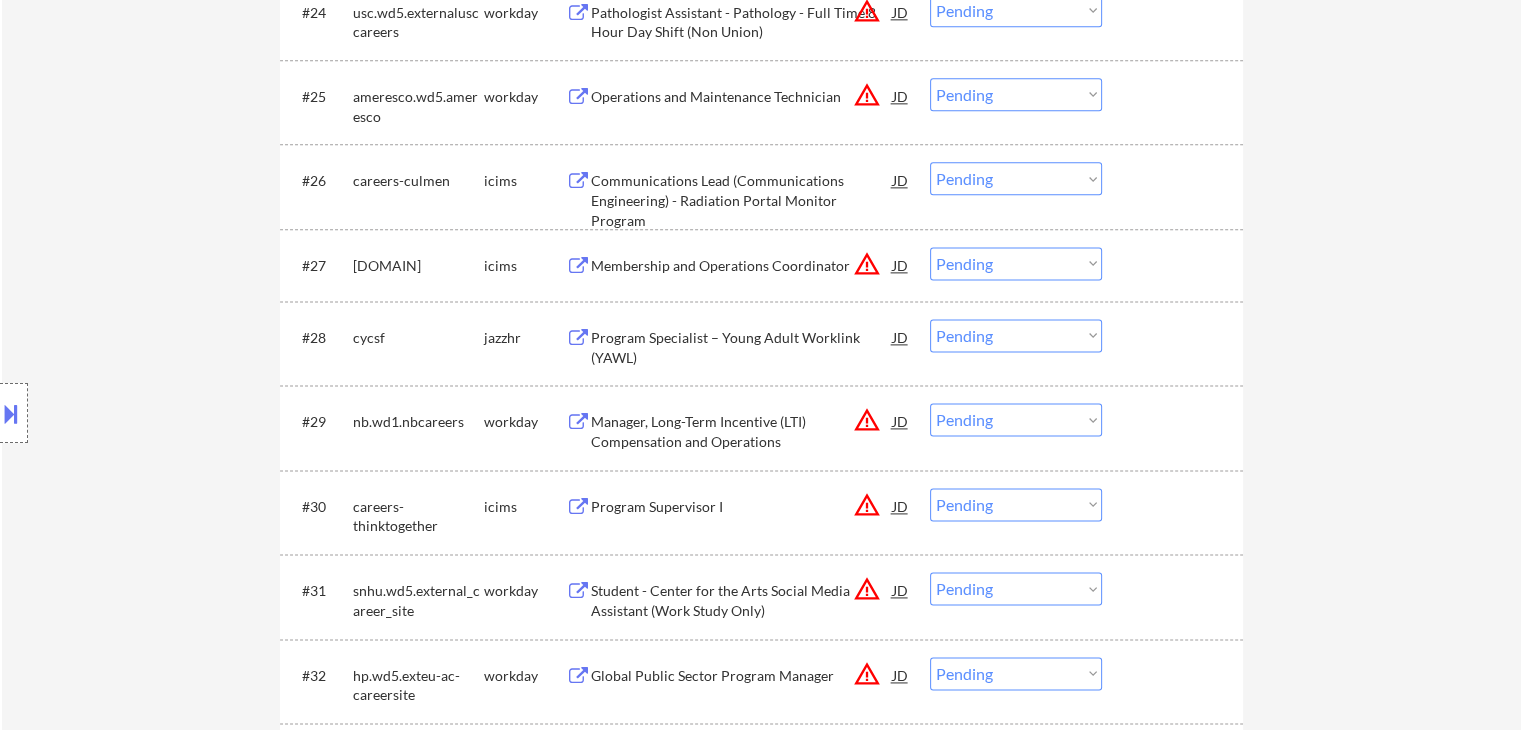 drag, startPoint x: 625, startPoint y: 344, endPoint x: 632, endPoint y: 329, distance: 16.552946 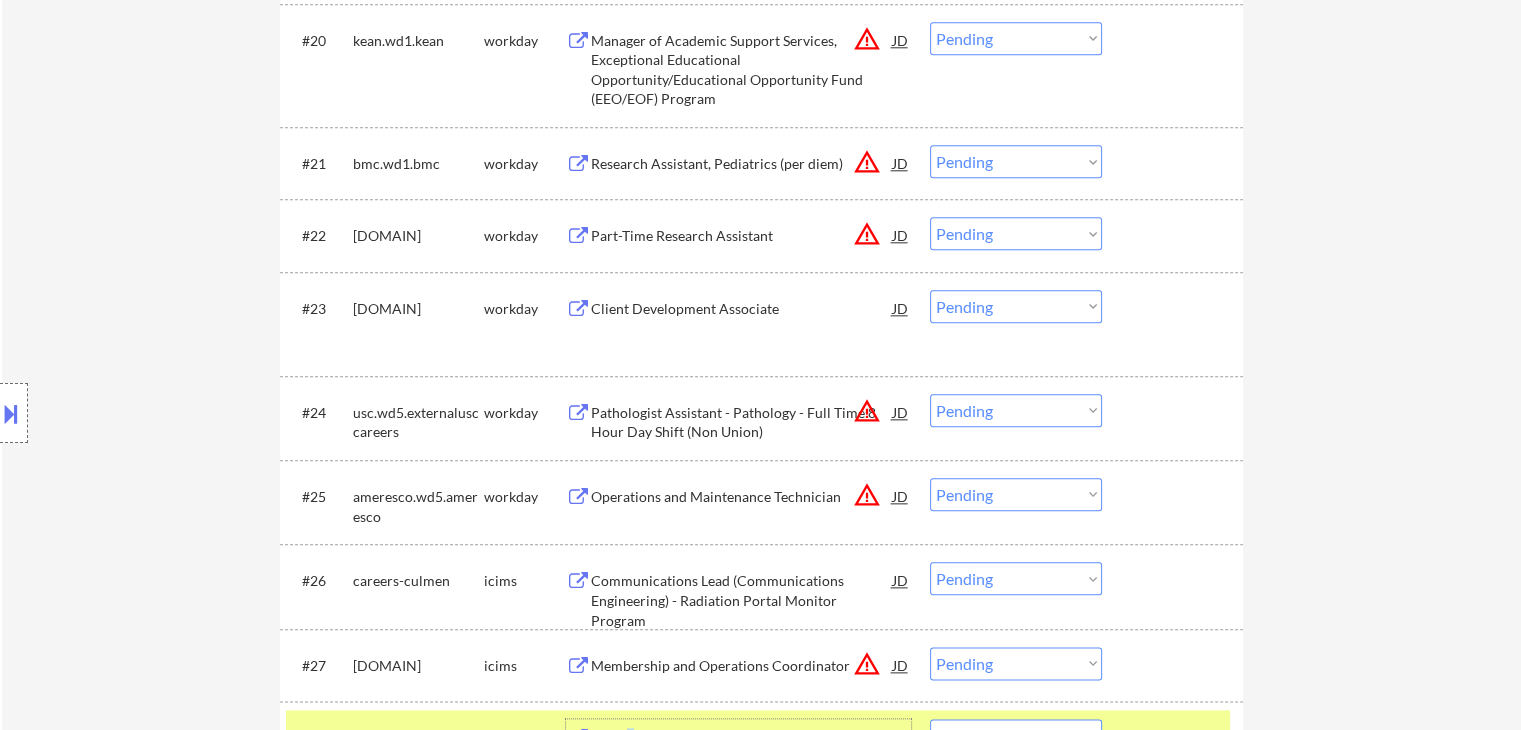 scroll, scrollTop: 2119, scrollLeft: 0, axis: vertical 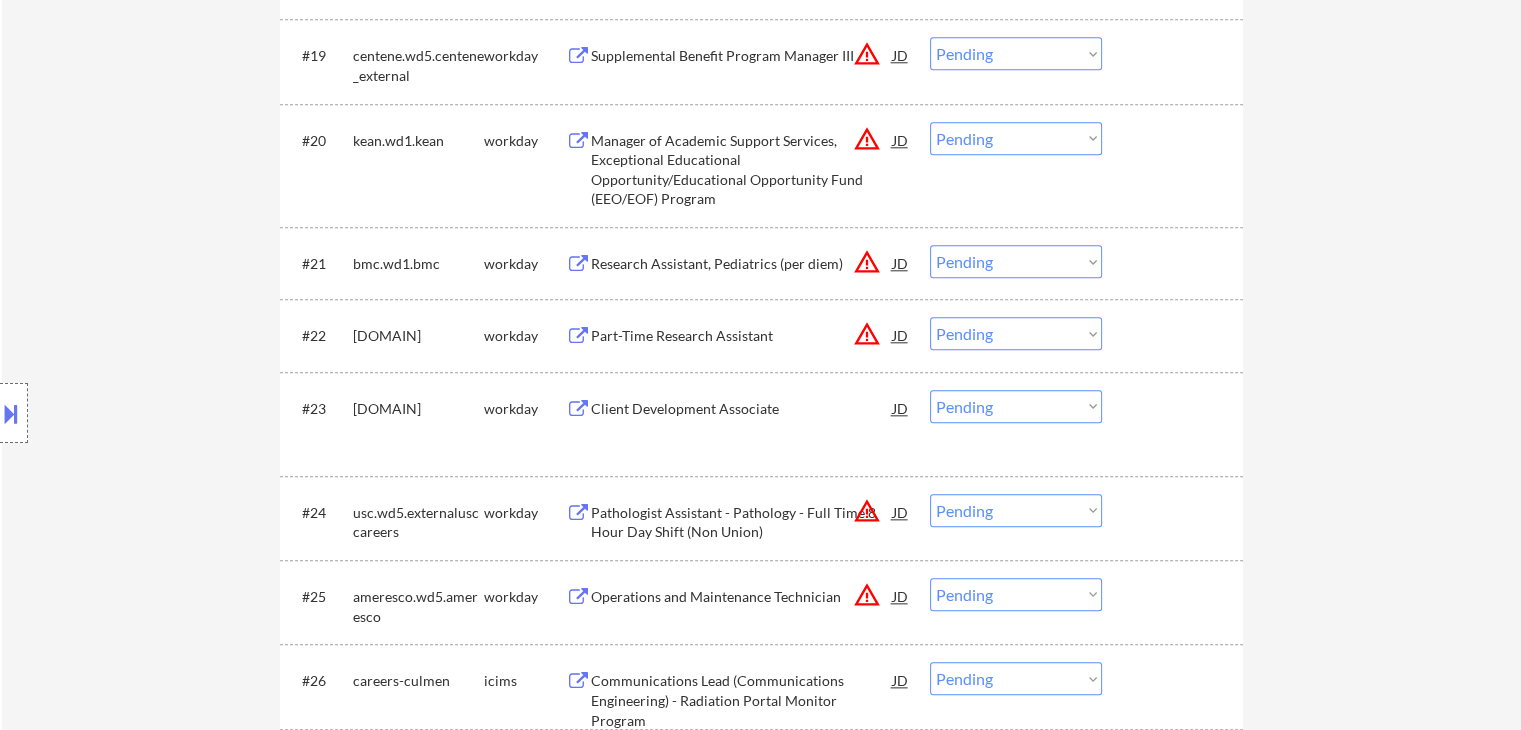 click on "Part-Time Research Assistant" at bounding box center [742, 336] 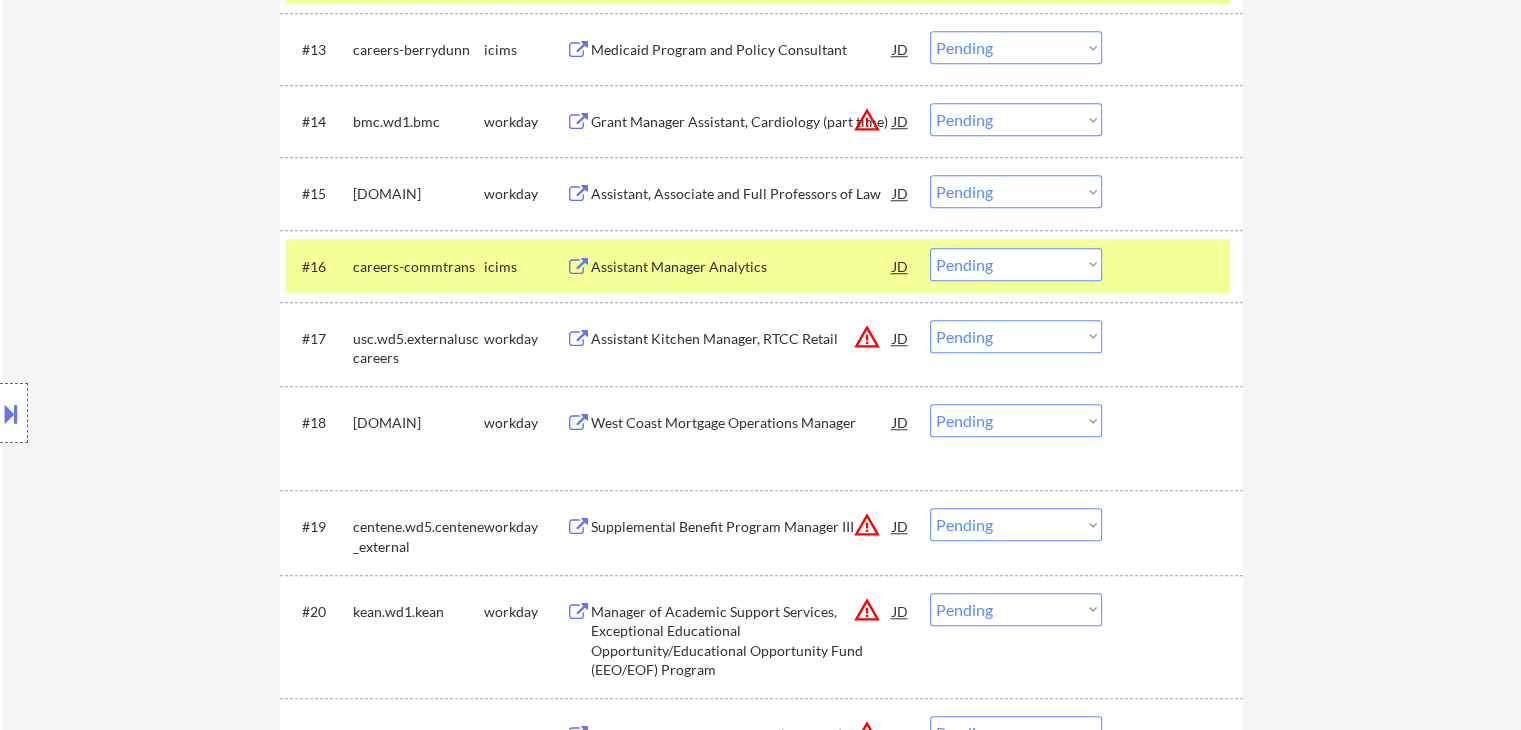 scroll, scrollTop: 1519, scrollLeft: 0, axis: vertical 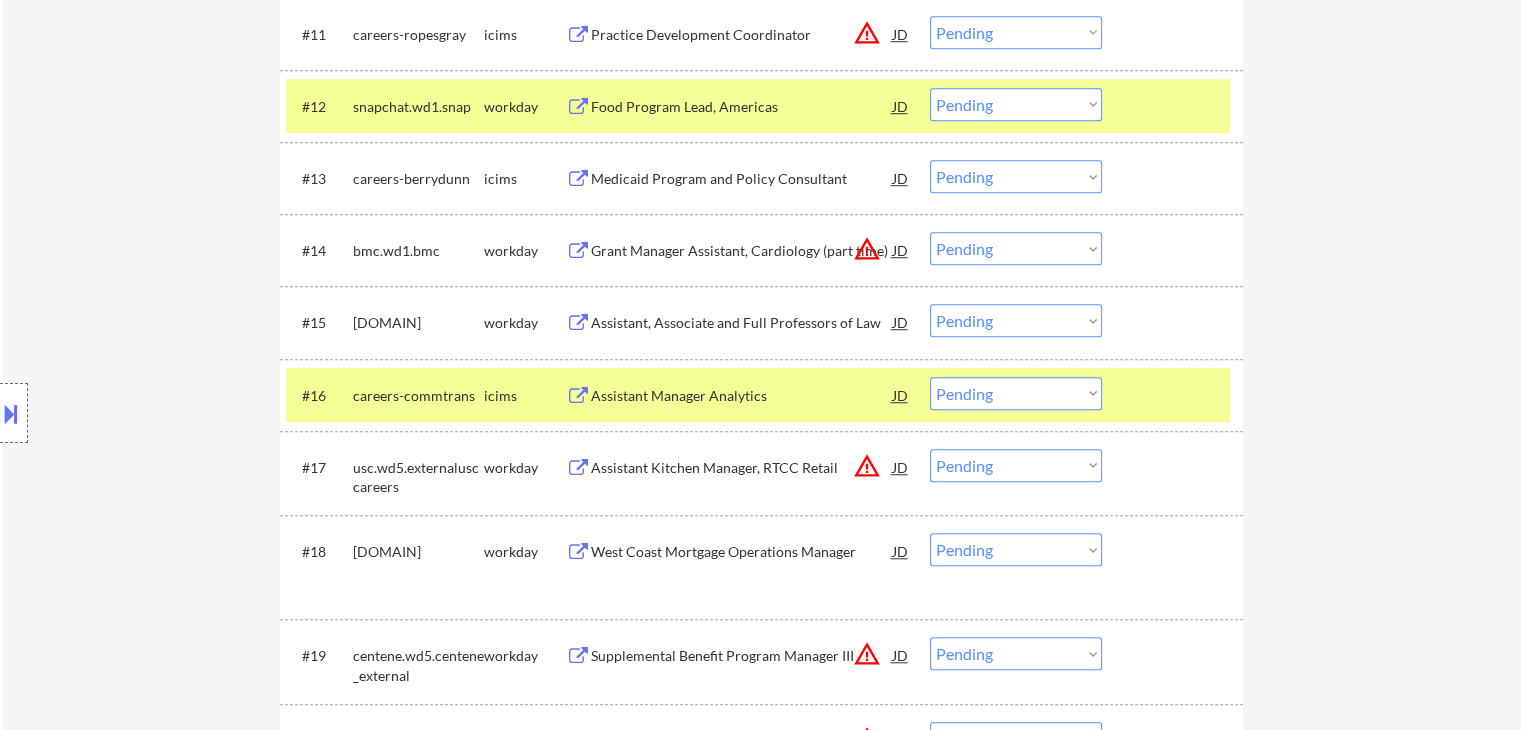 drag, startPoint x: 705, startPoint y: 328, endPoint x: 732, endPoint y: 326, distance: 27.073973 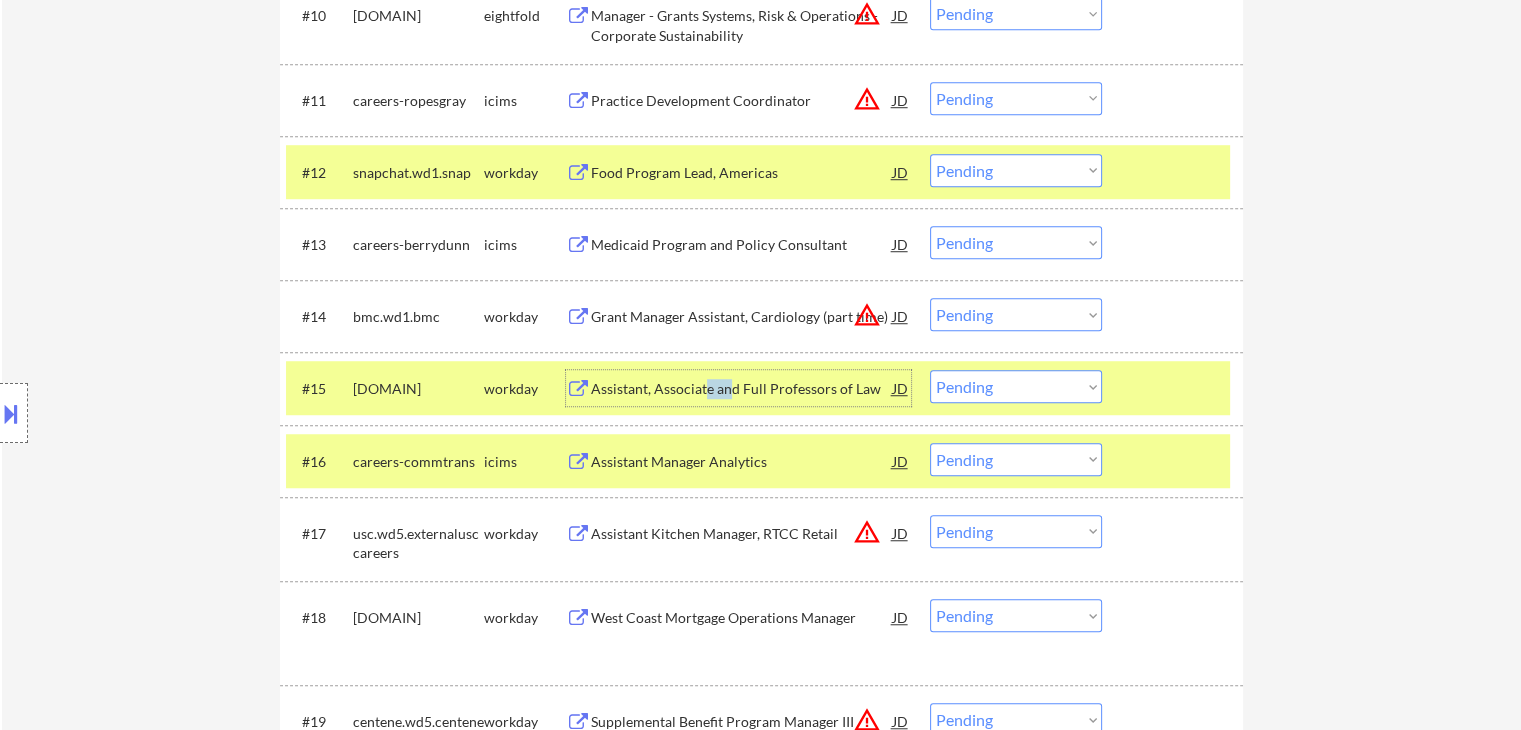 scroll, scrollTop: 1419, scrollLeft: 0, axis: vertical 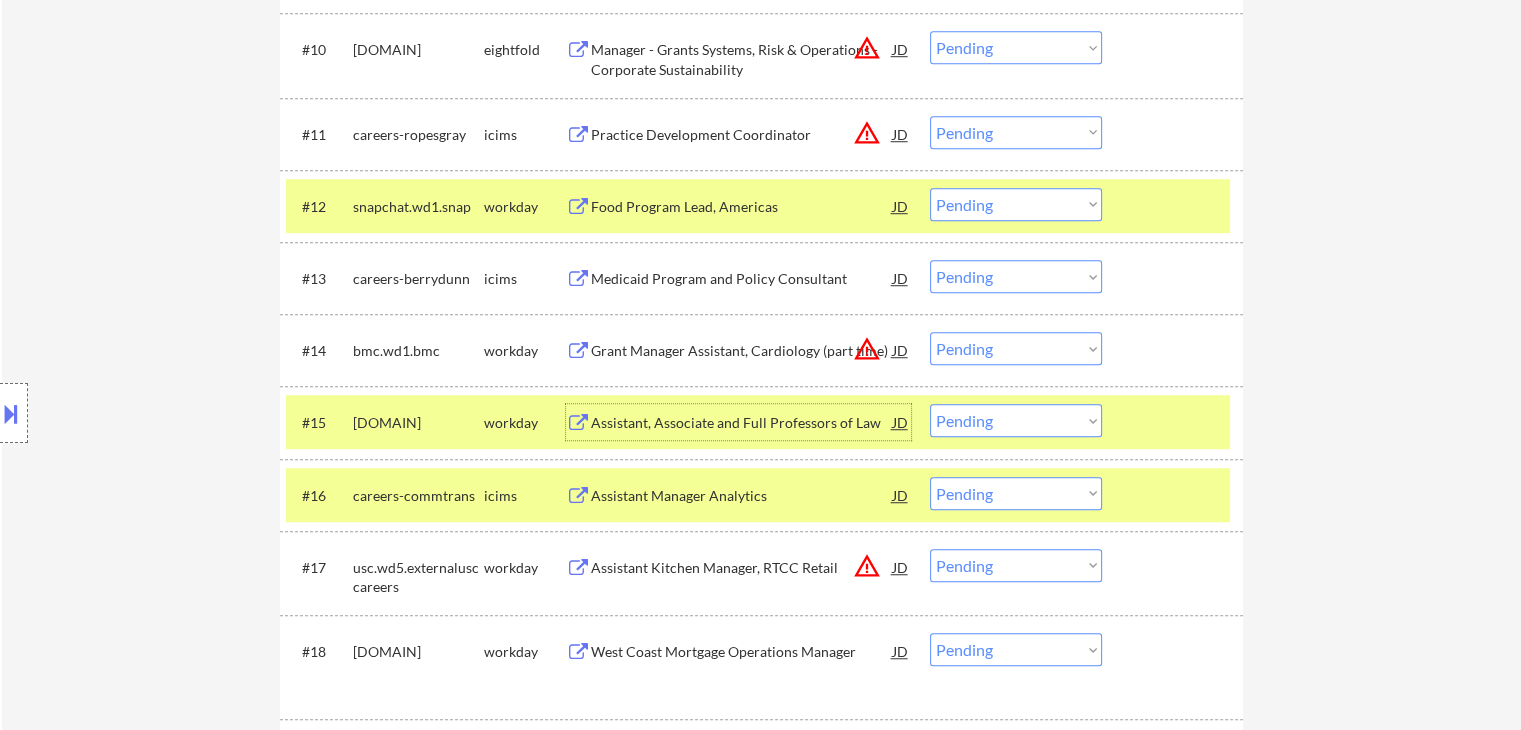 click on "#15 scu.wd1.scu workday Assistant, Associate and Full Professors of Law JD warning_amber Choose an option... Pending Applied Excluded (Questions) Excluded (Expired) Excluded (Location) Excluded (Bad Match) Excluded (Blocklist) Excluded (Salary) Excluded (Other)" at bounding box center [758, 422] 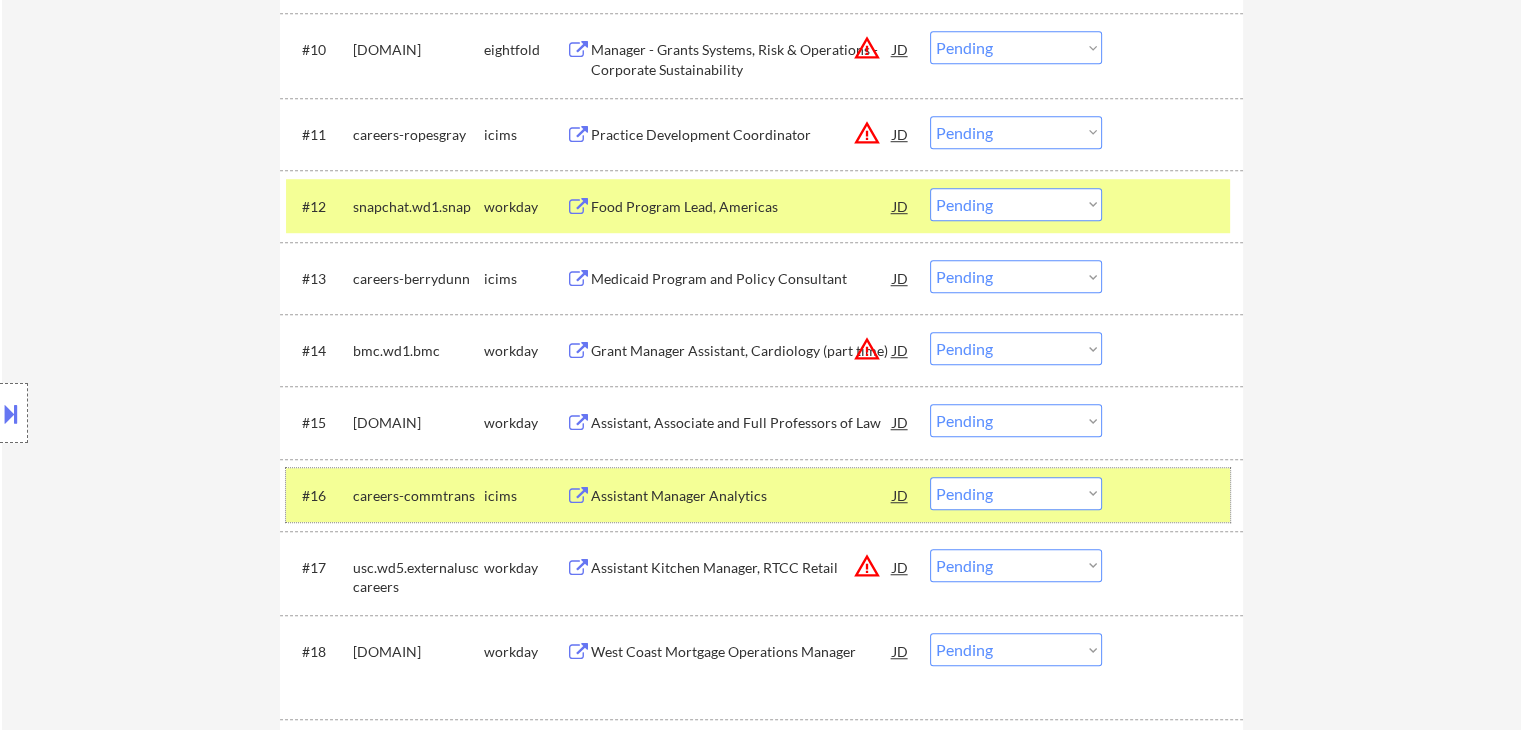 drag, startPoint x: 1188, startPoint y: 516, endPoint x: 1165, endPoint y: 271, distance: 246.07722 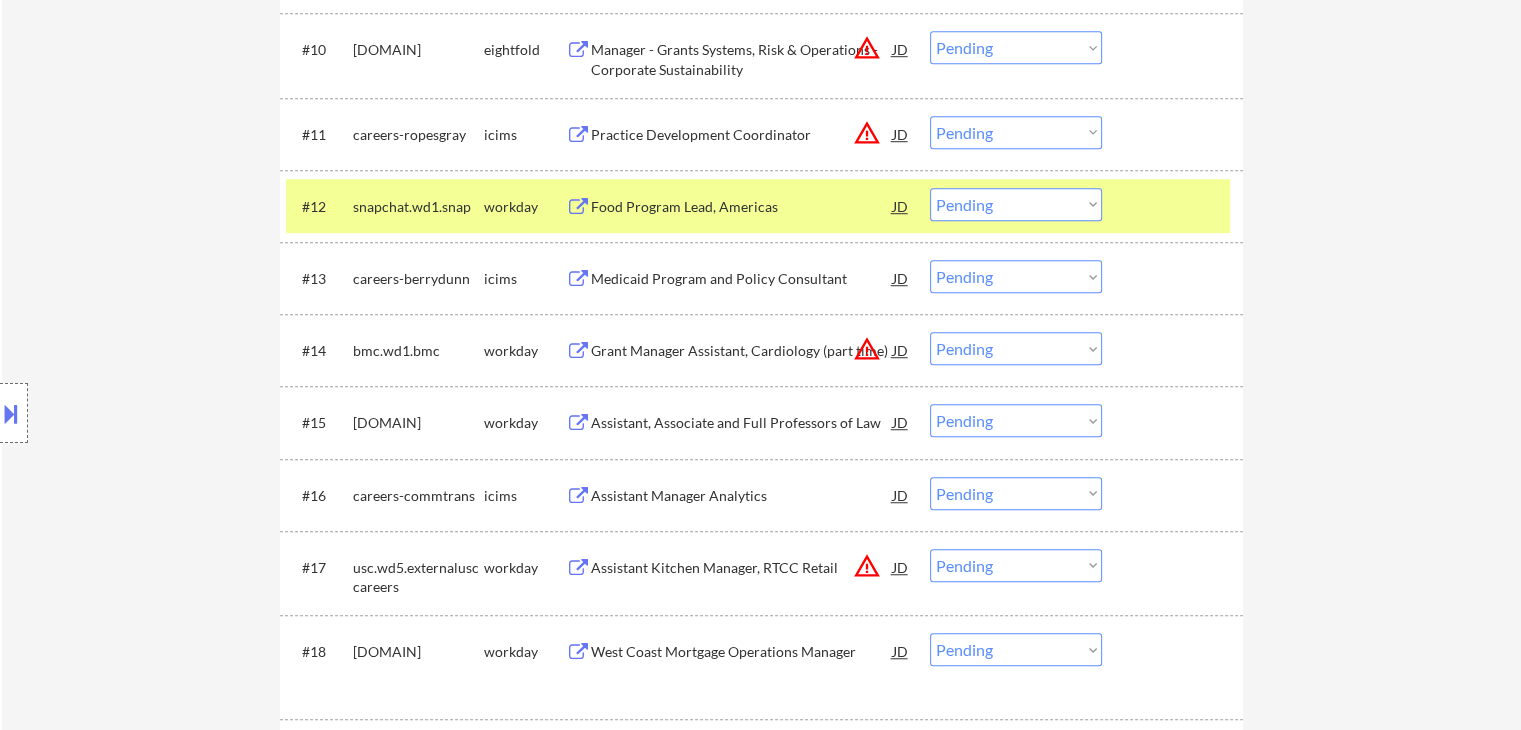 click at bounding box center (1175, 206) 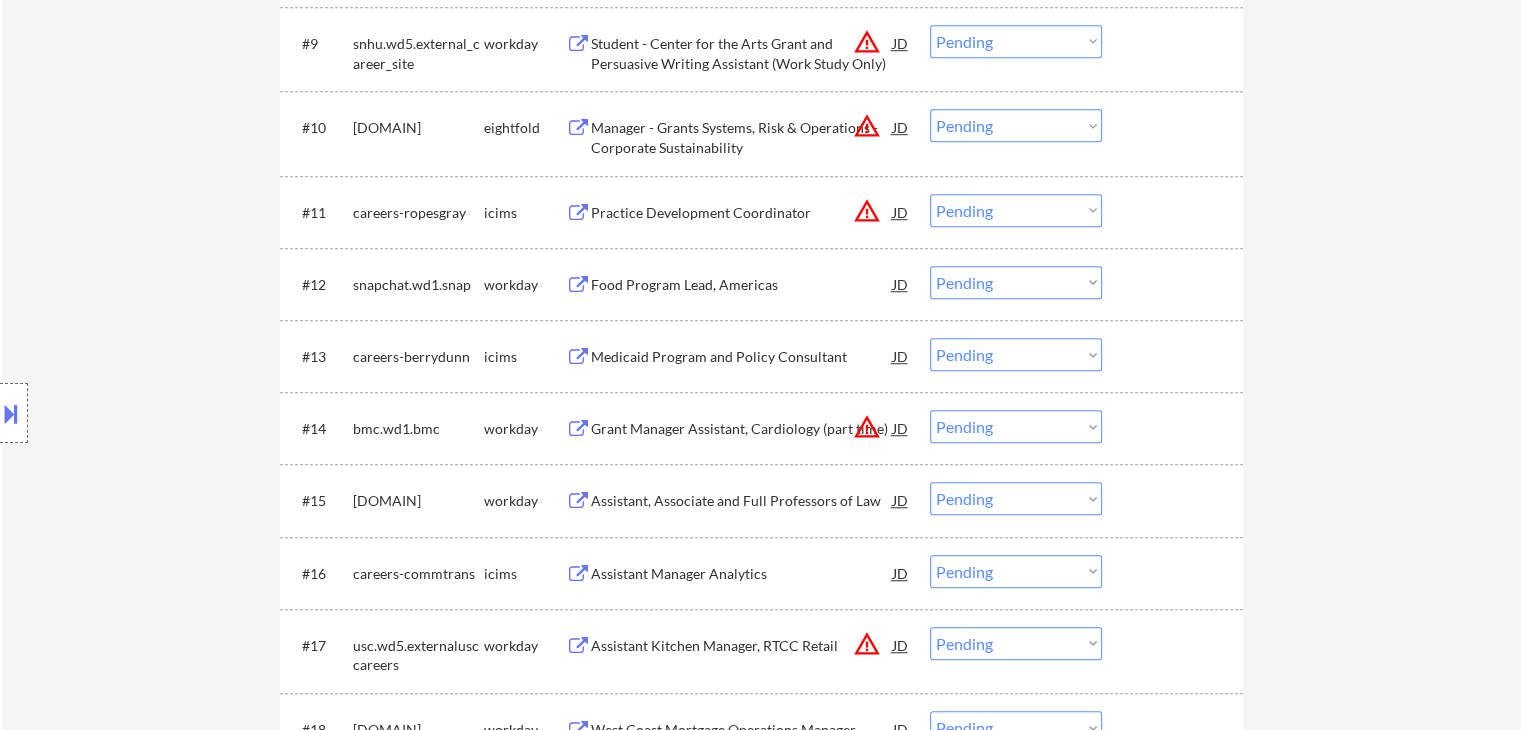 scroll, scrollTop: 1319, scrollLeft: 0, axis: vertical 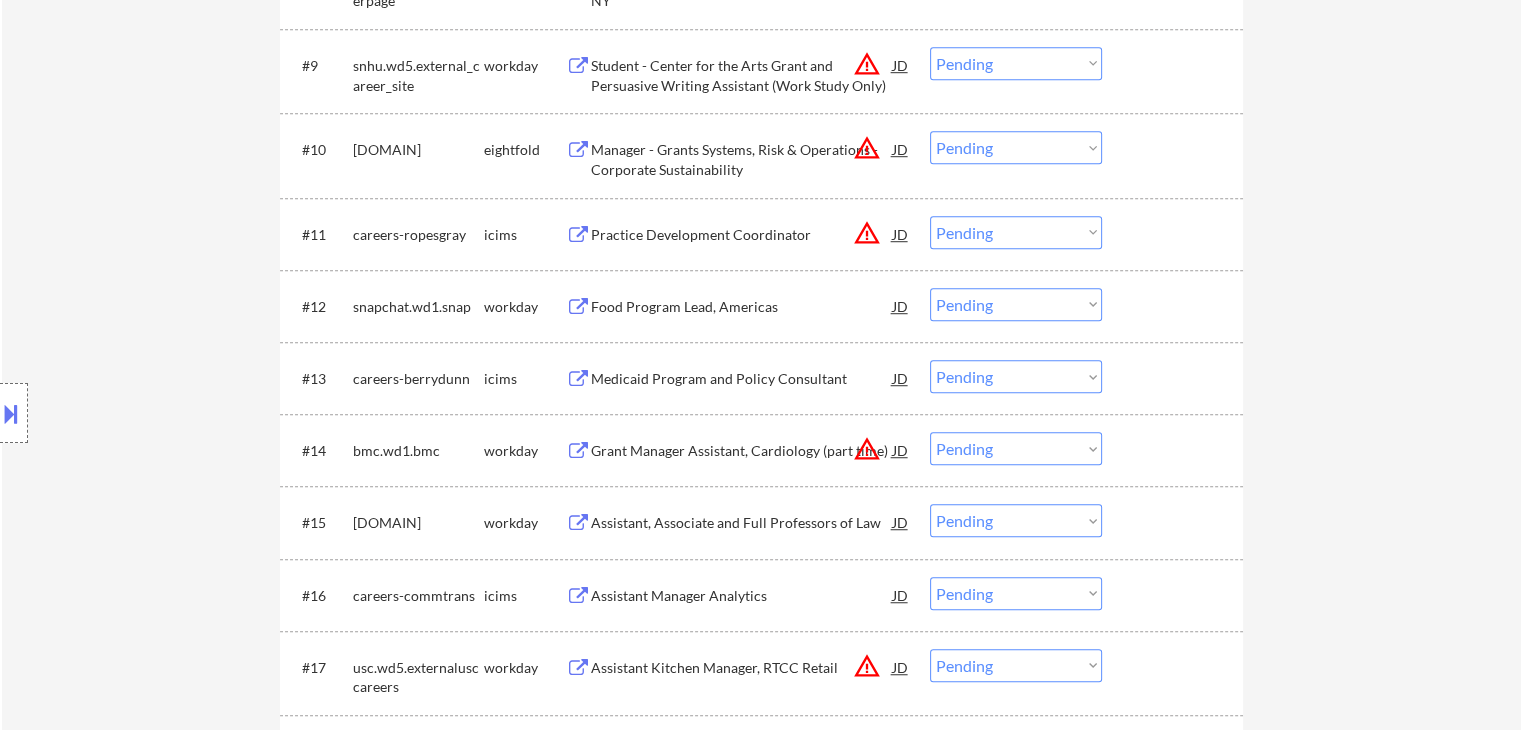 click on "#12 snapchat.wd1.snap workday Food Program Lead, Americas JD warning_amber Choose an option... Pending Applied Excluded (Questions) Excluded (Expired) Excluded (Location) Excluded (Bad Match) Excluded (Blocklist) Excluded (Salary) Excluded (Other)" at bounding box center [758, 306] 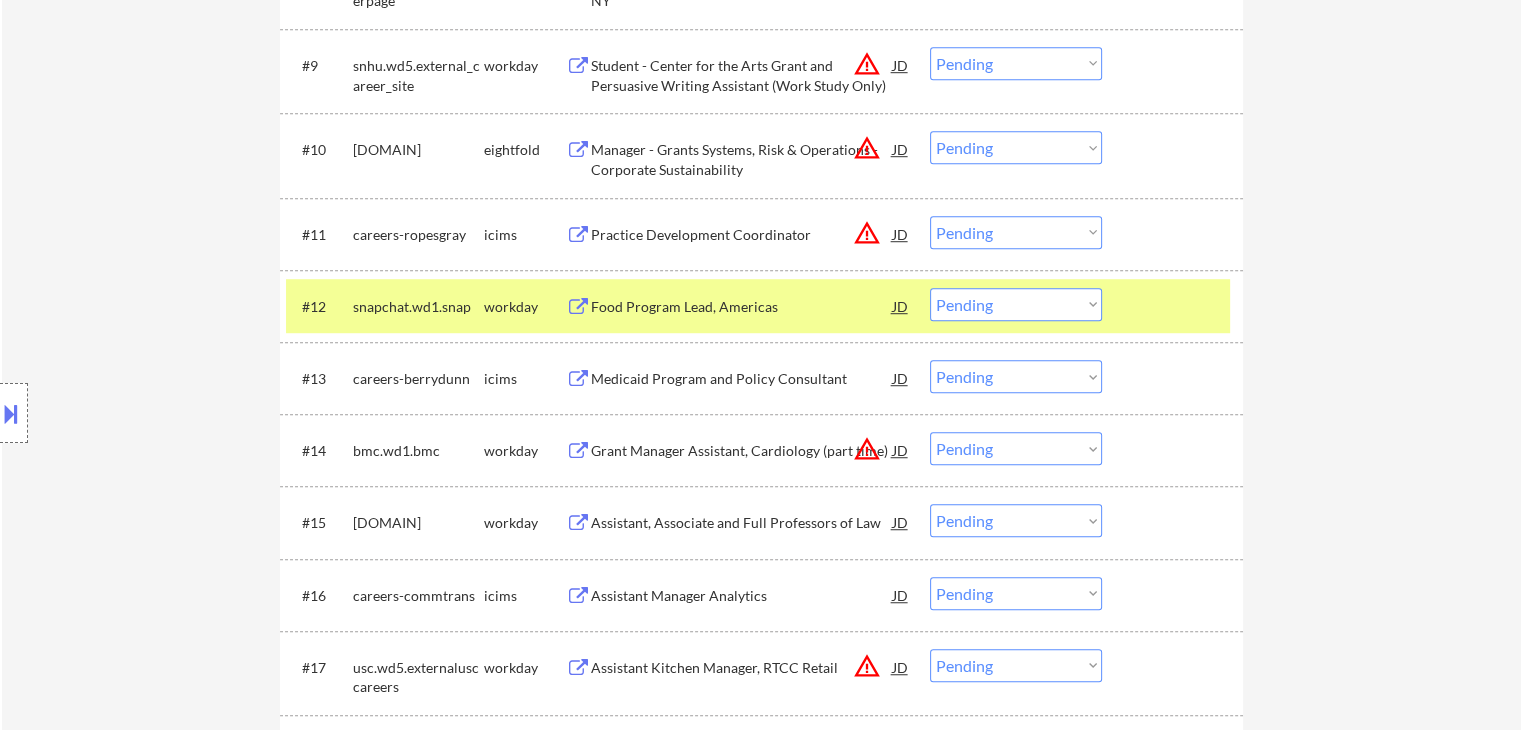 click on "Choose an option... Pending Applied Excluded (Questions) Excluded (Expired) Excluded (Location) Excluded (Bad Match) Excluded (Blocklist) Excluded (Salary) Excluded (Other)" at bounding box center (1016, 304) 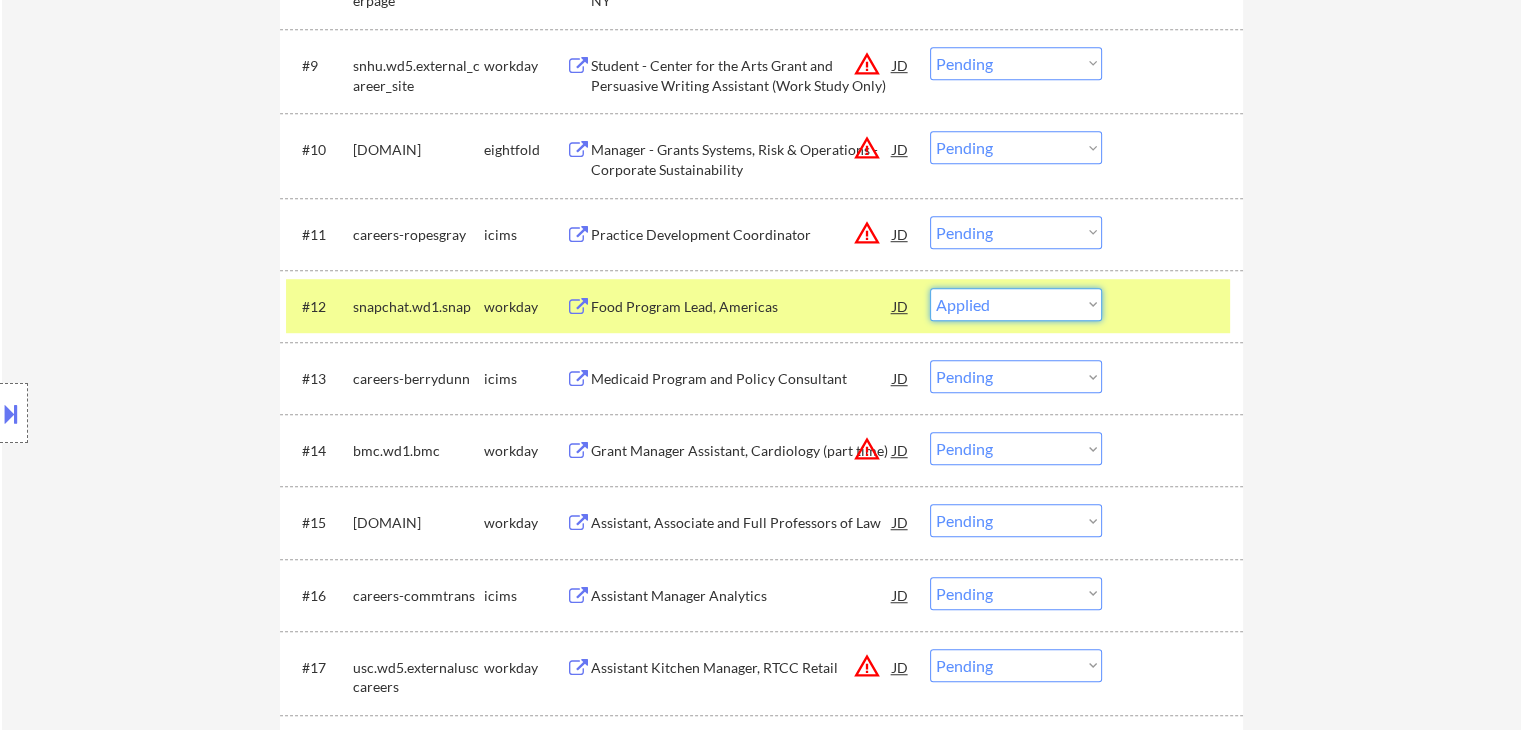 click on "Choose an option... Pending Applied Excluded (Questions) Excluded (Expired) Excluded (Location) Excluded (Bad Match) Excluded (Blocklist) Excluded (Salary) Excluded (Other)" at bounding box center [1016, 304] 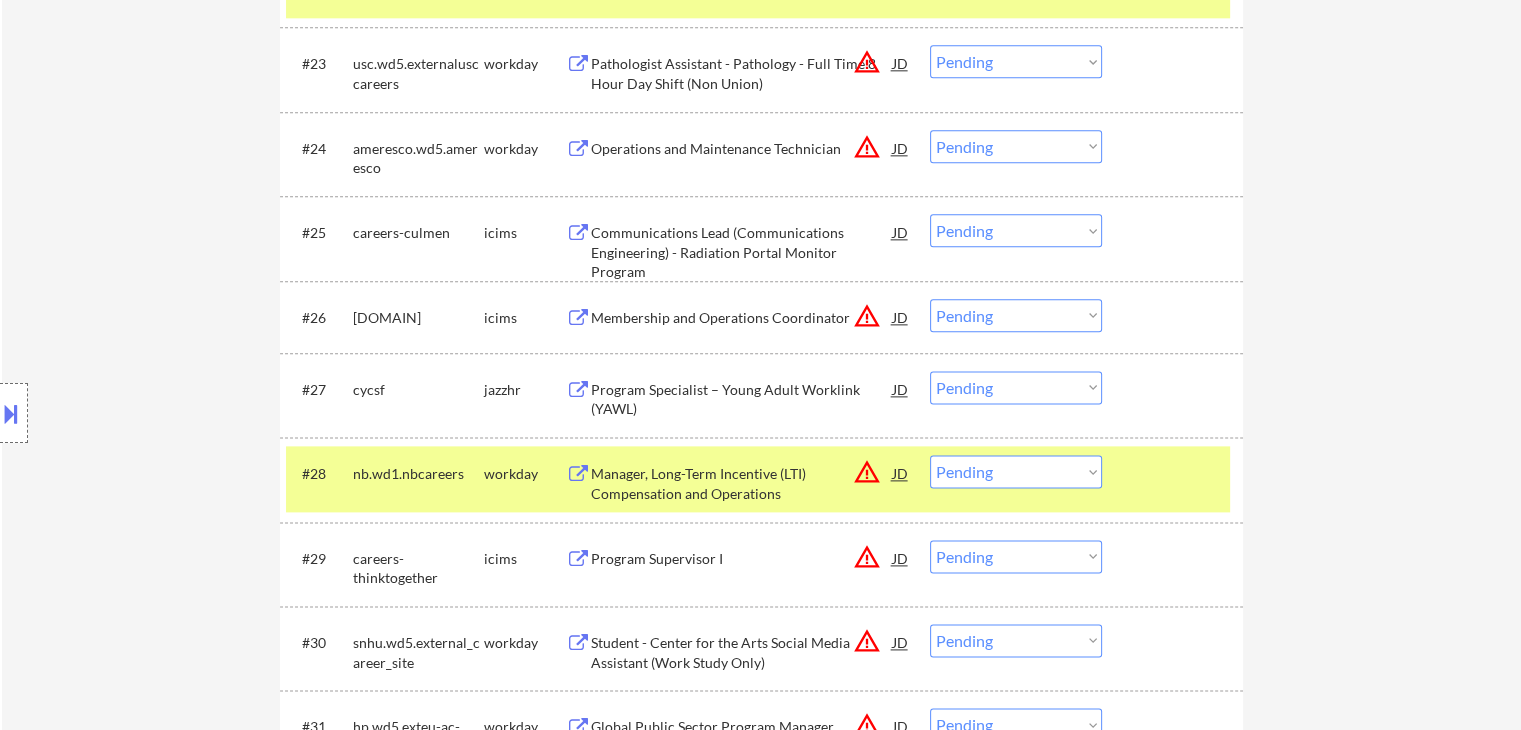 scroll, scrollTop: 2419, scrollLeft: 0, axis: vertical 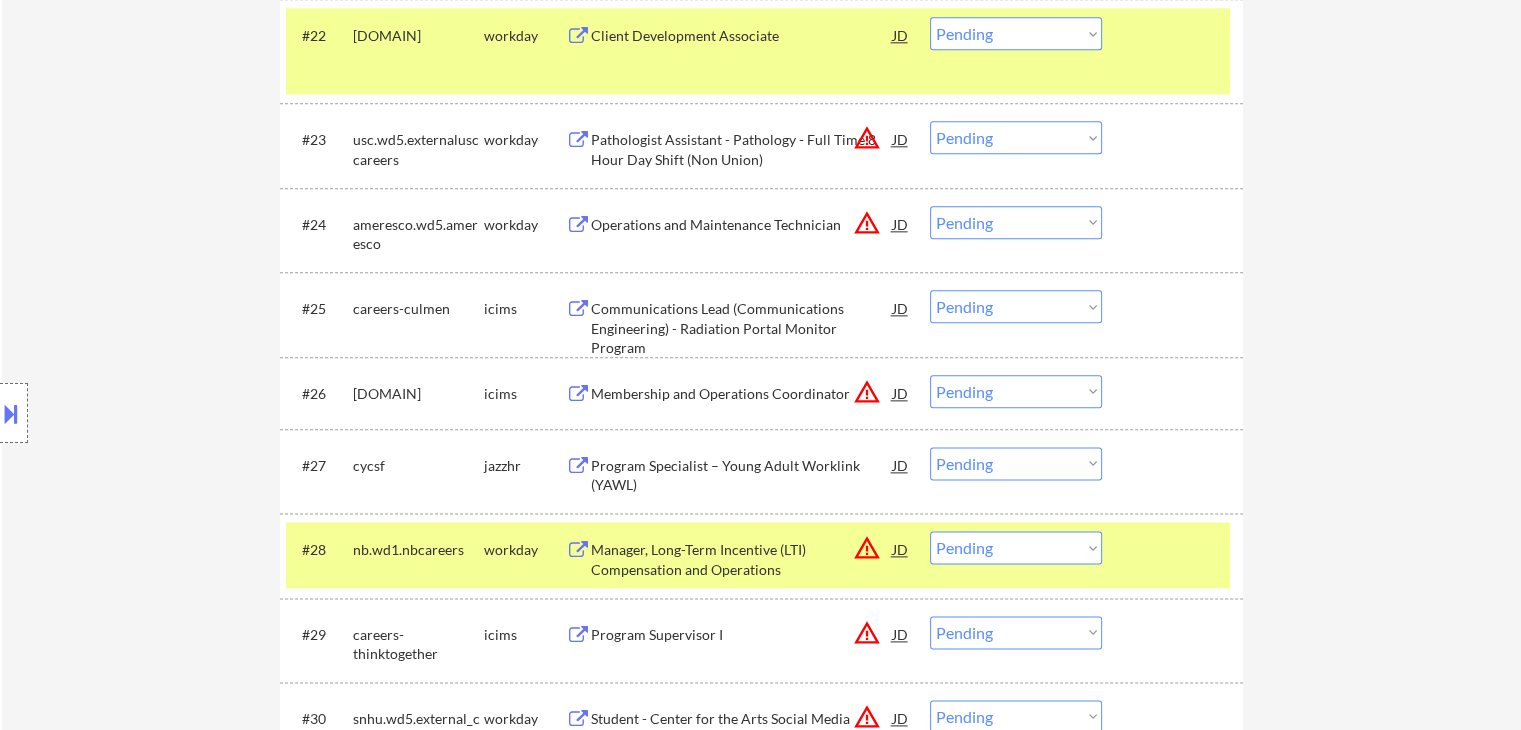 click on "#24 ameresco.wd5.ameresco workday Operations and Maintenance Technician JD warning_amber Choose an option... Pending Applied Excluded (Questions) Excluded (Expired) Excluded (Location) Excluded (Bad Match) Excluded (Blocklist) Excluded (Salary) Excluded (Other)" at bounding box center (761, 230) 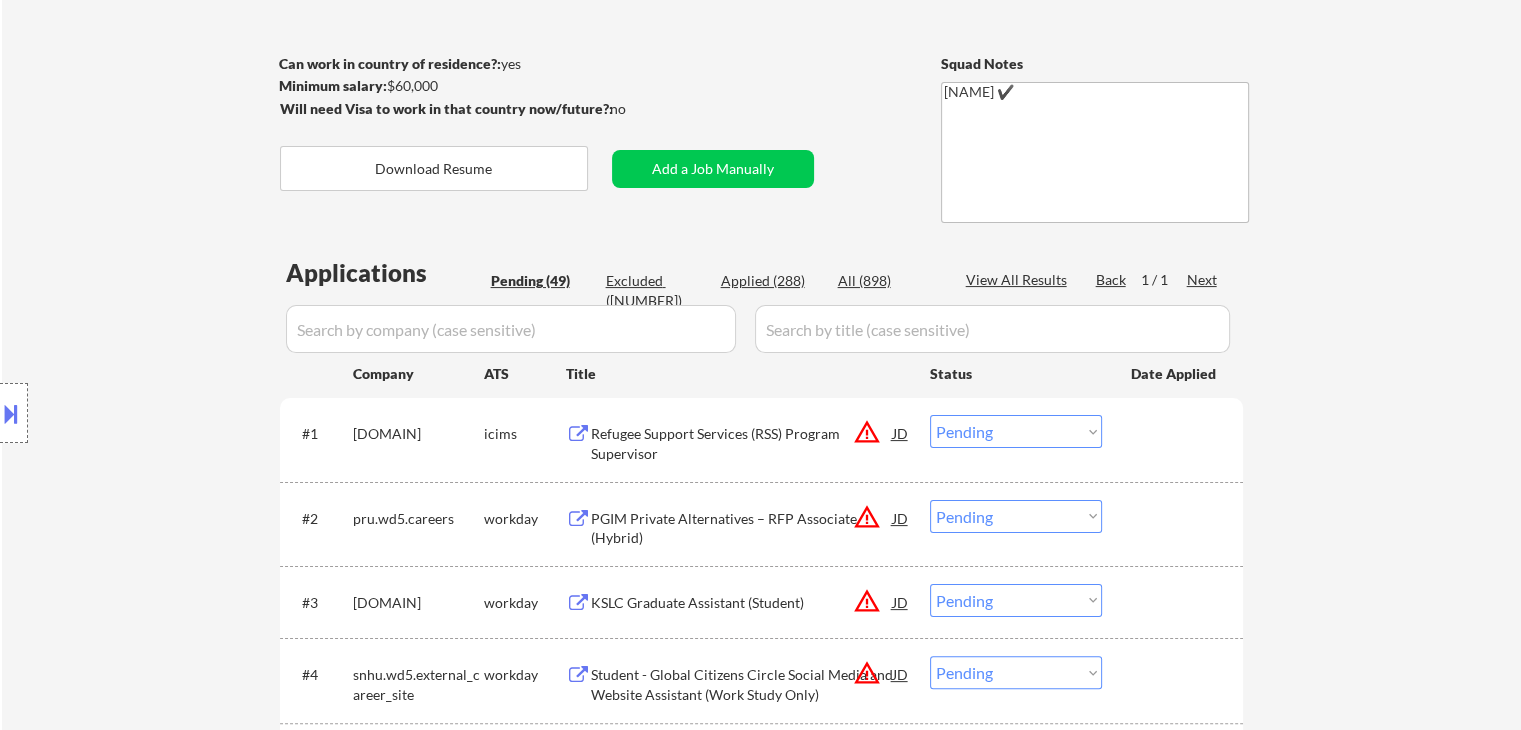 scroll, scrollTop: 0, scrollLeft: 0, axis: both 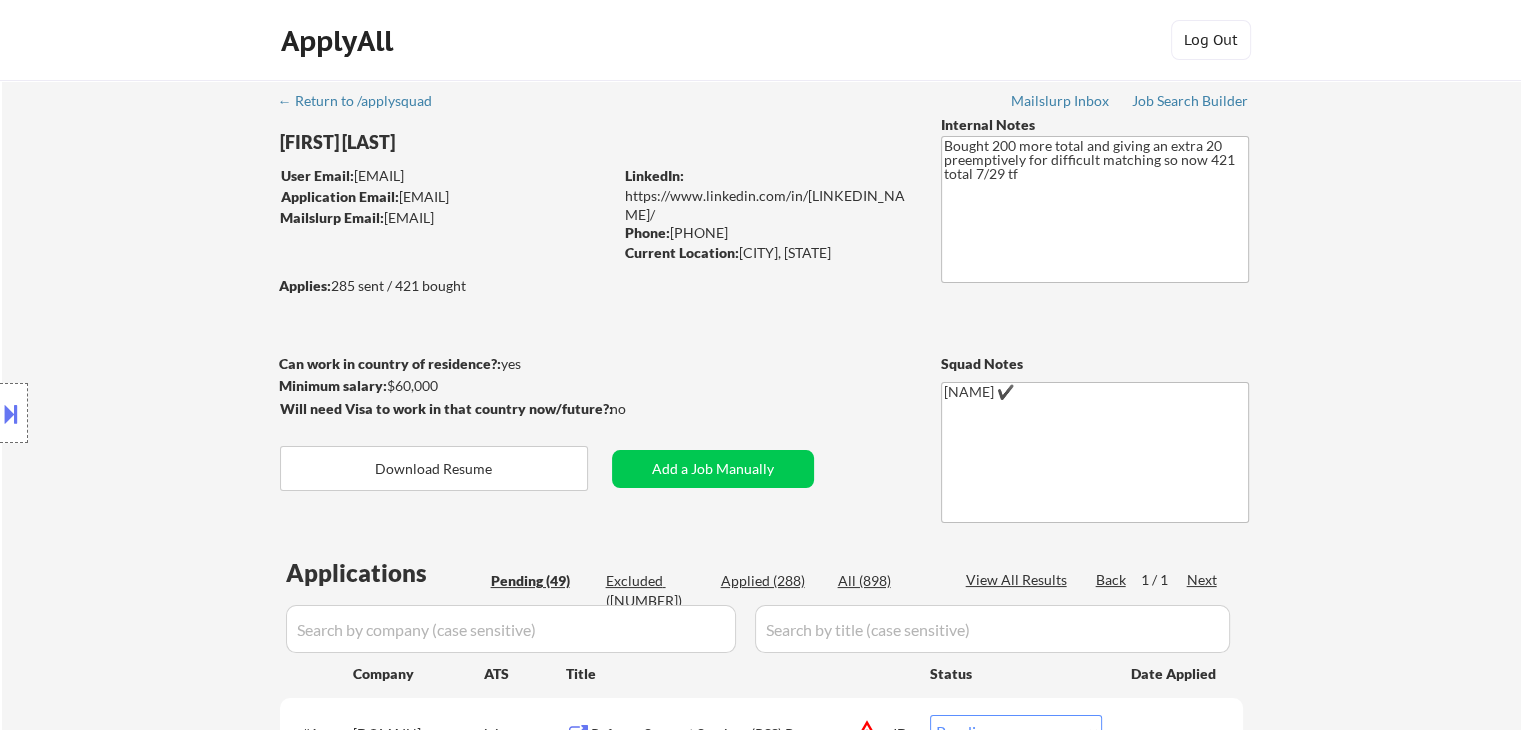 click on "← Return to /applysquad Mailslurp Inbox Job Search Builder [FIRST] [LAST] User Email: [EMAIL] Application Email: [EMAIL] Mailslurp Email: [EMAIL] LinkedIn: https://www.linkedin.com/in/[NAME]/
Phone: [PHONE] Current Location: [CITY], [STATE] Applies: 285 sent / 421 bought Internal Notes Bought 200 more total and giving an extra 20 preemptively for difficult matching so now 421 total 7/29 tf Can work in country of residence?: yes Squad Notes Minimum salary: $60,000 Will need Visa to work in that country now/future?: no Download Resume Add a Job Manually [NAME] ✔️ Applications Pending (49) Excluded (561) Applied (288) All (898) View All Results Back 1 / 1
Next Company ATS Title Status Date Applied #1 careers-cwsglobal icims Refugee Support Services (RSS) Program Supervisor JD warning_amber Choose an option... Pending Applied Excluded (Questions) Excluded (Expired) Excluded (Location) Excluded (Bad Match)" at bounding box center (762, 2482) 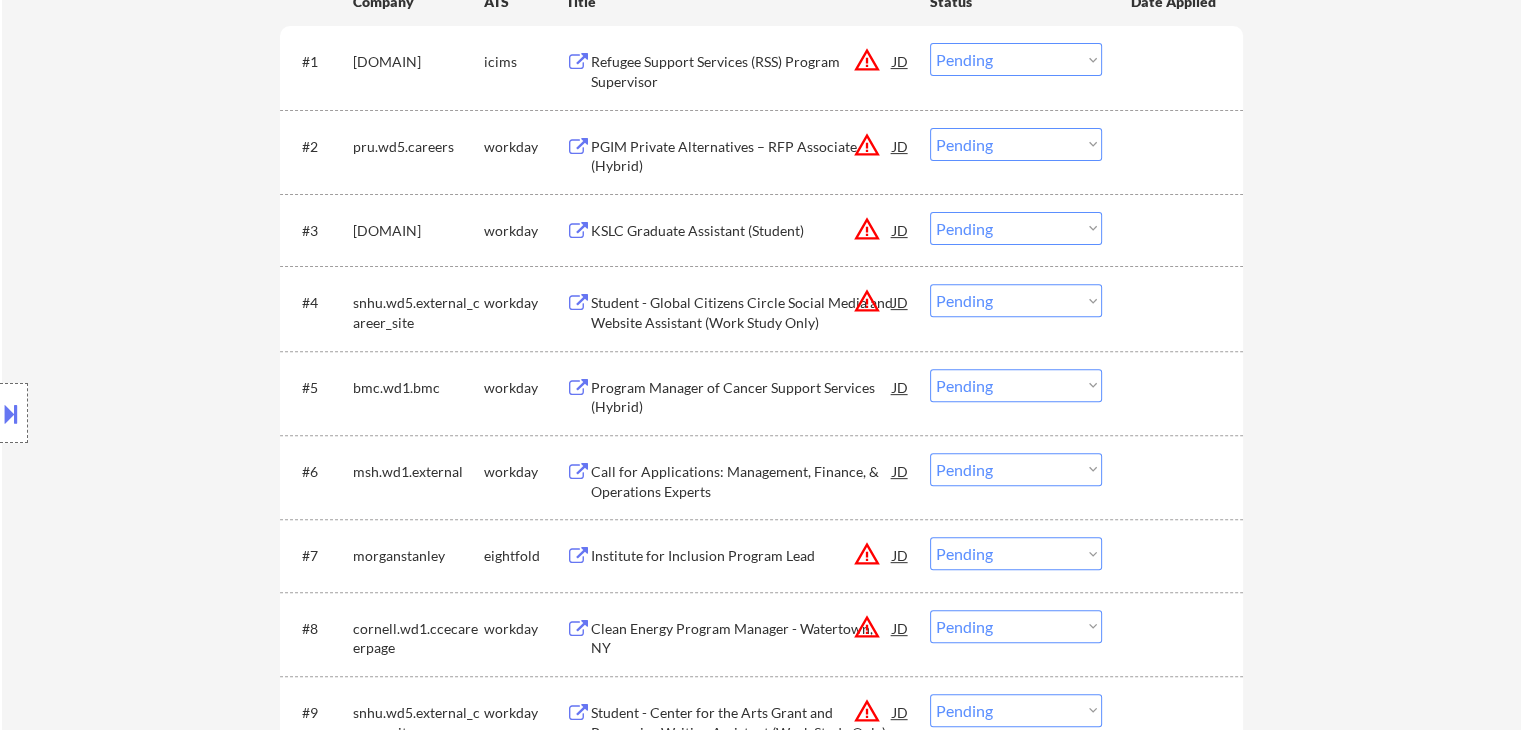 scroll, scrollTop: 700, scrollLeft: 0, axis: vertical 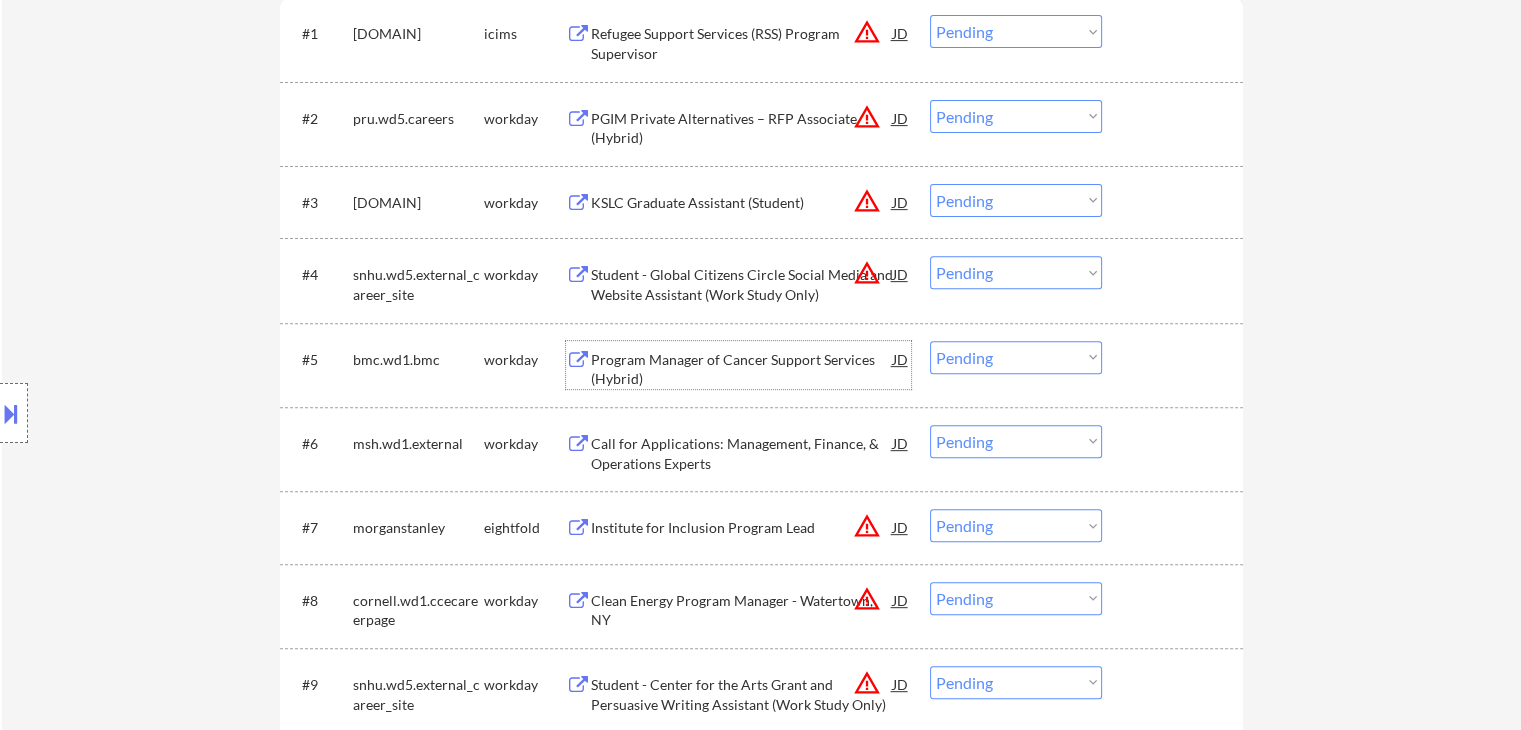 click on "Program Manager of Cancer Support Services (Hybrid)" at bounding box center [742, 369] 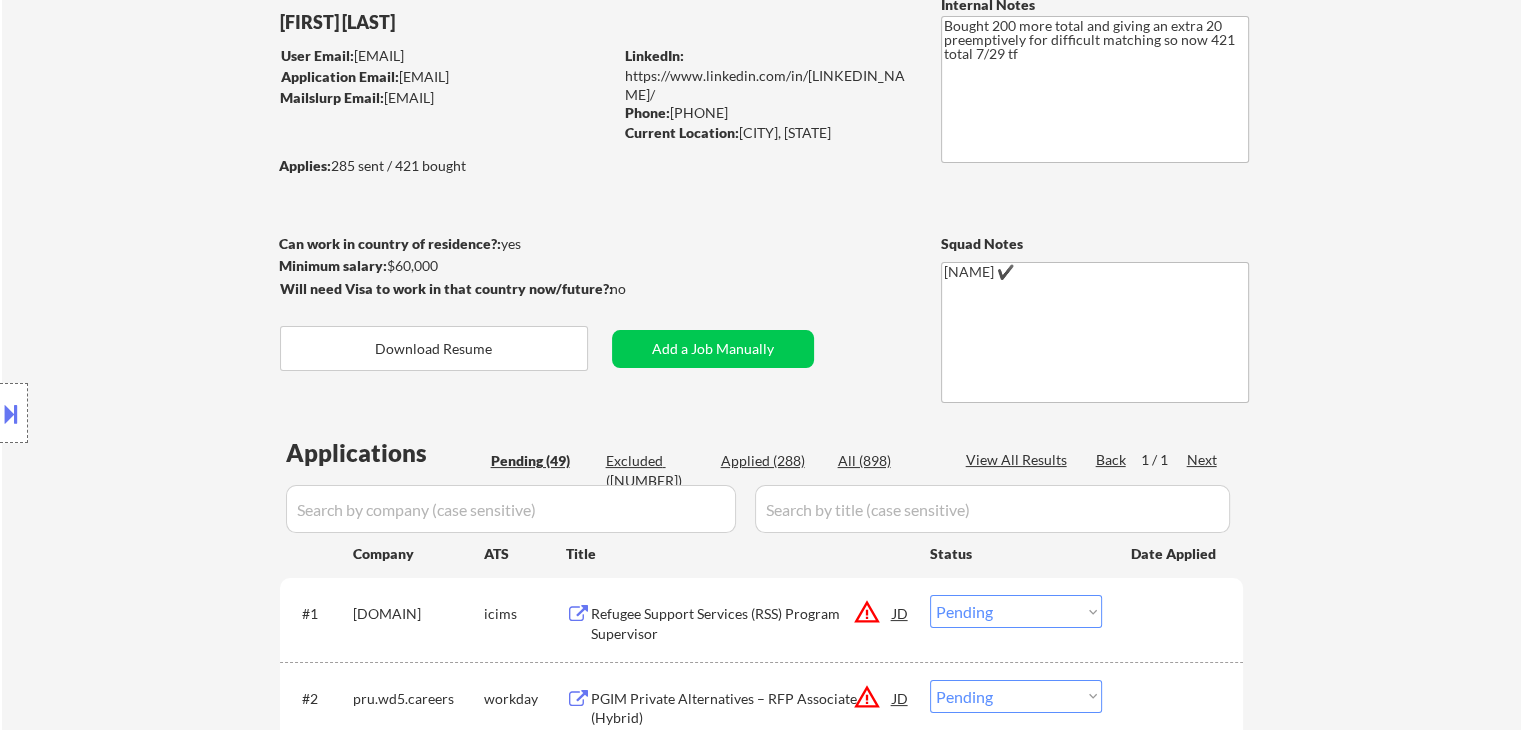 scroll, scrollTop: 200, scrollLeft: 0, axis: vertical 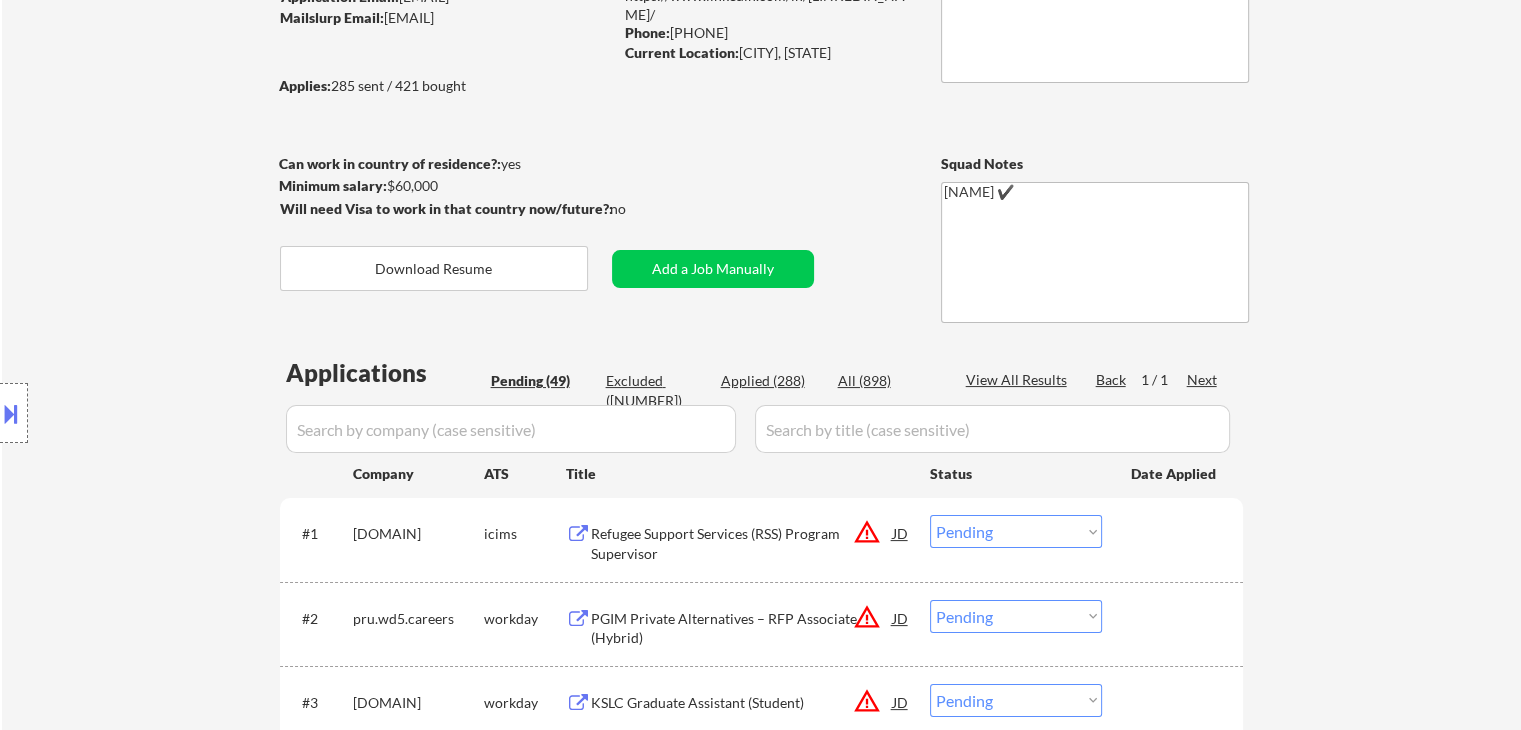 drag, startPoint x: 656, startPoint y: 381, endPoint x: 645, endPoint y: 377, distance: 11.7046995 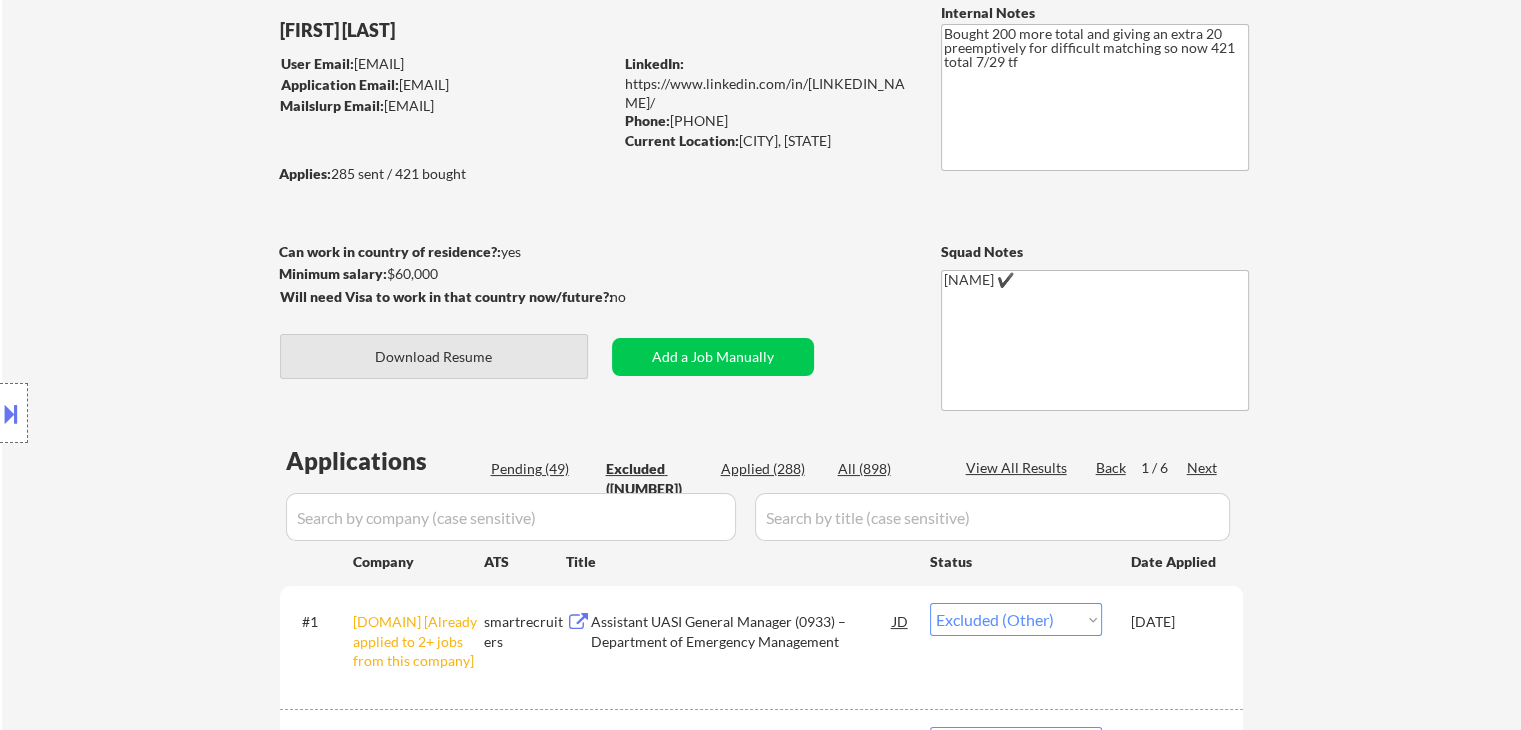 scroll, scrollTop: 300, scrollLeft: 0, axis: vertical 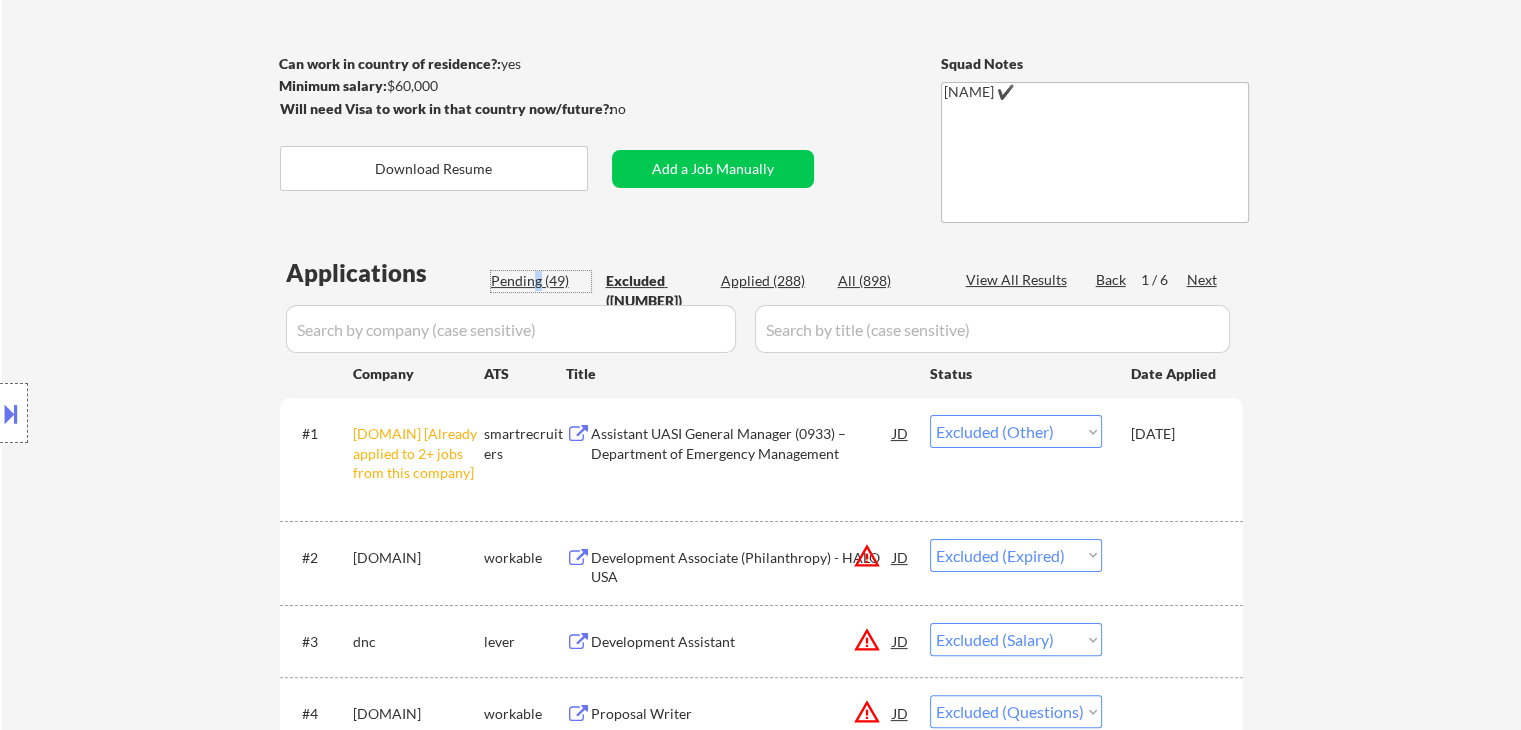 click on "Pending (49)" at bounding box center (541, 281) 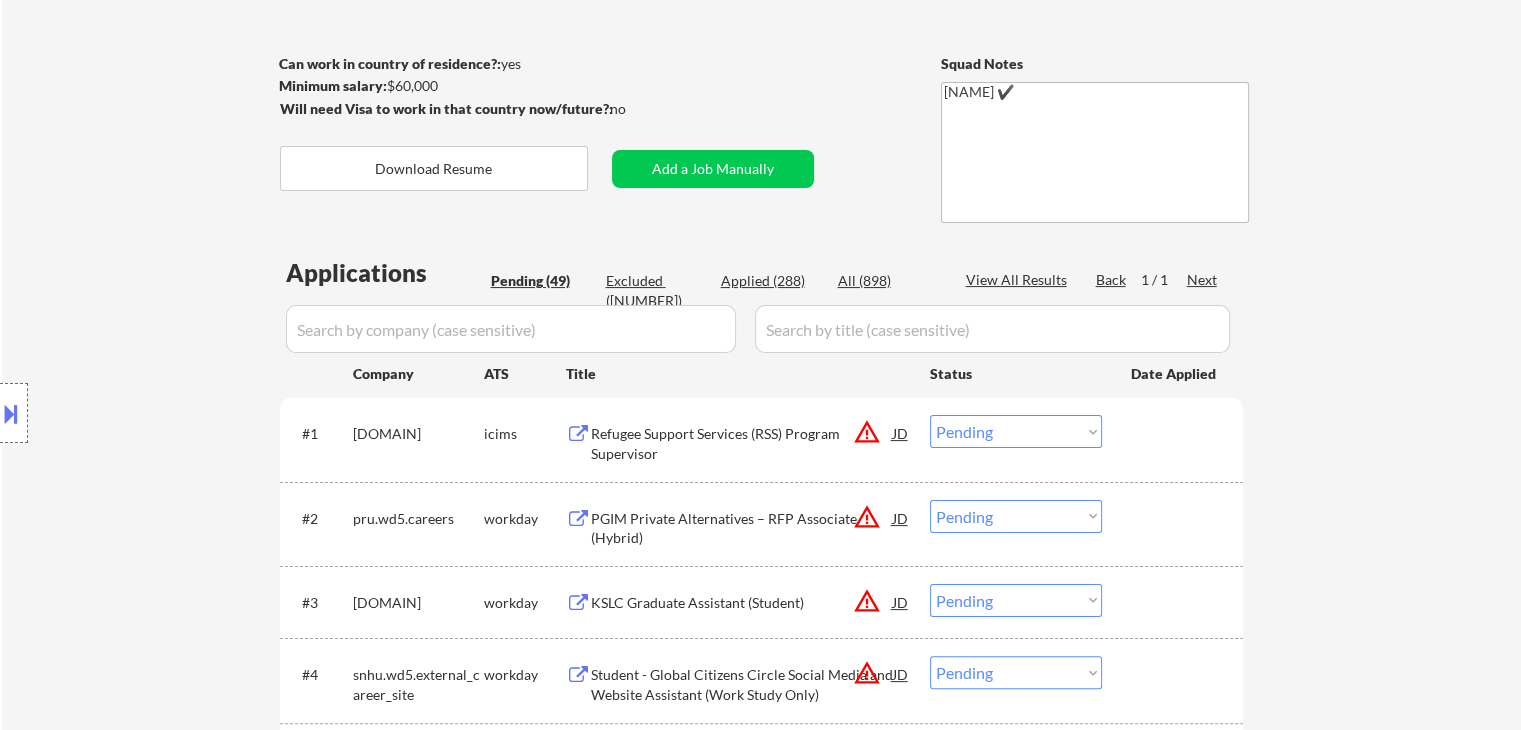 scroll, scrollTop: 693, scrollLeft: 0, axis: vertical 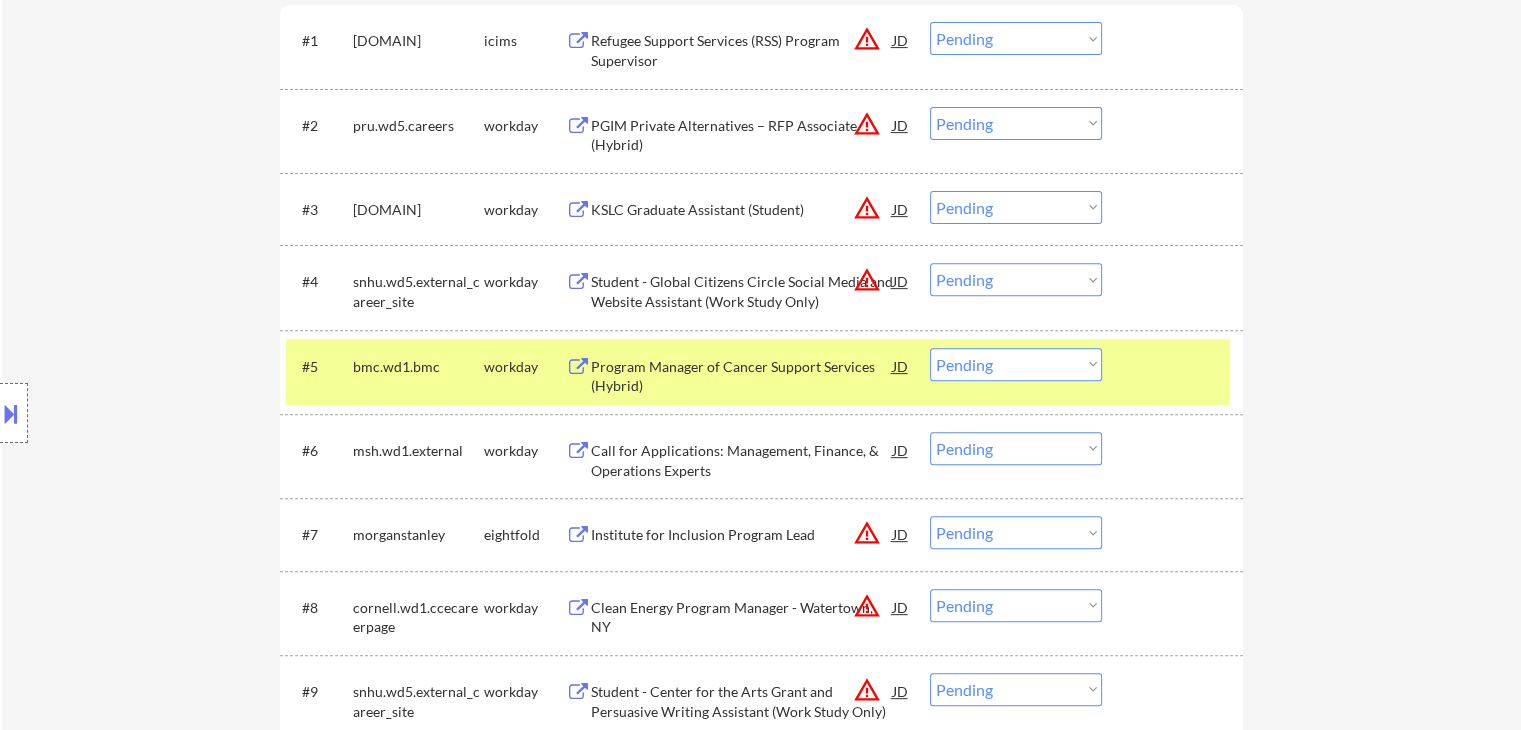 drag, startPoint x: 1032, startPoint y: 356, endPoint x: 1028, endPoint y: 376, distance: 20.396078 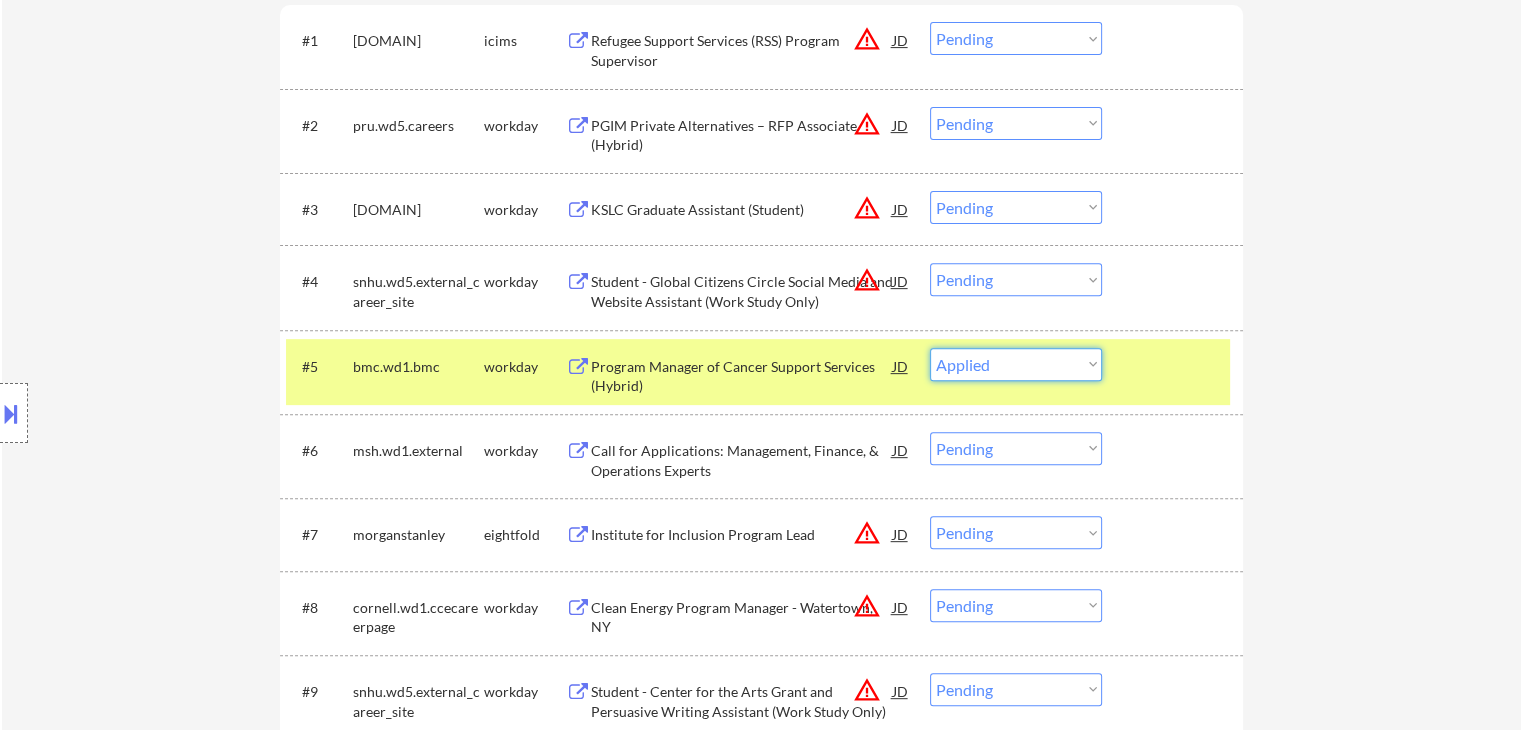 click on "Choose an option... Pending Applied Excluded (Questions) Excluded (Expired) Excluded (Location) Excluded (Bad Match) Excluded (Blocklist) Excluded (Salary) Excluded (Other)" at bounding box center (1016, 364) 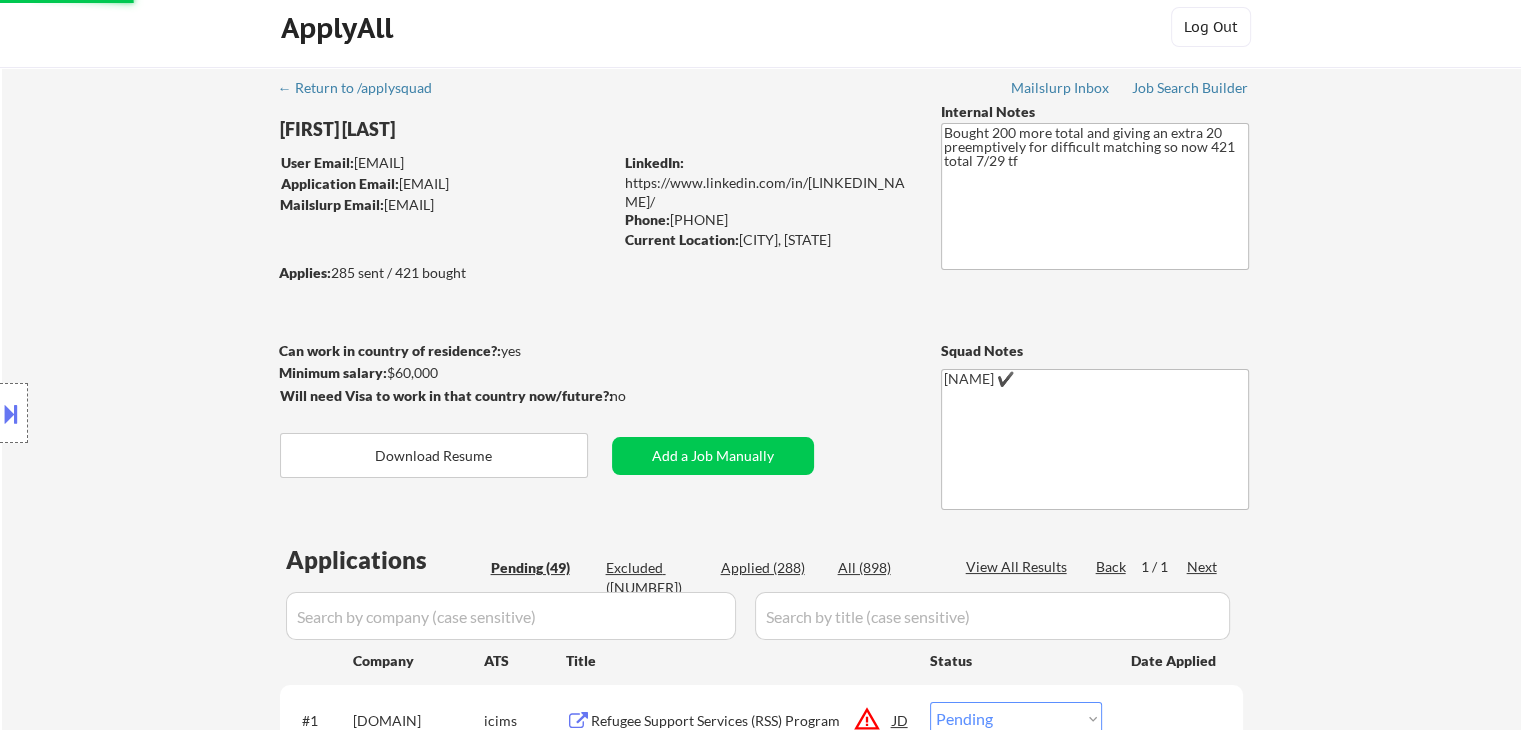 scroll, scrollTop: 100, scrollLeft: 0, axis: vertical 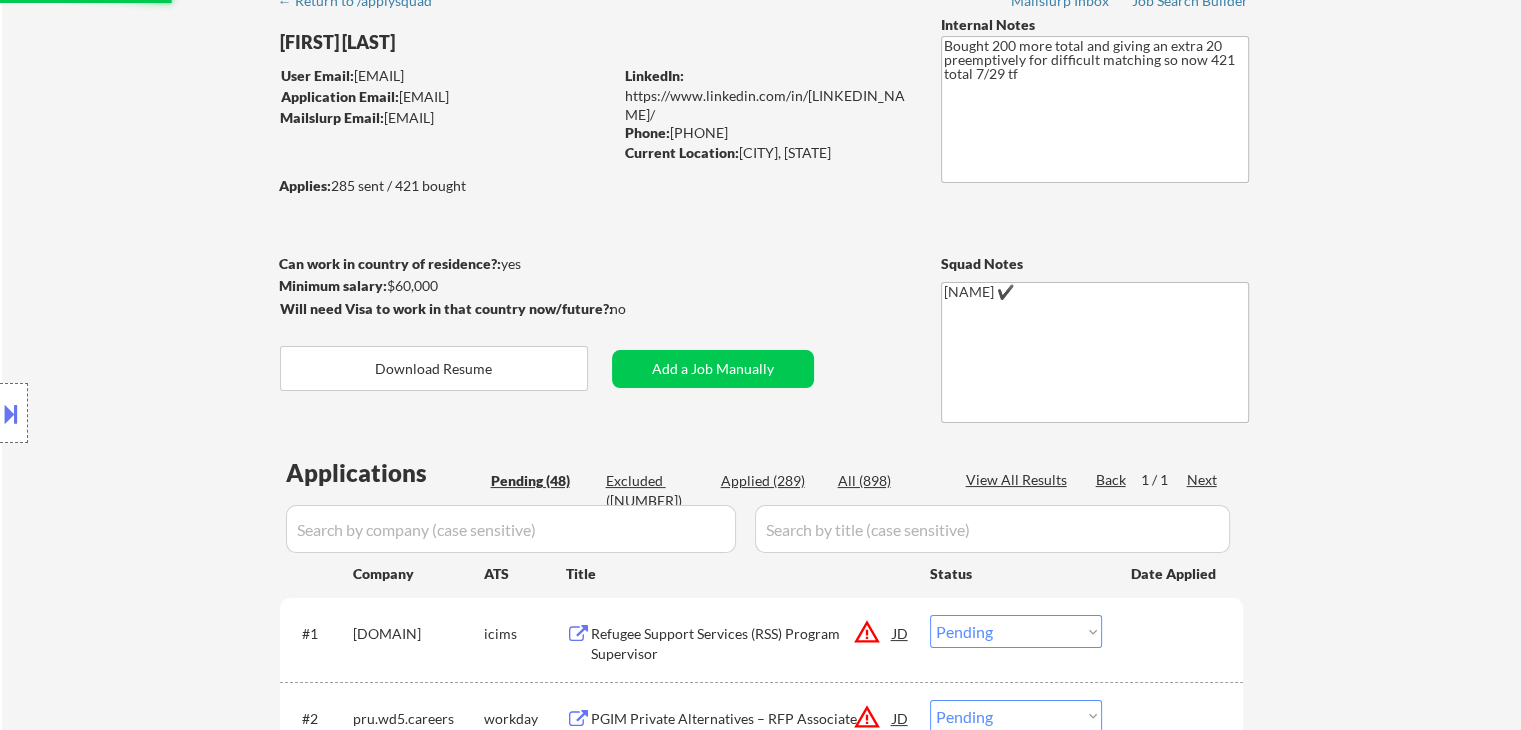 click on "← Return to /applysquad Mailslurp Inbox Job Search Builder [FIRST] [LAST] User Email: [EMAIL] Application Email: [EMAIL] Mailslurp Email: [EMAIL] LinkedIn: https://www.linkedin.com/in/[NAME]/
Phone: [PHONE] Current Location: [CITY], [STATE] Applies: 285 sent / 421 bought Internal Notes Bought 200 more total and giving an extra 20 preemptively for difficult matching so now 421 total 7/29 tf Can work in country of residence?: yes Squad Notes Minimum salary: $60,000 Will need Visa to work in that country now/future?: no Download Resume Add a Job Manually [NAME] ✔️ Applications Pending (48) Excluded (561) Applied (289) All (898) View All Results Back 1 / 1
Next Company ATS Title Status Date Applied #1 careers-cwsglobal icims Refugee Support Services (RSS) Program Supervisor JD warning_amber Choose an option... Pending Applied Excluded (Questions) Excluded (Expired) Excluded (Location) Excluded (Bad Match)" at bounding box center [762, 2340] 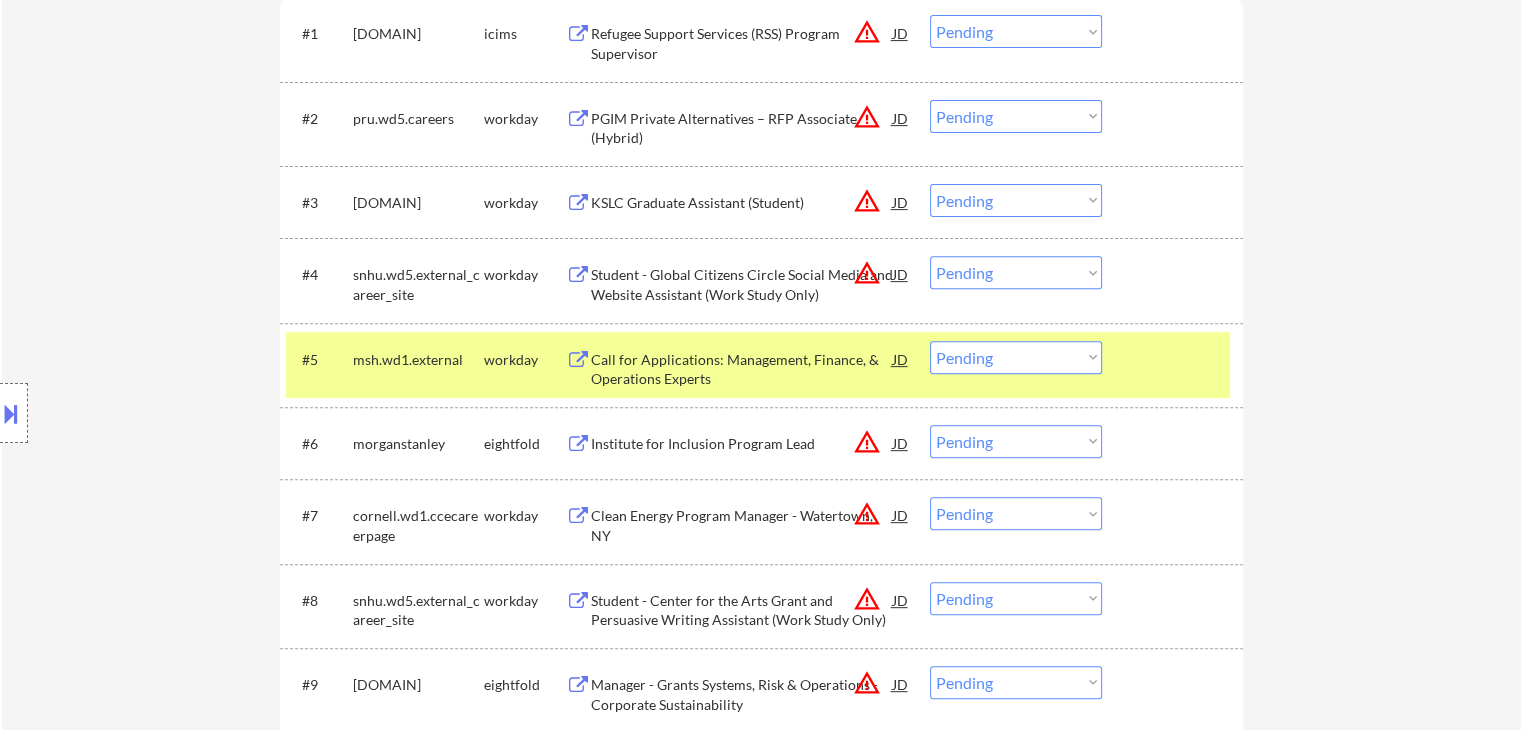 click on "Location Inclusions:" at bounding box center [179, 413] 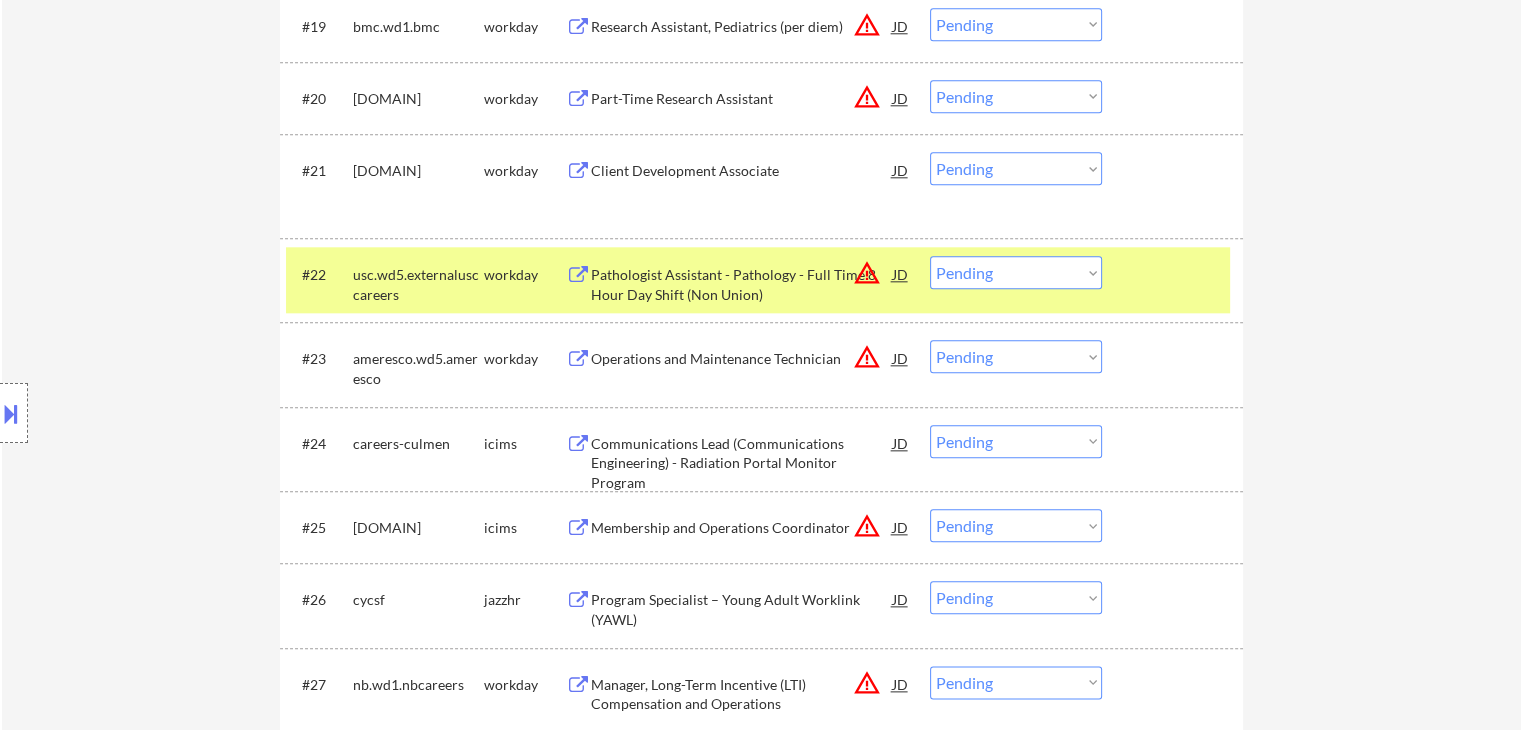 scroll, scrollTop: 2600, scrollLeft: 0, axis: vertical 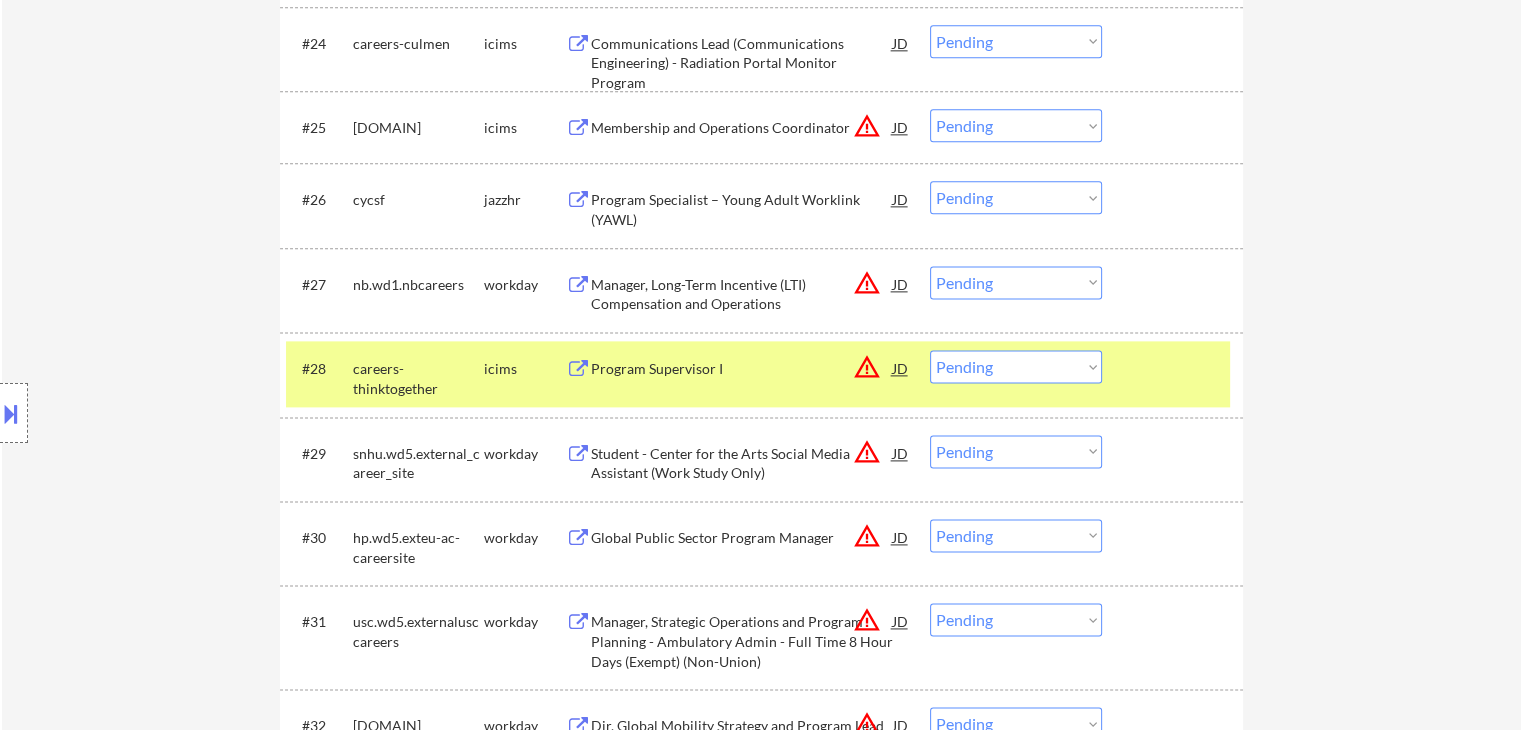 click on "← Return to /applysquad Mailslurp Inbox Job Search Builder [FIRST] [LAST] User Email: [EMAIL] Application Email: [EMAIL] Mailslurp Email: [EMAIL] LinkedIn: https://www.linkedin.com/in/[NAME]/
Phone: [PHONE] Current Location: [CITY], [STATE] Applies: 285 sent / 421 bought Internal Notes Bought 200 more total and giving an extra 20 preemptively for difficult matching so now 421 total 7/29 tf Can work in country of residence?: yes Squad Notes Minimum salary: $60,000 Will need Visa to work in that country now/future?: no Download Resume Add a Job Manually [NAME] ✔️ Applications Pending (48) Excluded (561) Applied (289) All (898) View All Results Back 1 / 1
Next Company ATS Title Status Date Applied #1 careers-cwsglobal icims Refugee Support Services (RSS) Program Supervisor JD warning_amber Choose an option... Pending Applied Excluded (Questions) Excluded (Expired) Excluded (Location) Excluded (Bad Match)" at bounding box center [761, -152] 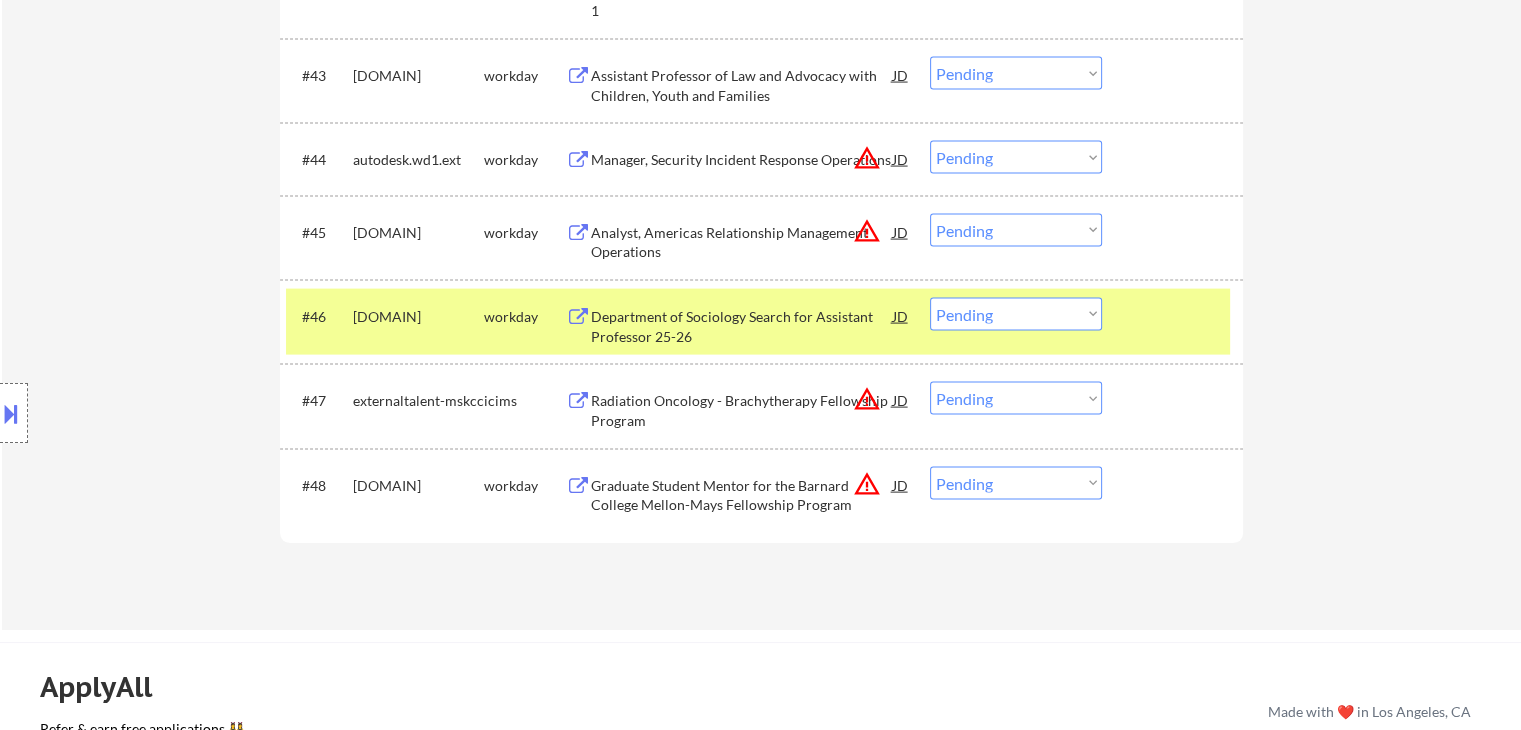 scroll, scrollTop: 4200, scrollLeft: 0, axis: vertical 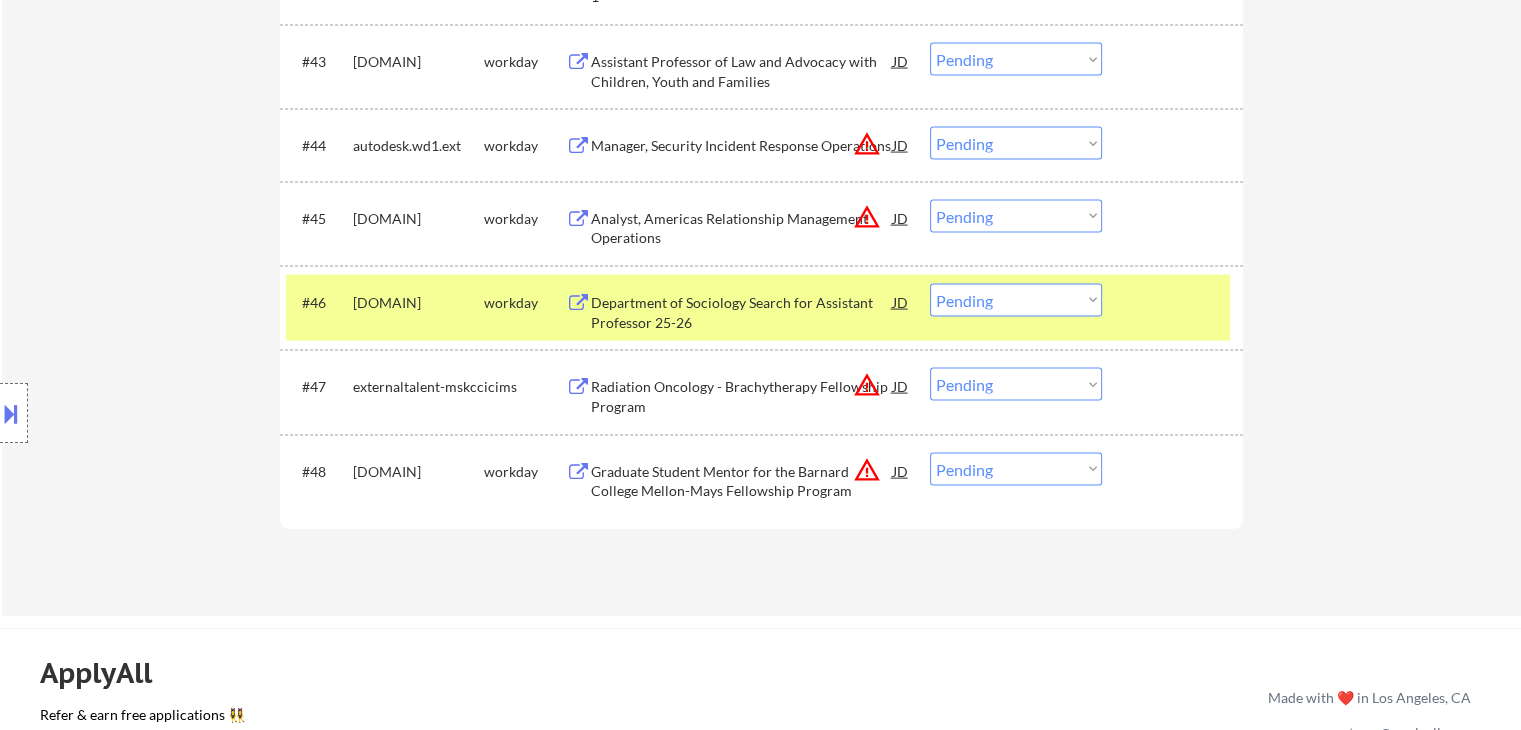 click on "Analyst, Americas Relationship Management Operations" at bounding box center (742, 228) 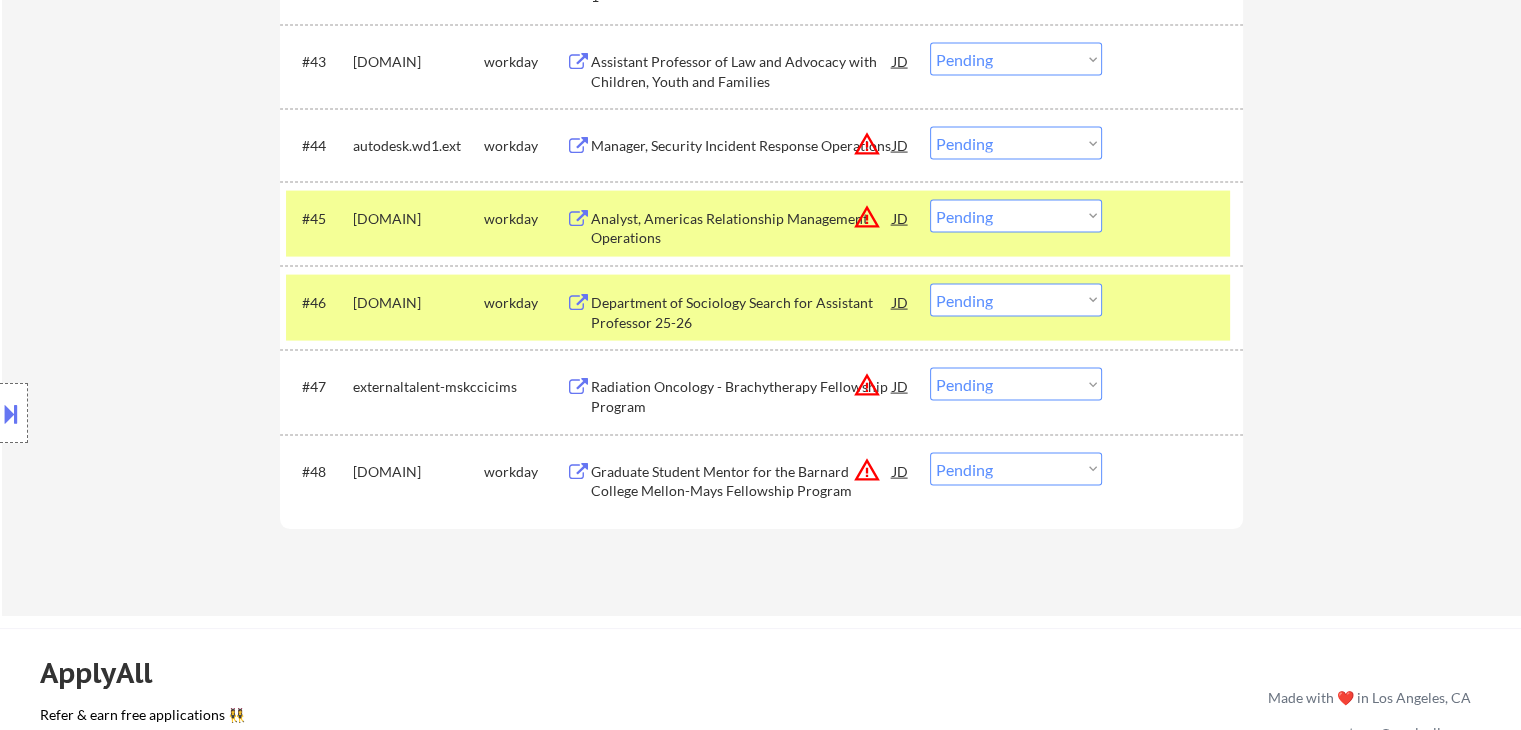 click at bounding box center (11, 413) 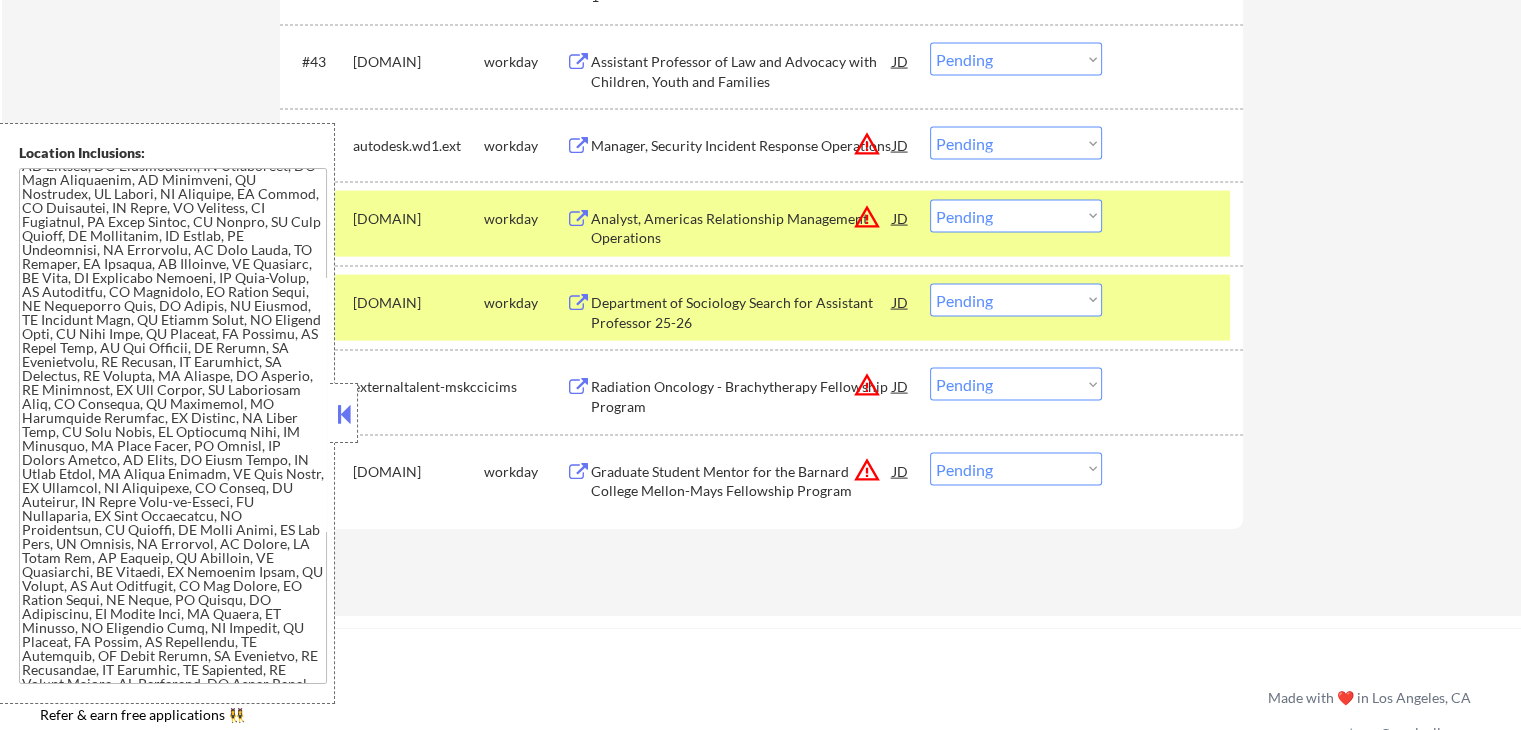 scroll, scrollTop: 1071, scrollLeft: 0, axis: vertical 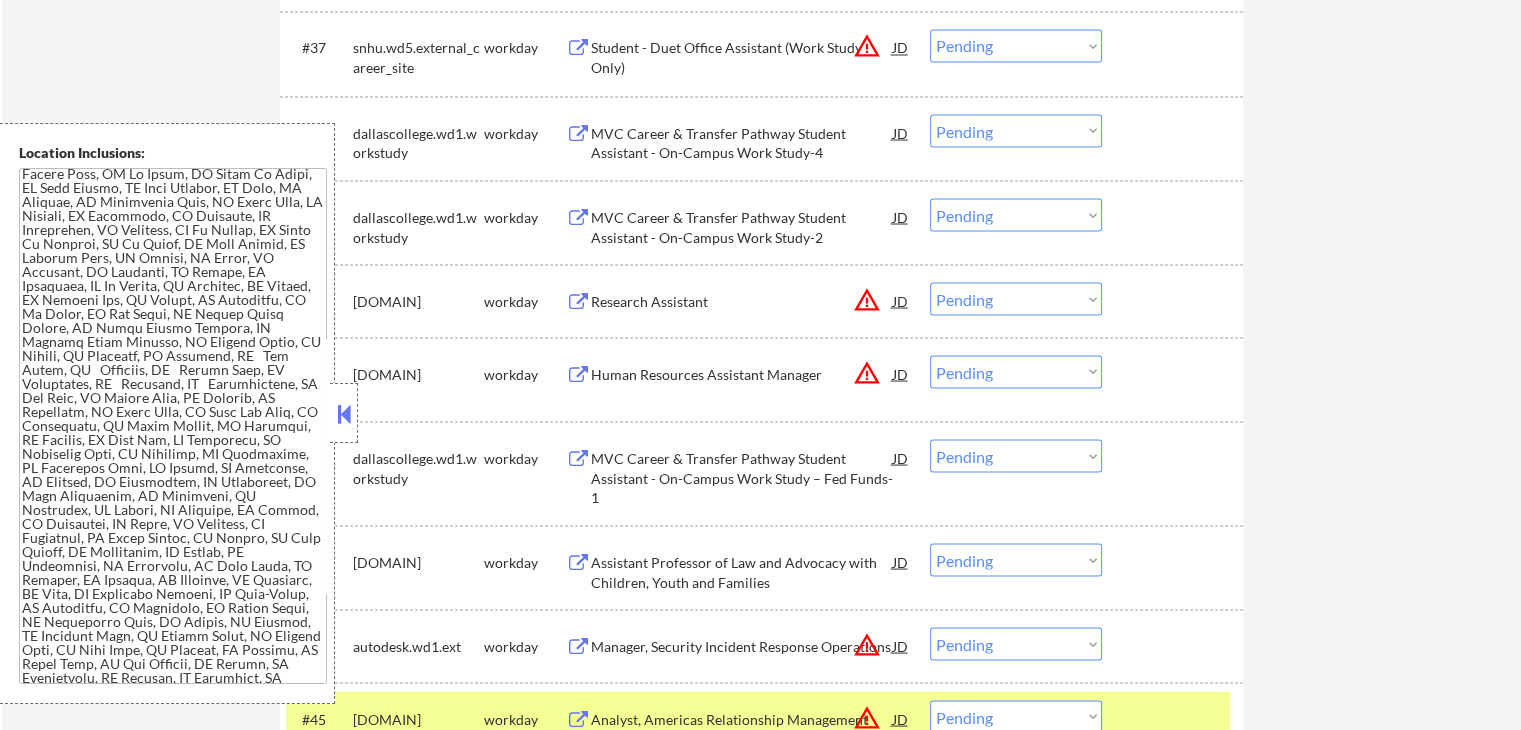 click at bounding box center (344, 414) 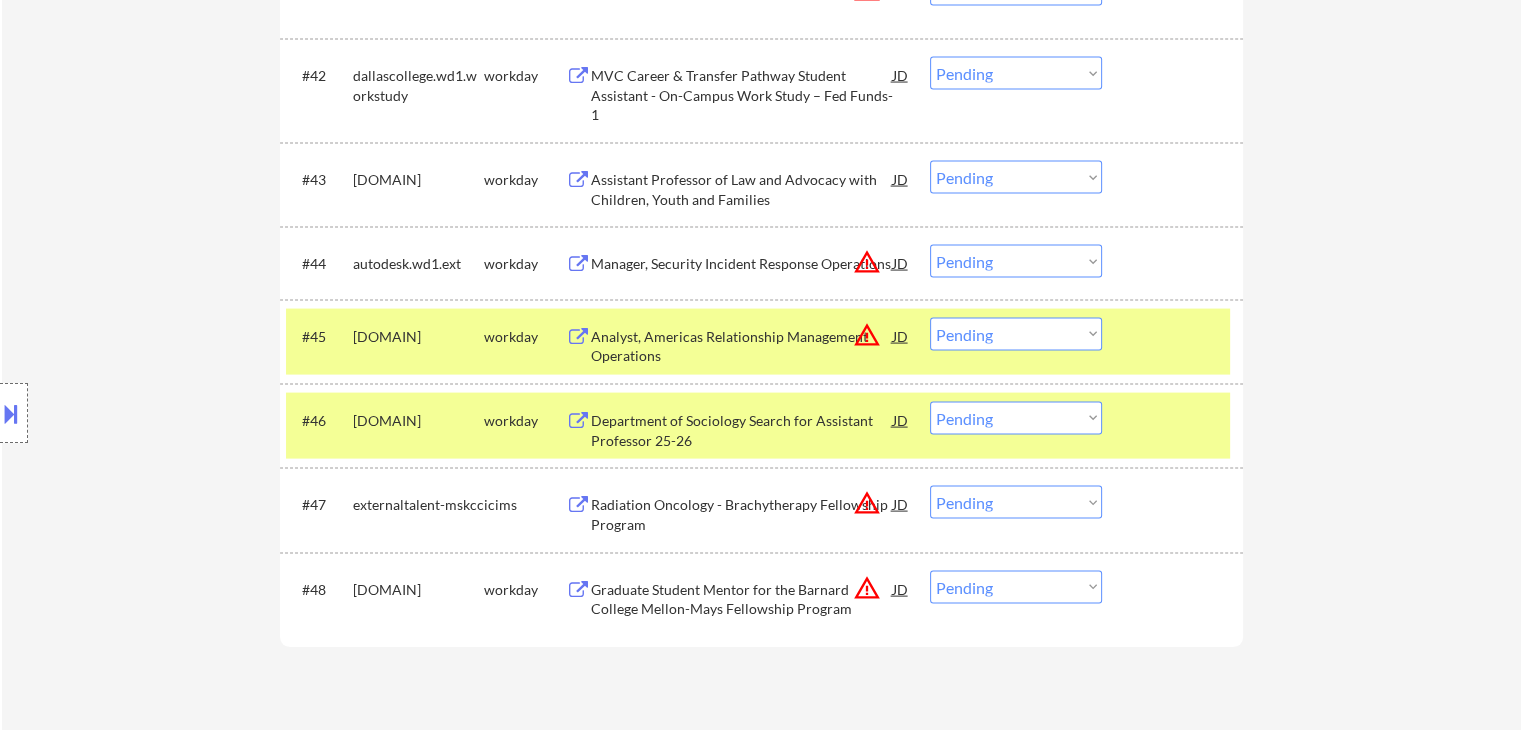 scroll, scrollTop: 4100, scrollLeft: 0, axis: vertical 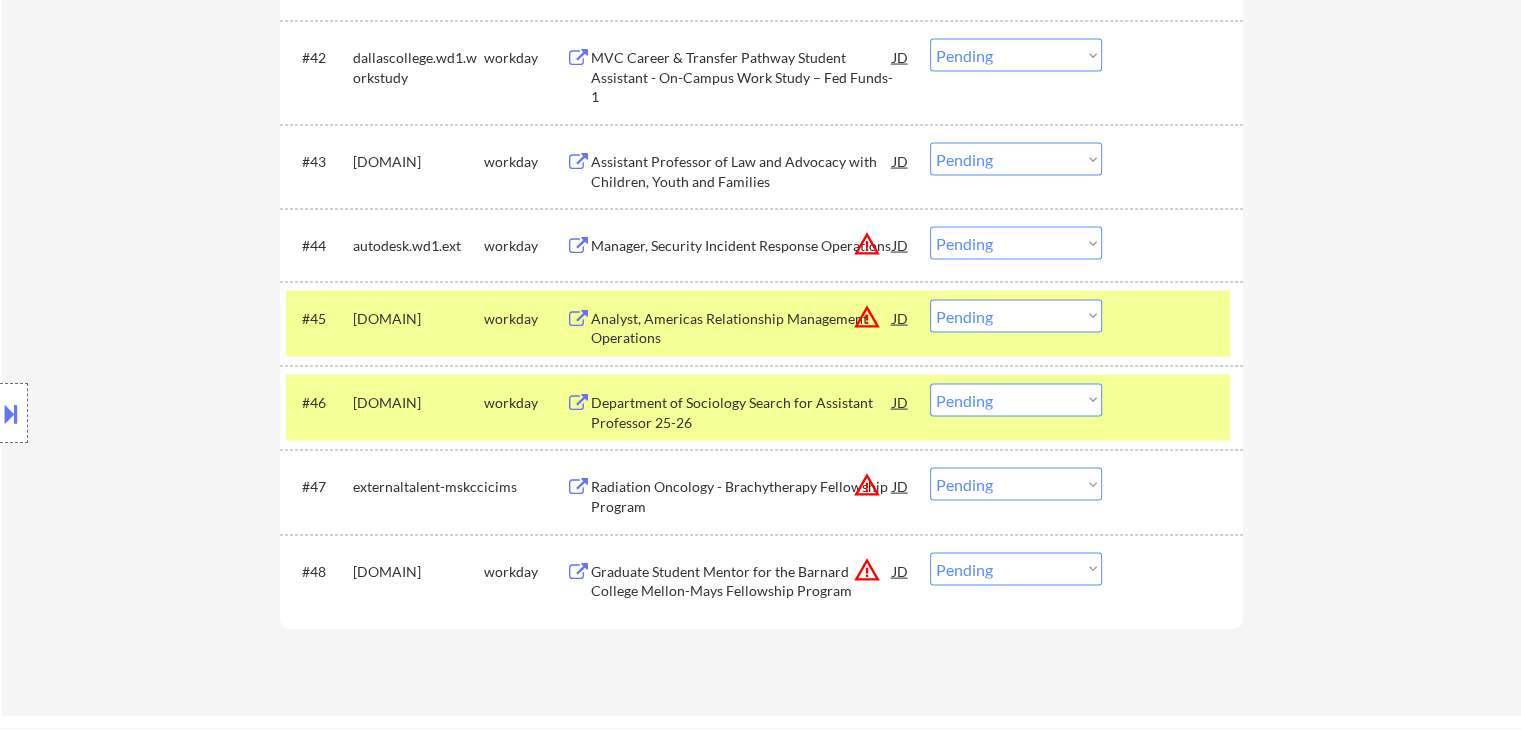 click on "Choose an option... Pending Applied Excluded (Questions) Excluded (Expired) Excluded (Location) Excluded (Bad Match) Excluded (Blocklist) Excluded (Salary) Excluded (Other)" at bounding box center (1016, 316) 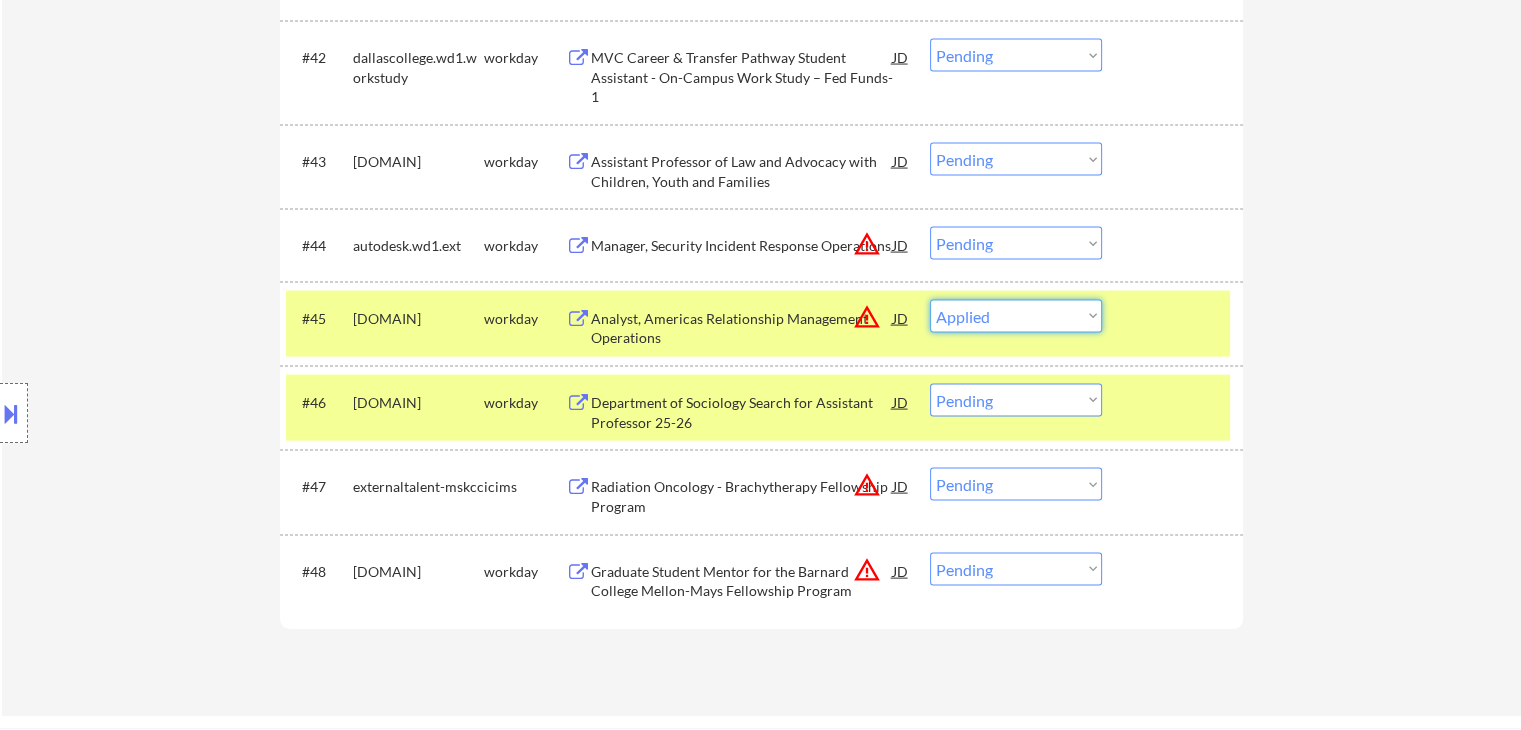 click on "Choose an option... Pending Applied Excluded (Questions) Excluded (Expired) Excluded (Location) Excluded (Bad Match) Excluded (Blocklist) Excluded (Salary) Excluded (Other)" at bounding box center (1016, 316) 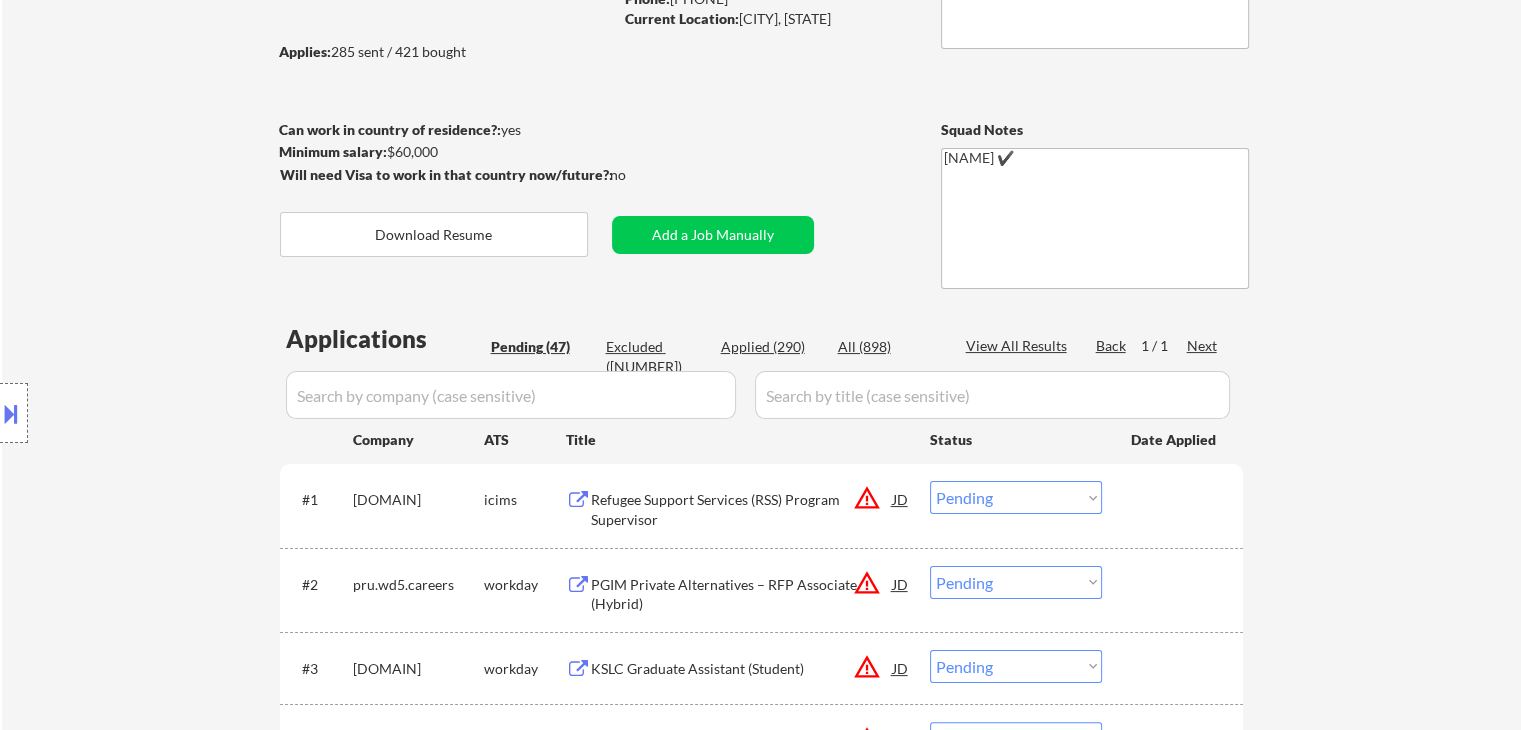 scroll, scrollTop: 200, scrollLeft: 0, axis: vertical 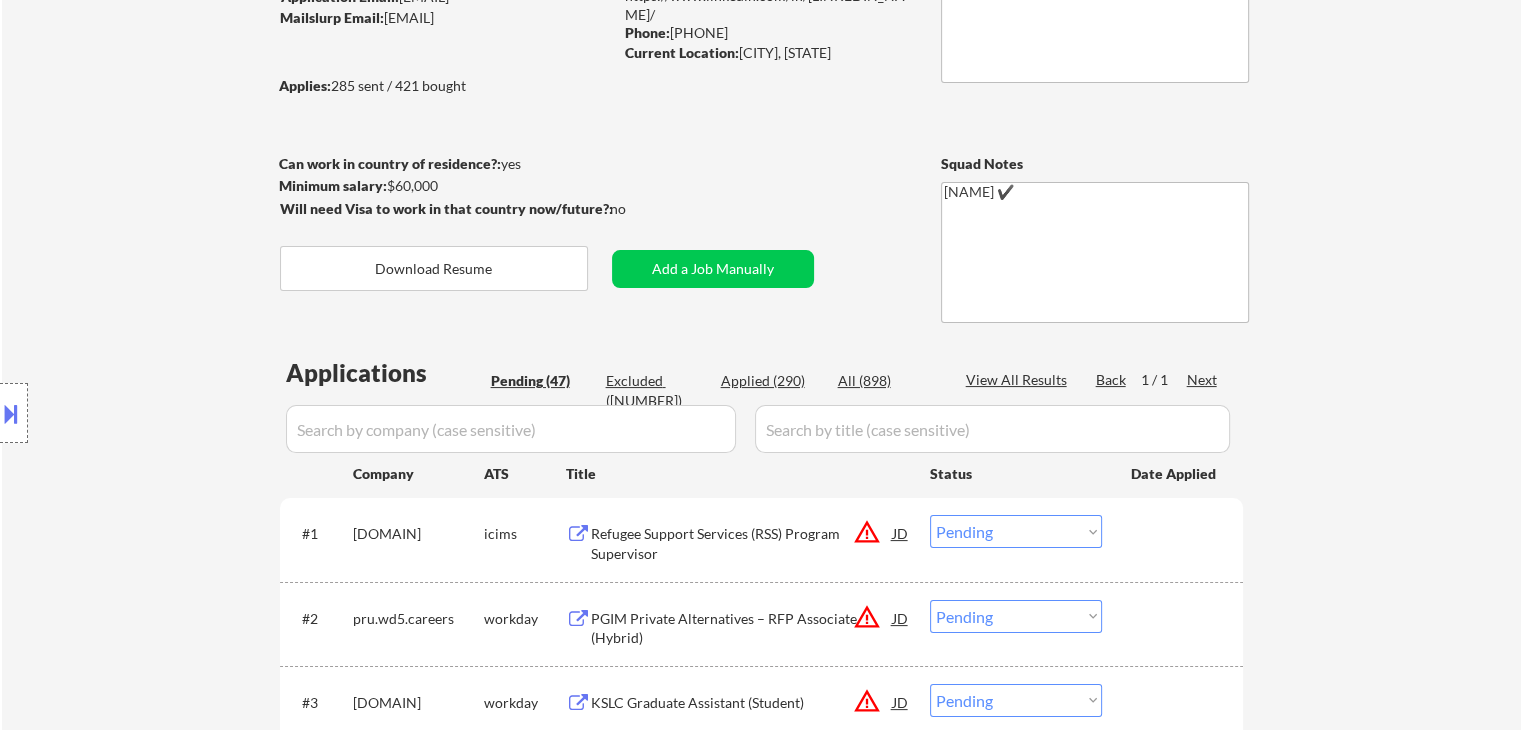 click on "Location Inclusions:" at bounding box center (179, 413) 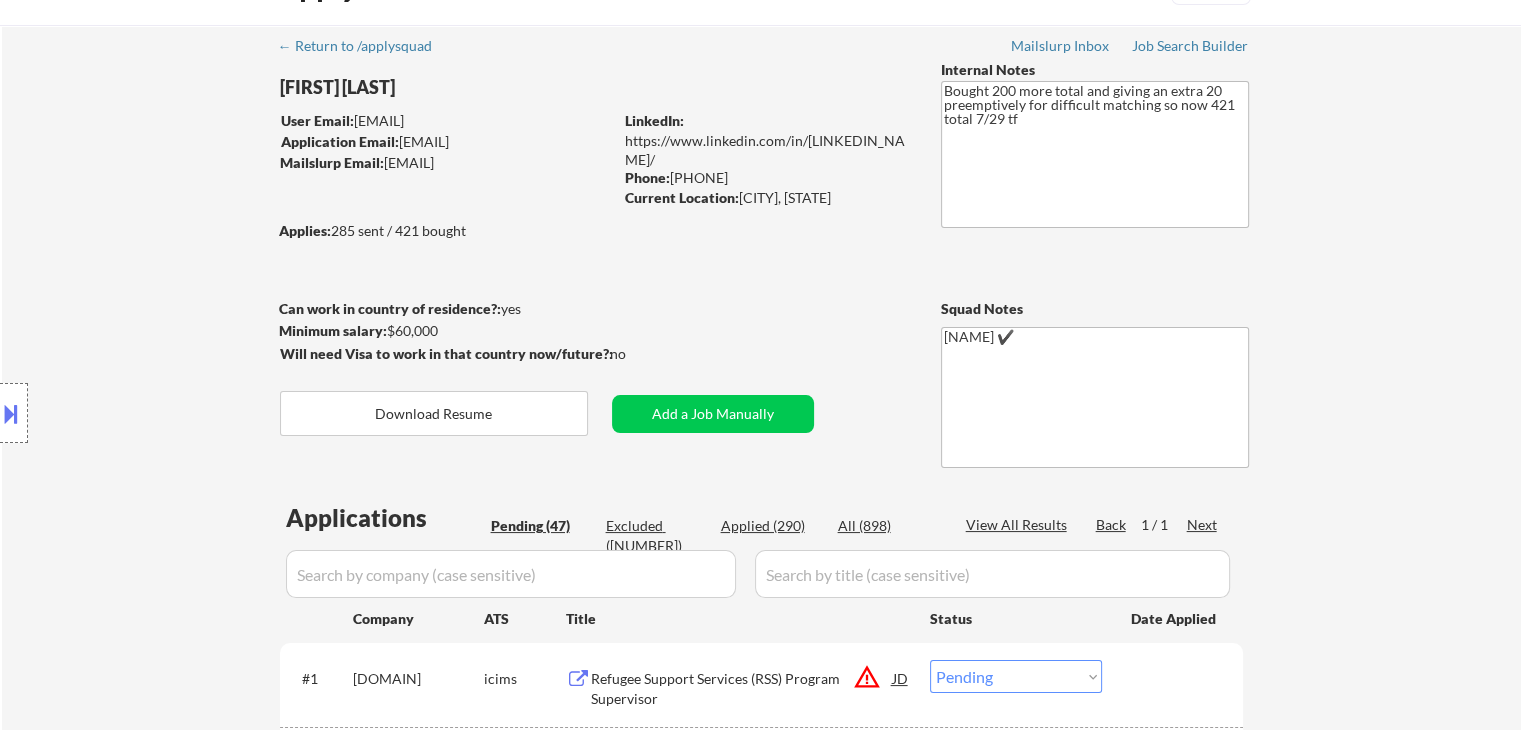 scroll, scrollTop: 0, scrollLeft: 0, axis: both 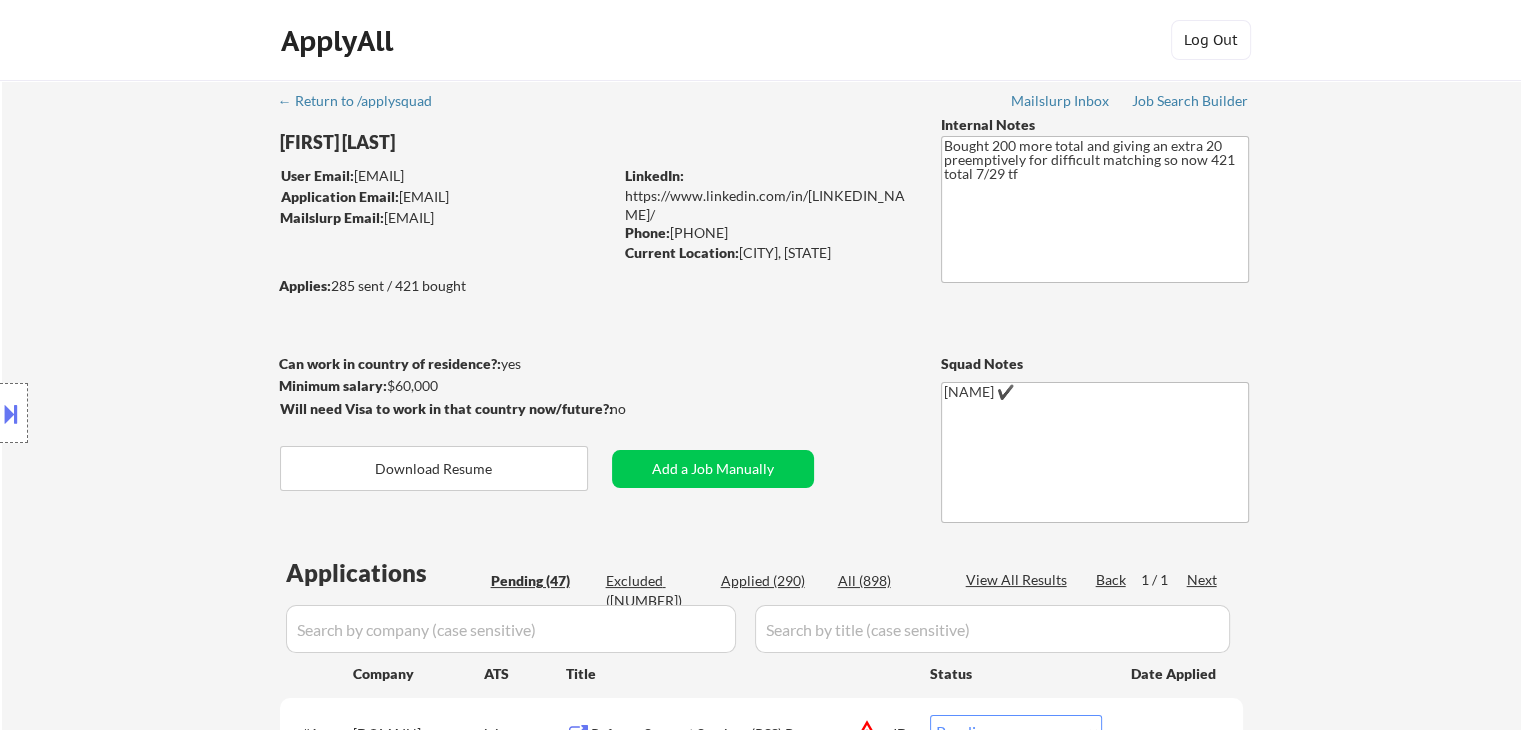 drag, startPoint x: 148, startPoint y: 329, endPoint x: 130, endPoint y: 325, distance: 18.439089 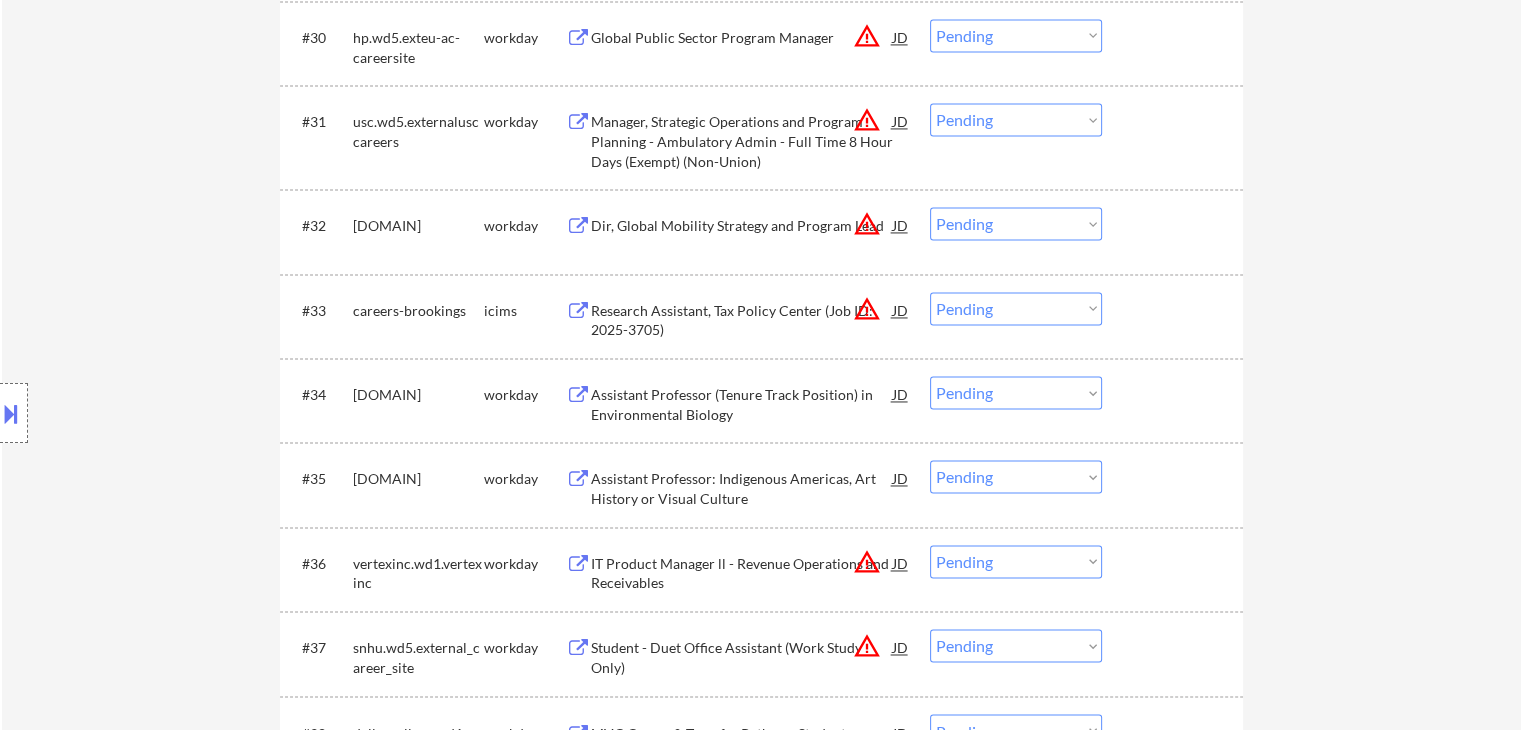 scroll, scrollTop: 3300, scrollLeft: 0, axis: vertical 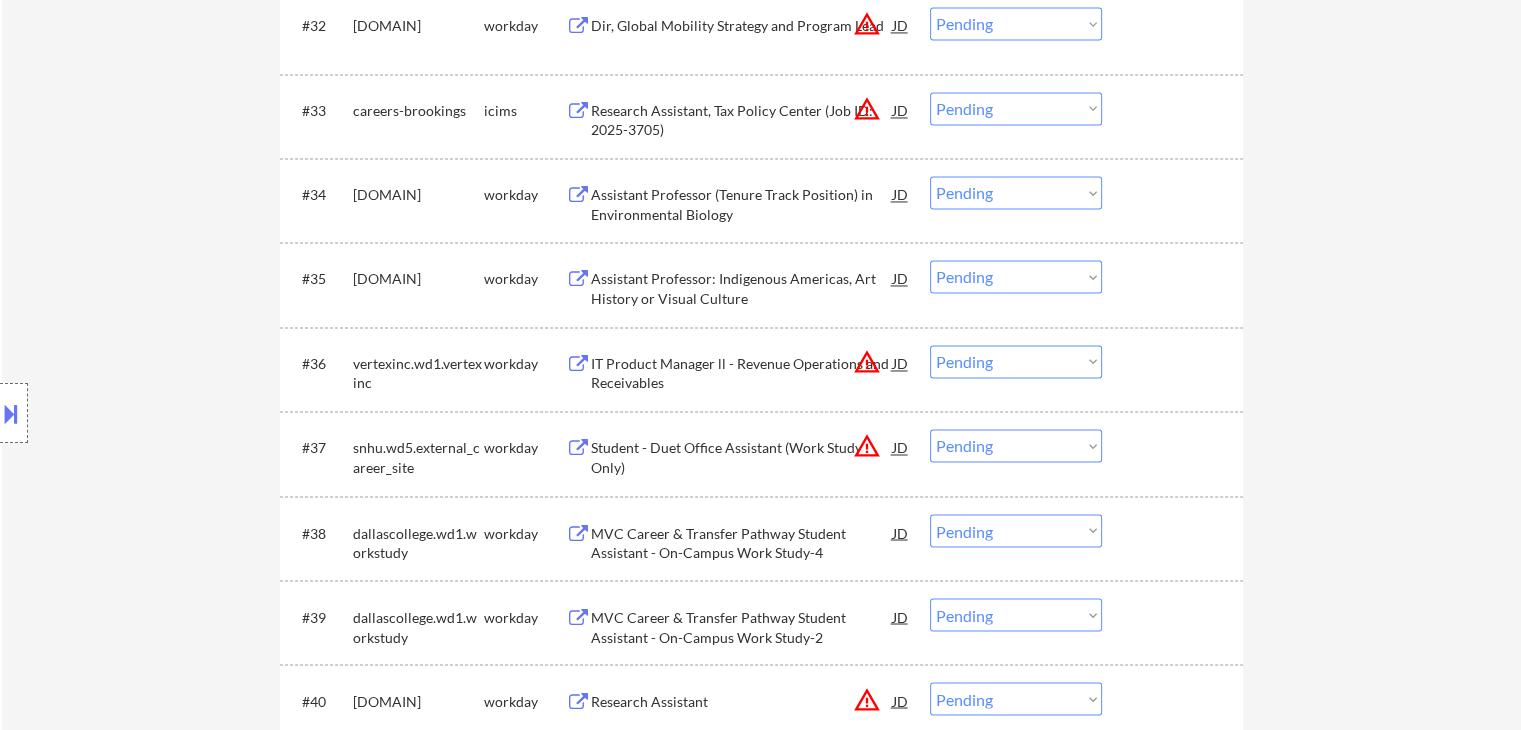 click on "warning_amber" at bounding box center [867, 362] 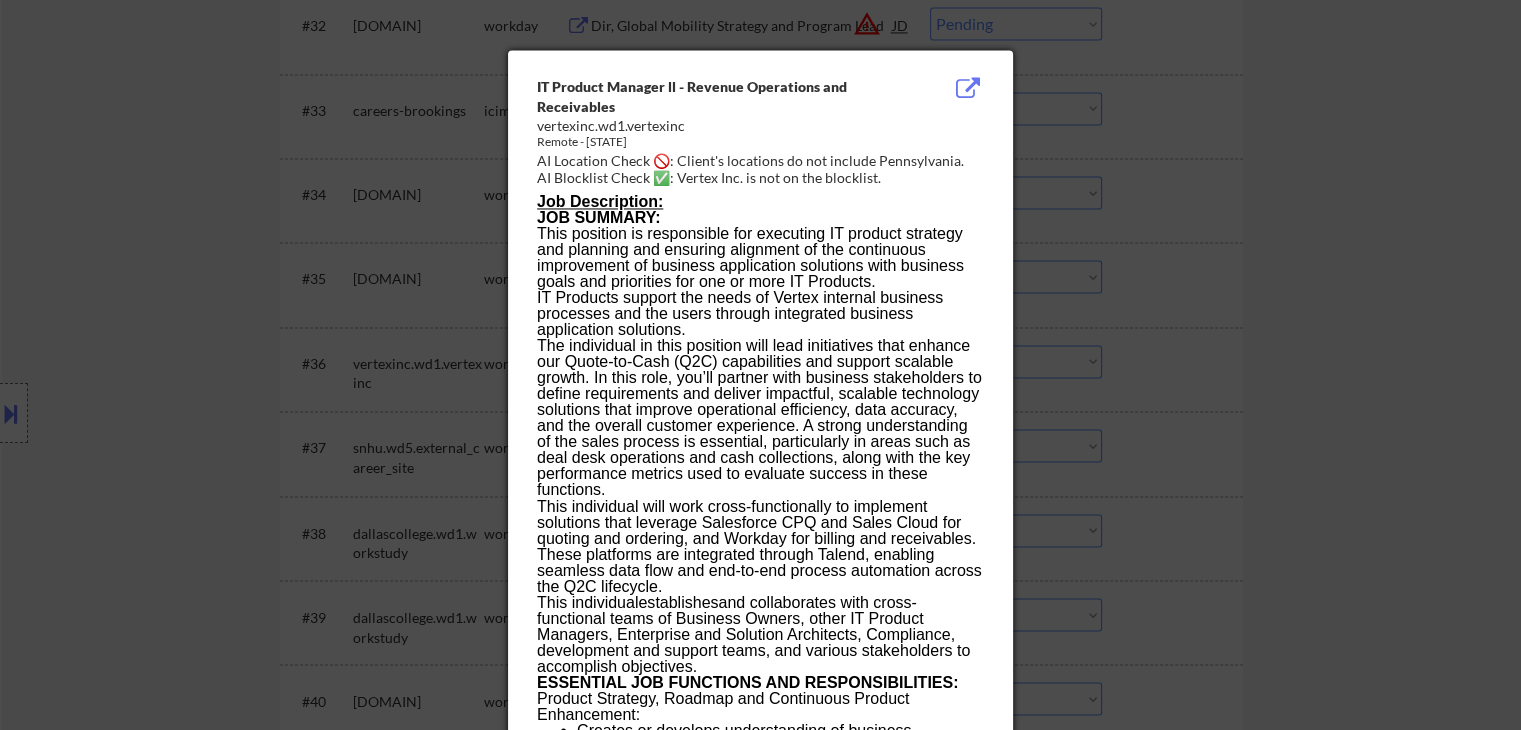 click at bounding box center (760, 365) 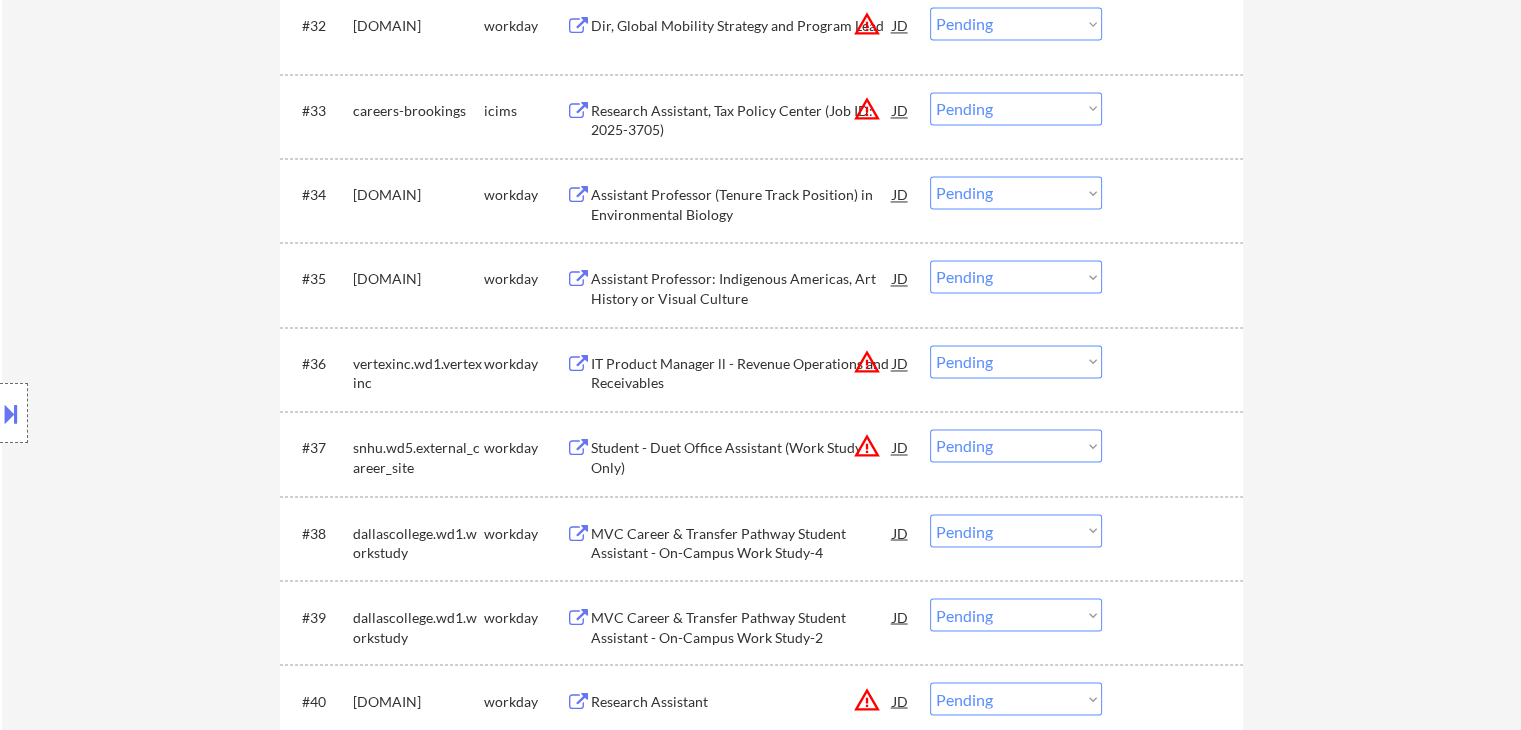 click on "Research Assistant, Tax Policy Center (Job ID: 2025-3705)" at bounding box center [742, 120] 